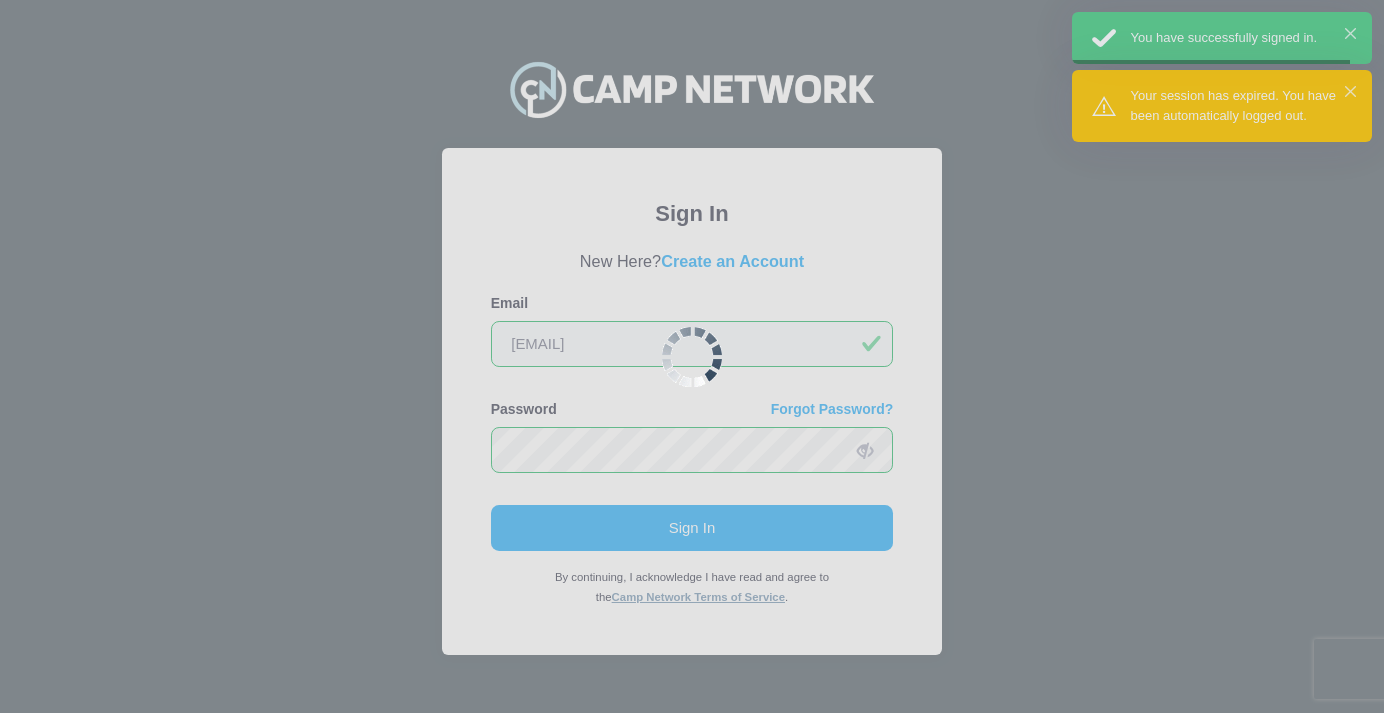 scroll, scrollTop: 0, scrollLeft: 0, axis: both 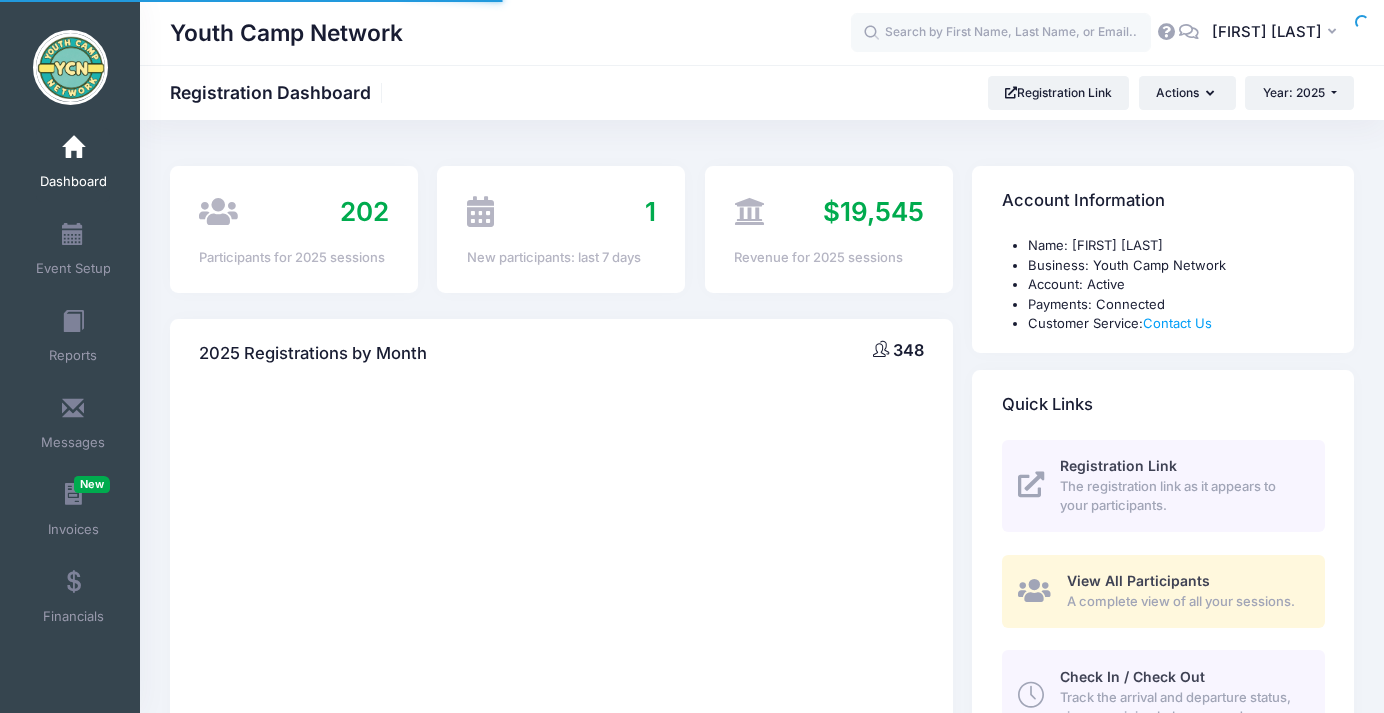 select 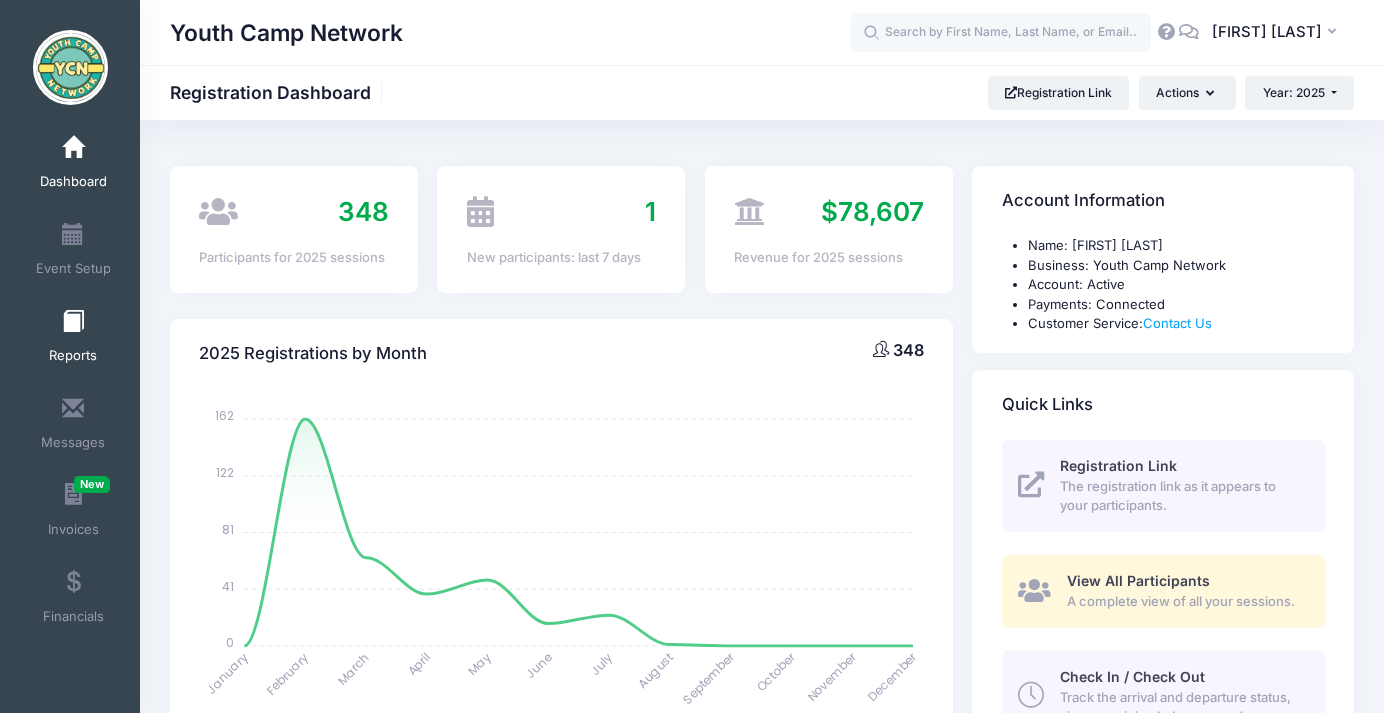 click on "Reports" at bounding box center (73, 339) 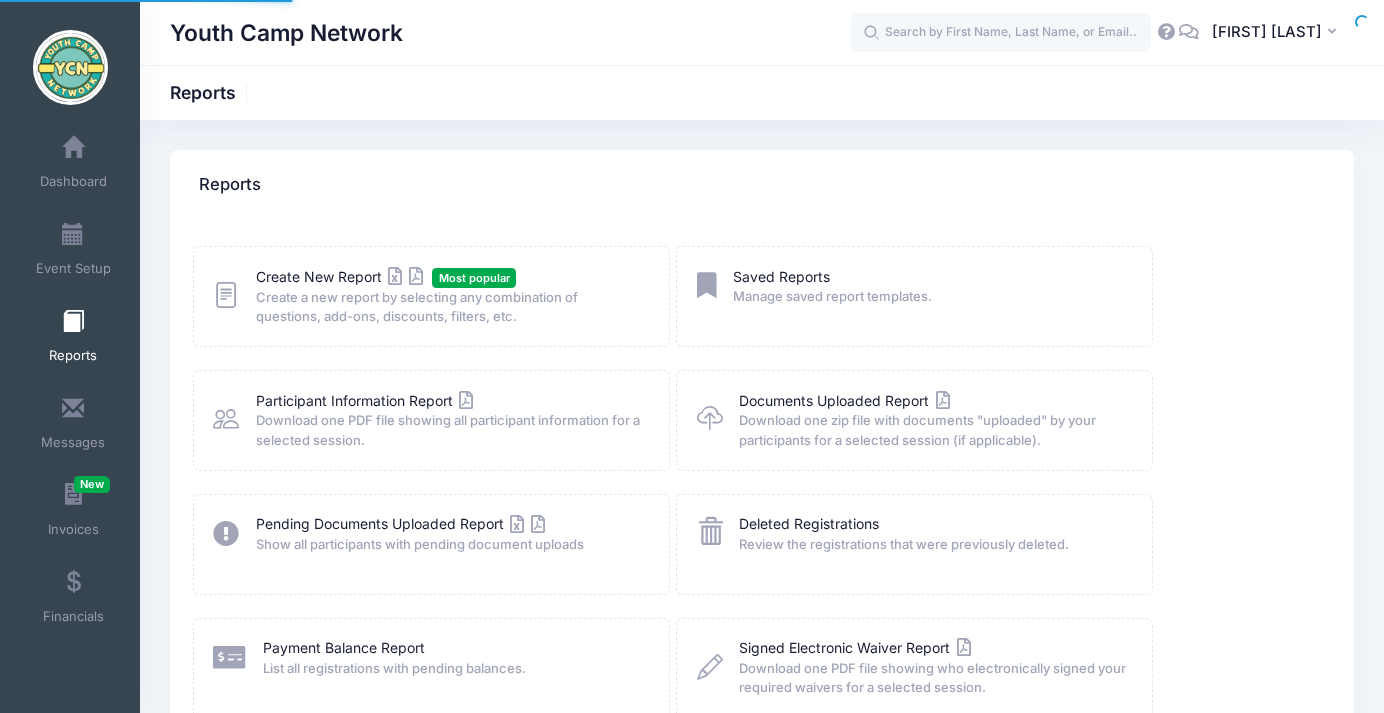 scroll, scrollTop: 0, scrollLeft: 0, axis: both 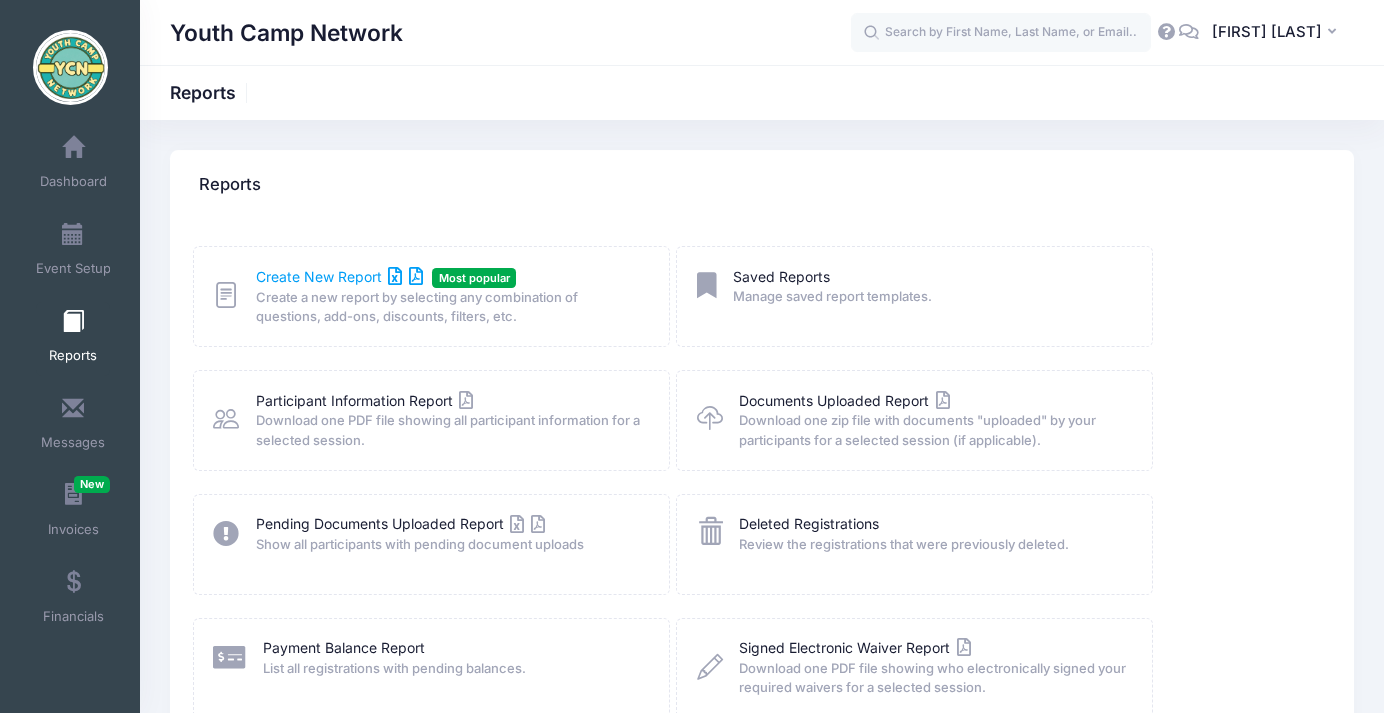 click on "Create New Report" at bounding box center (339, 276) 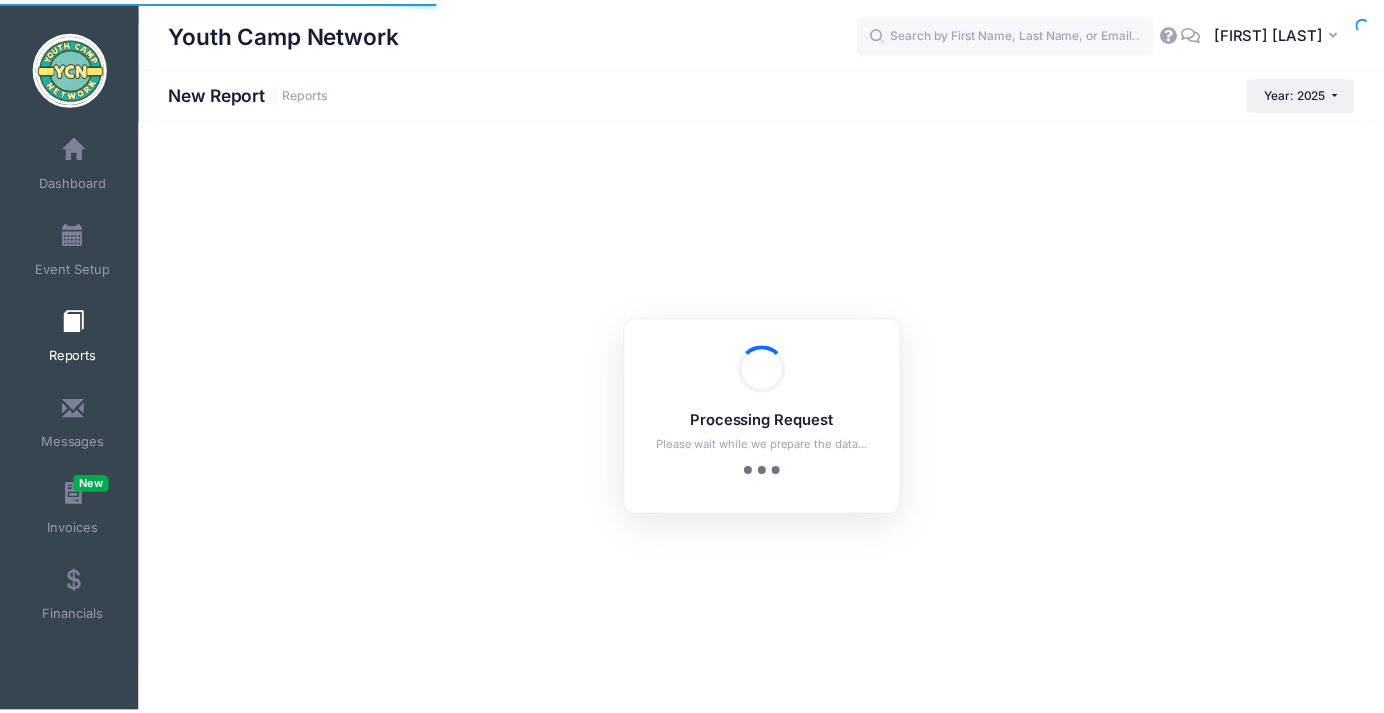 scroll, scrollTop: 0, scrollLeft: 0, axis: both 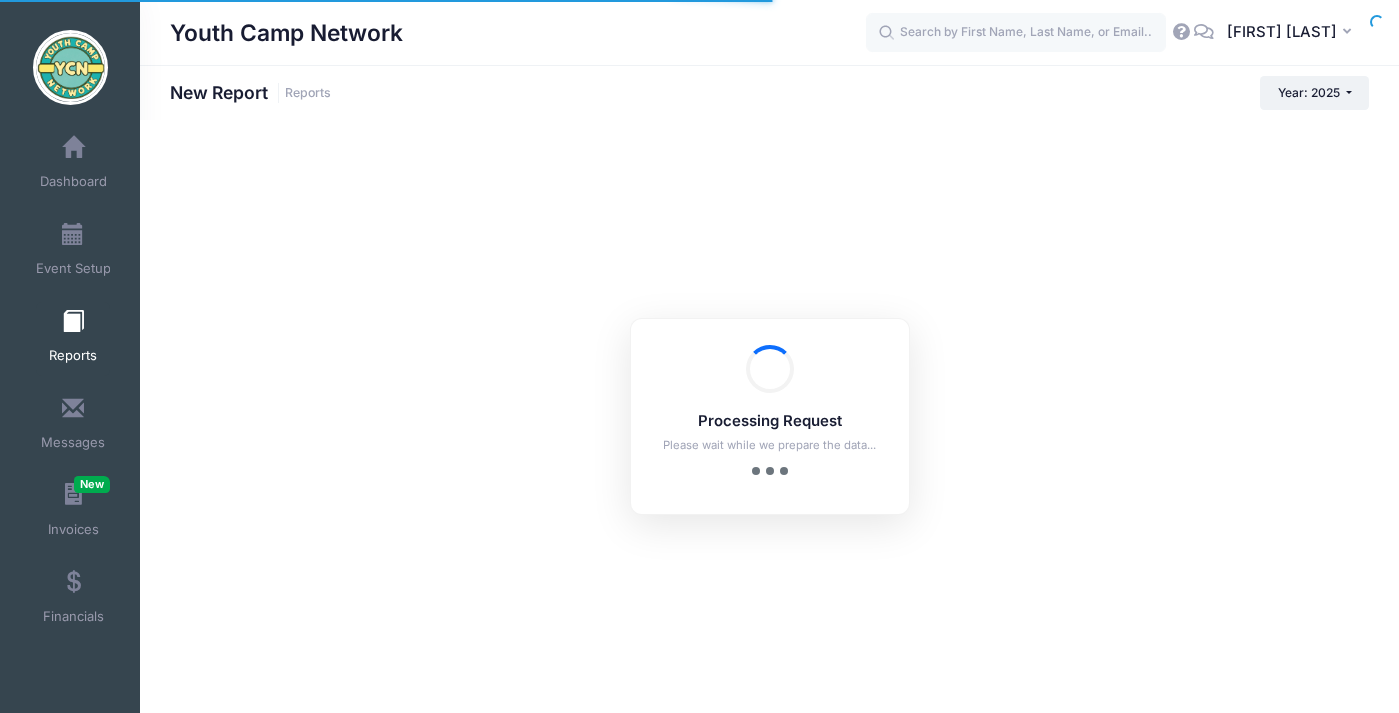 checkbox on "true" 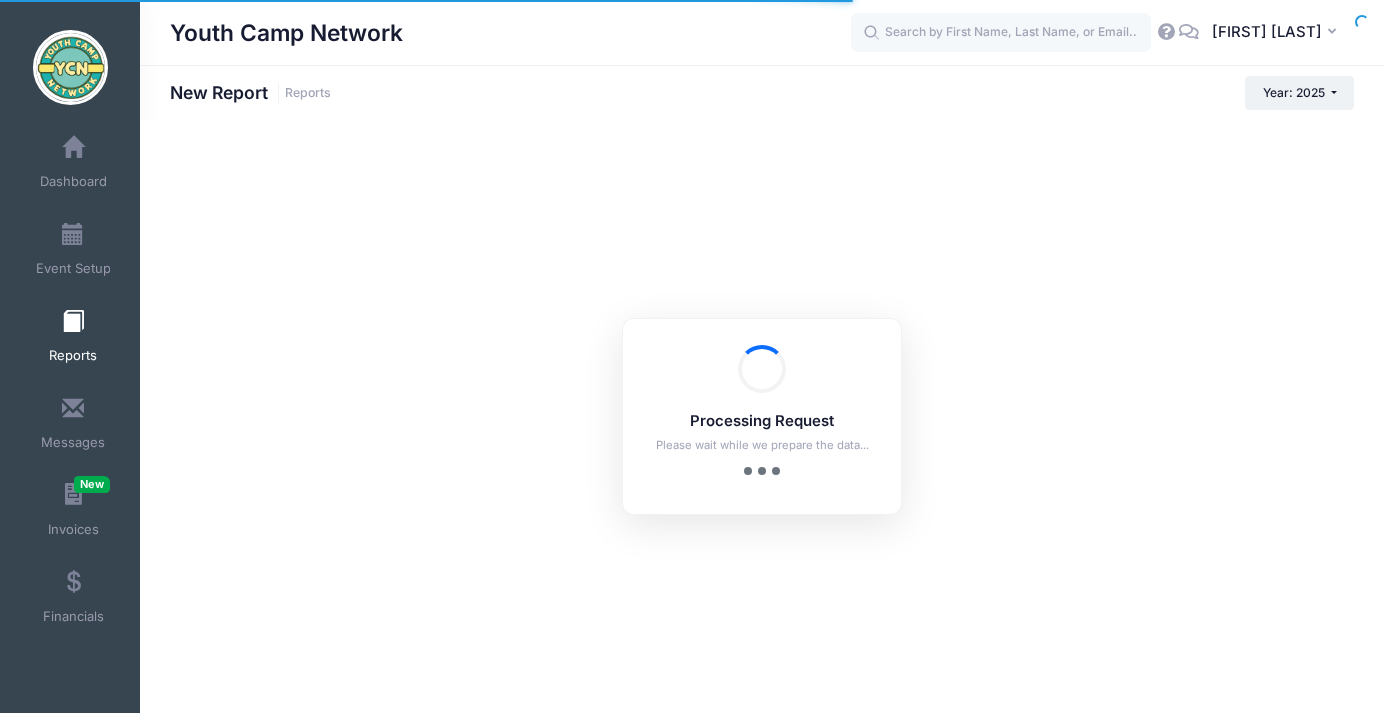 scroll, scrollTop: 0, scrollLeft: 0, axis: both 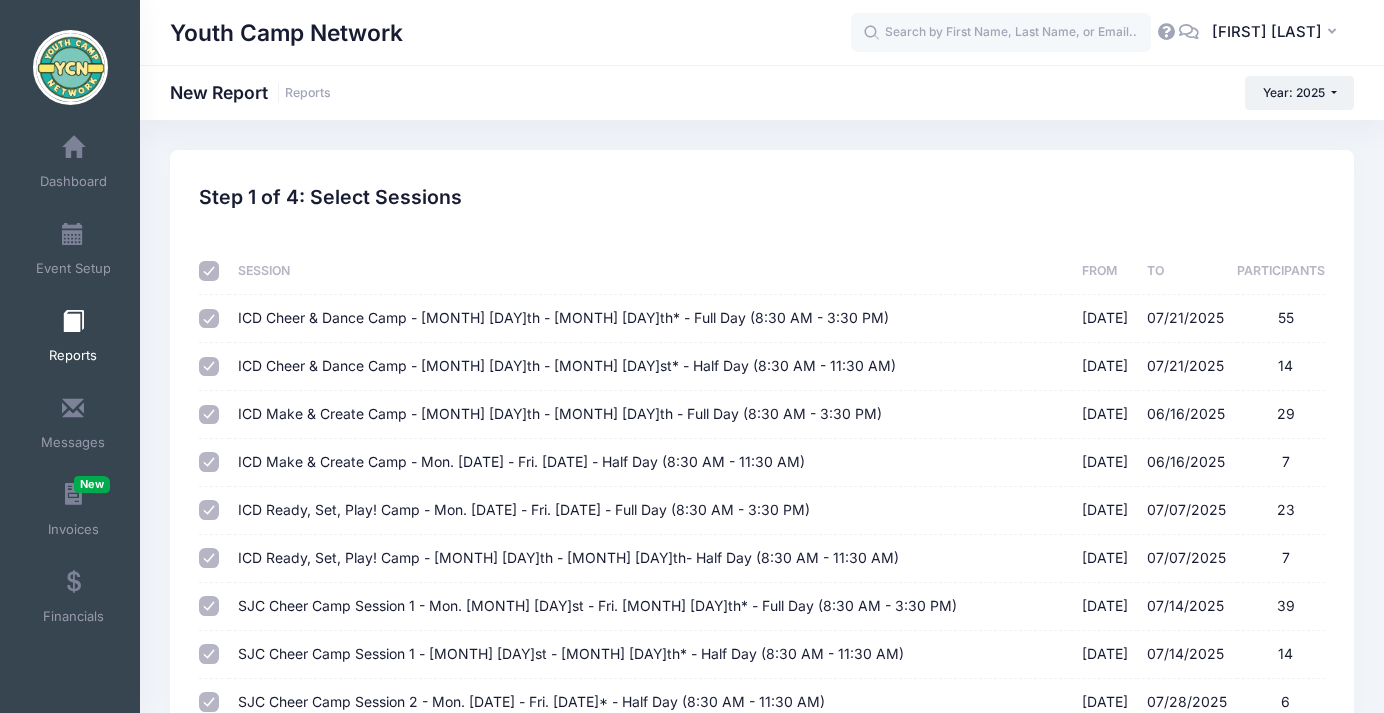 click at bounding box center [209, 271] 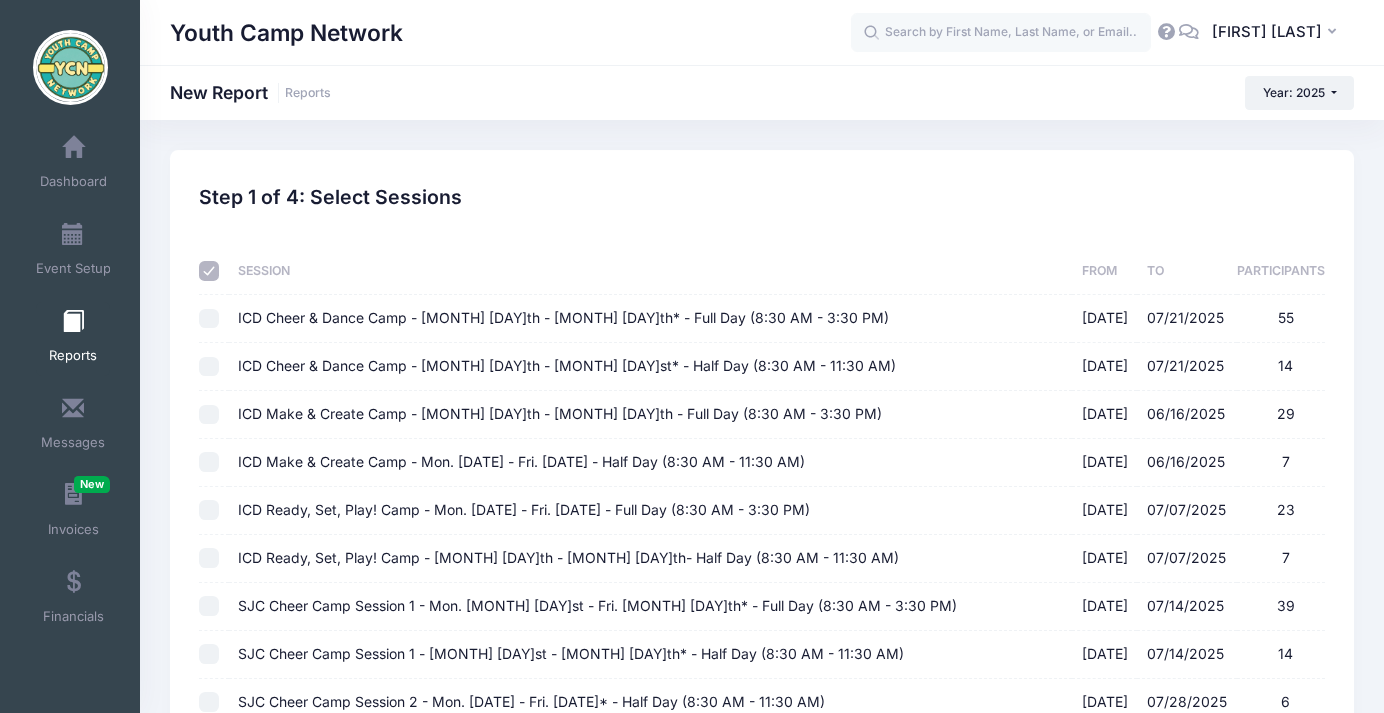 checkbox on "false" 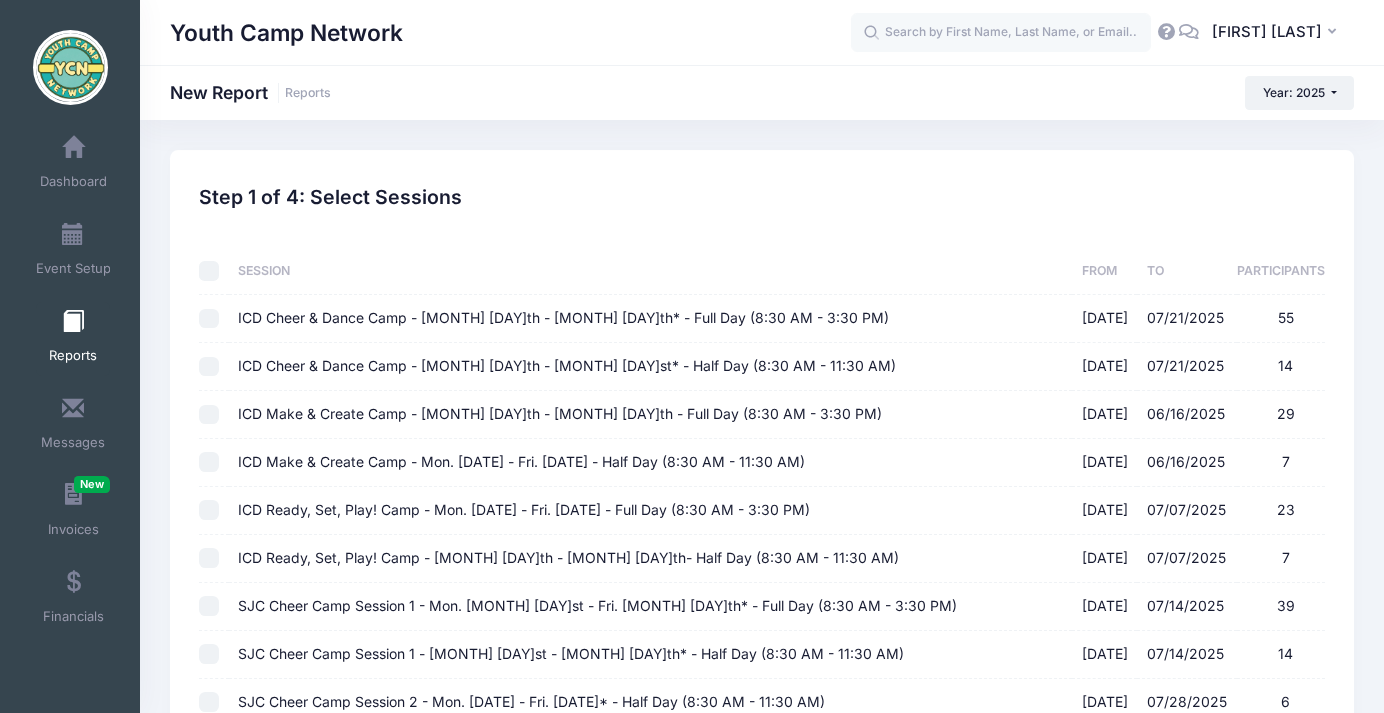 checkbox on "false" 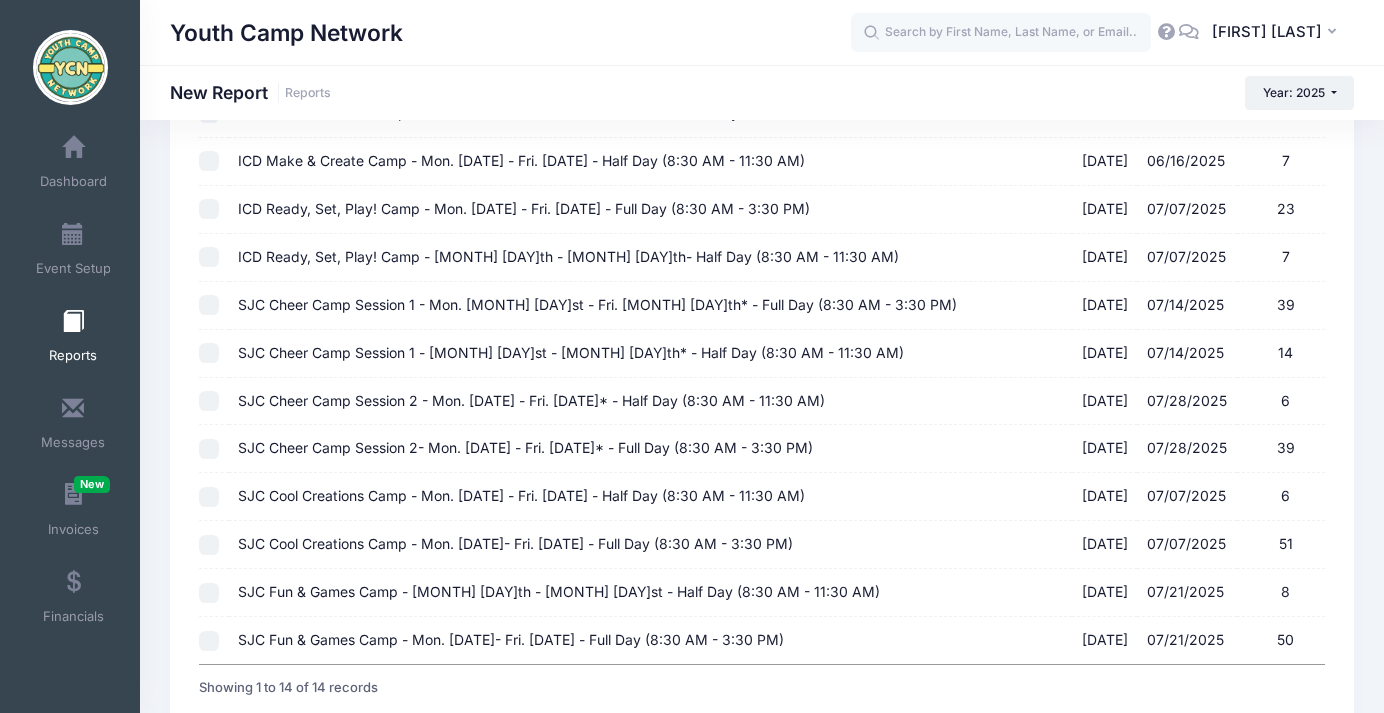 scroll, scrollTop: 319, scrollLeft: 0, axis: vertical 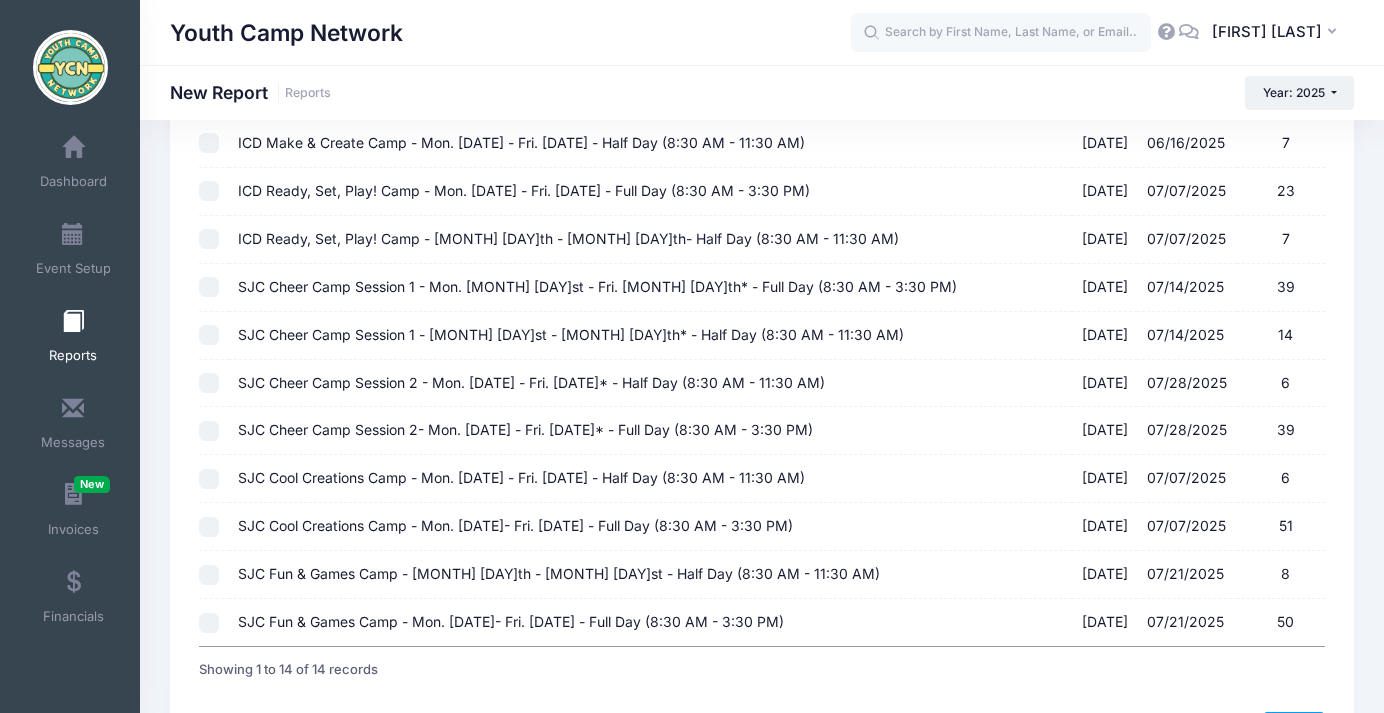 click on "SJC Cheer Camp Session 2 - Mon. Aug. 4th - Fri. Aug. 8th* - Half Day (8:30 AM - 11:30 AM) 01/31/2025 - 07/28/2025  6" at bounding box center [209, 383] 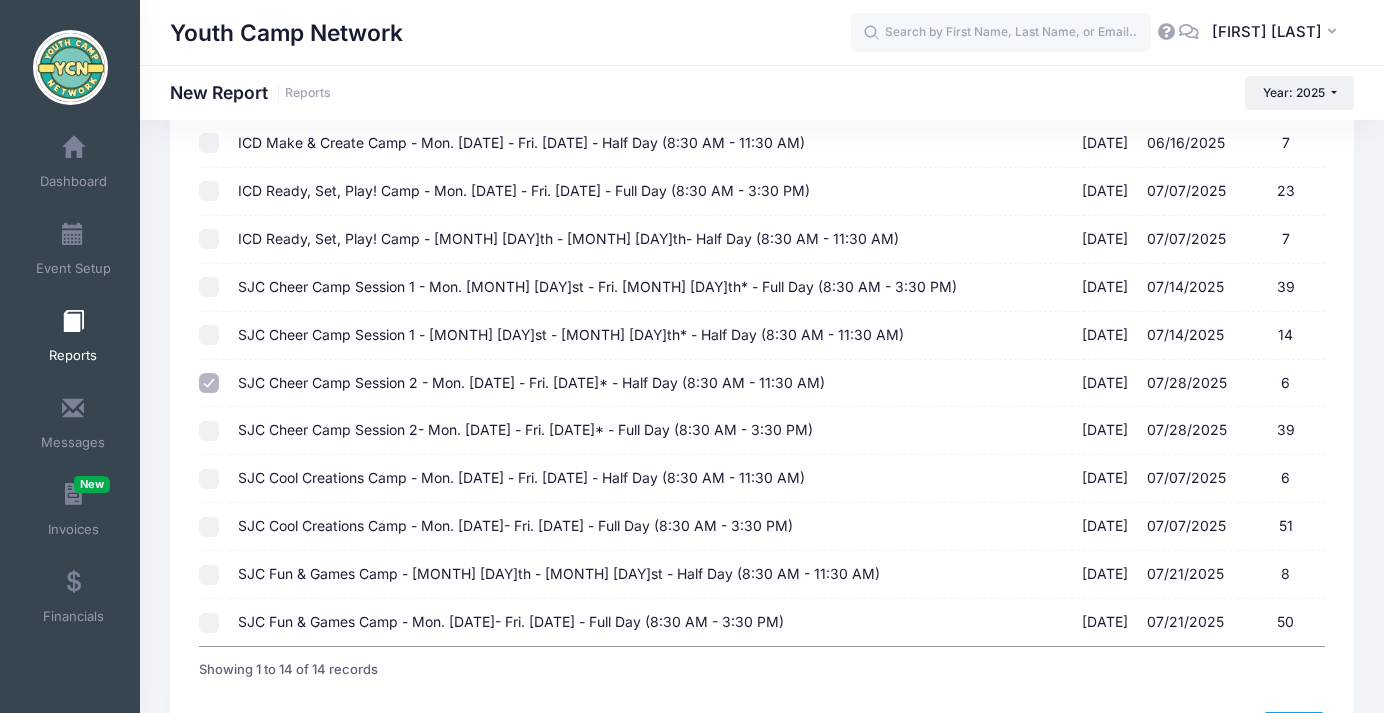 click on "SJC Cheer Camp Session 2- Mon. Aug. 4th - Fri. Aug. 8th* - Full Day (8:30 AM - 3:30 PM) 01/31/2025 - 07/28/2025  39" at bounding box center (209, 431) 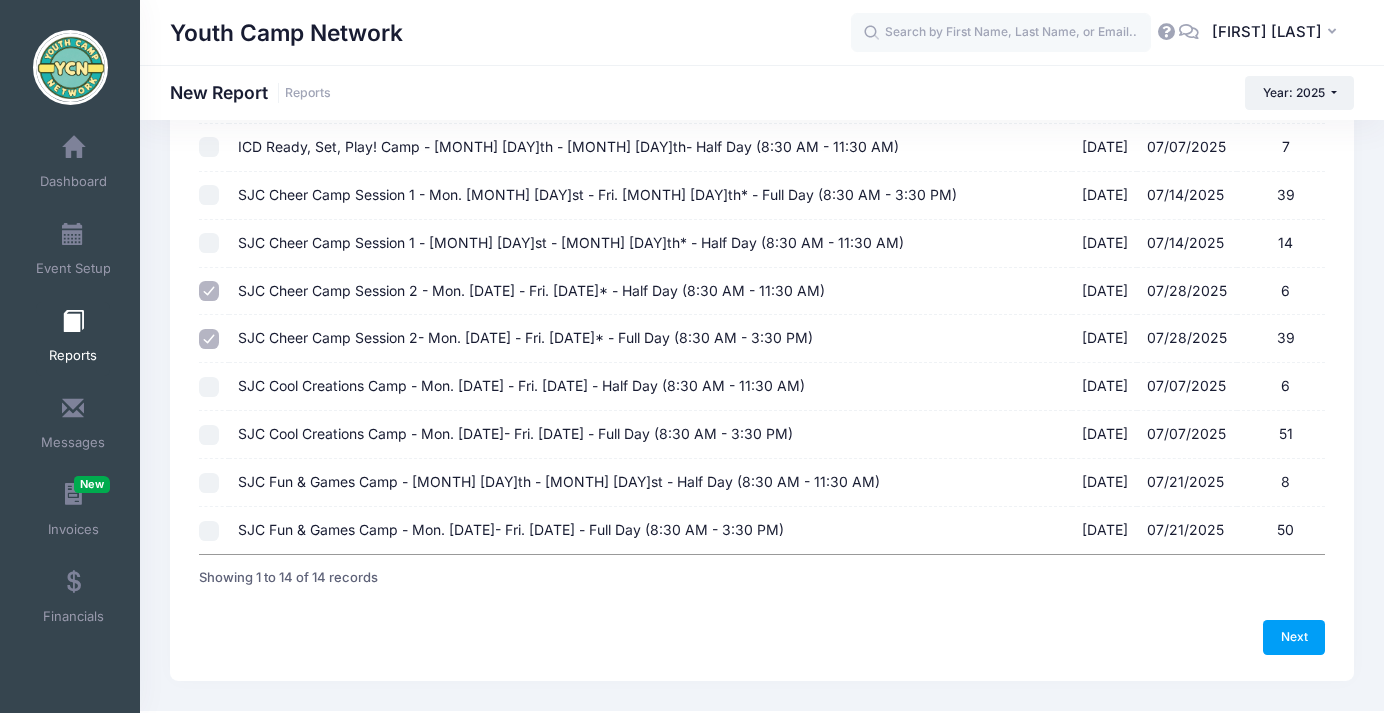 scroll, scrollTop: 418, scrollLeft: 0, axis: vertical 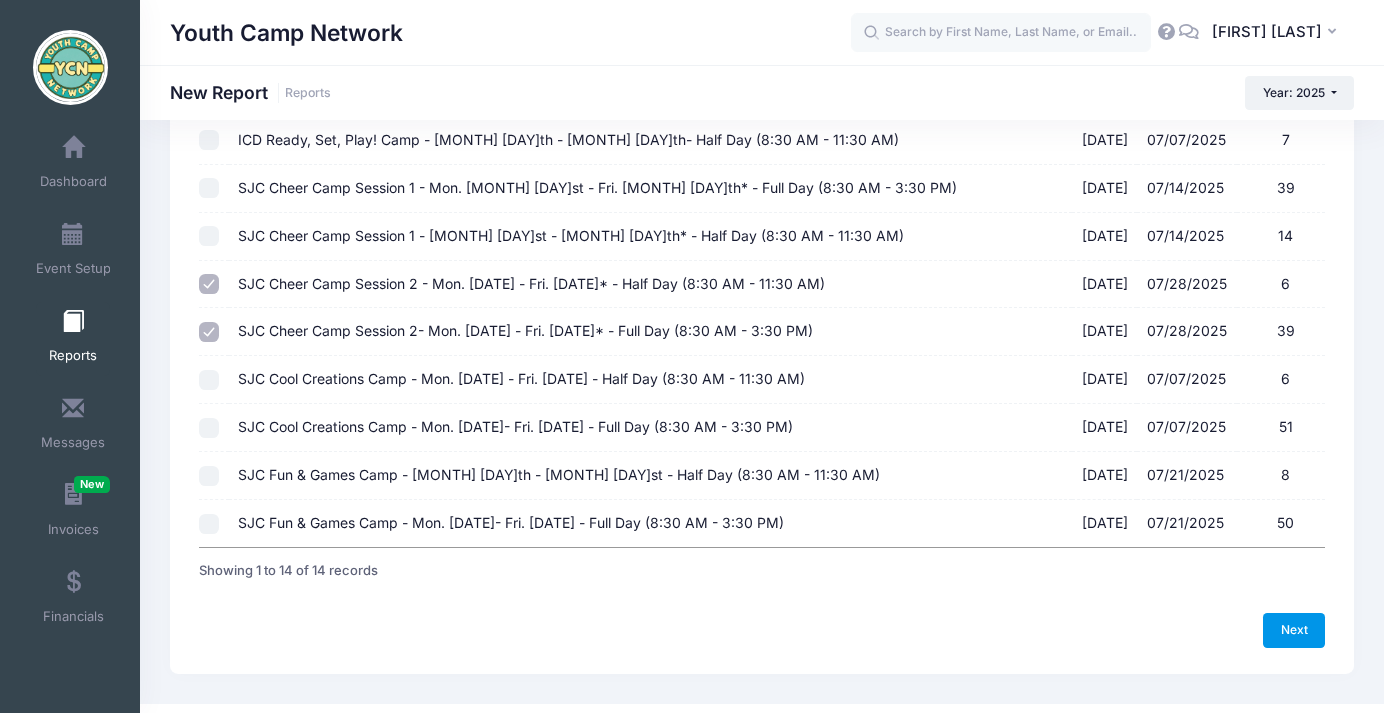 click on "Next" at bounding box center [1294, 630] 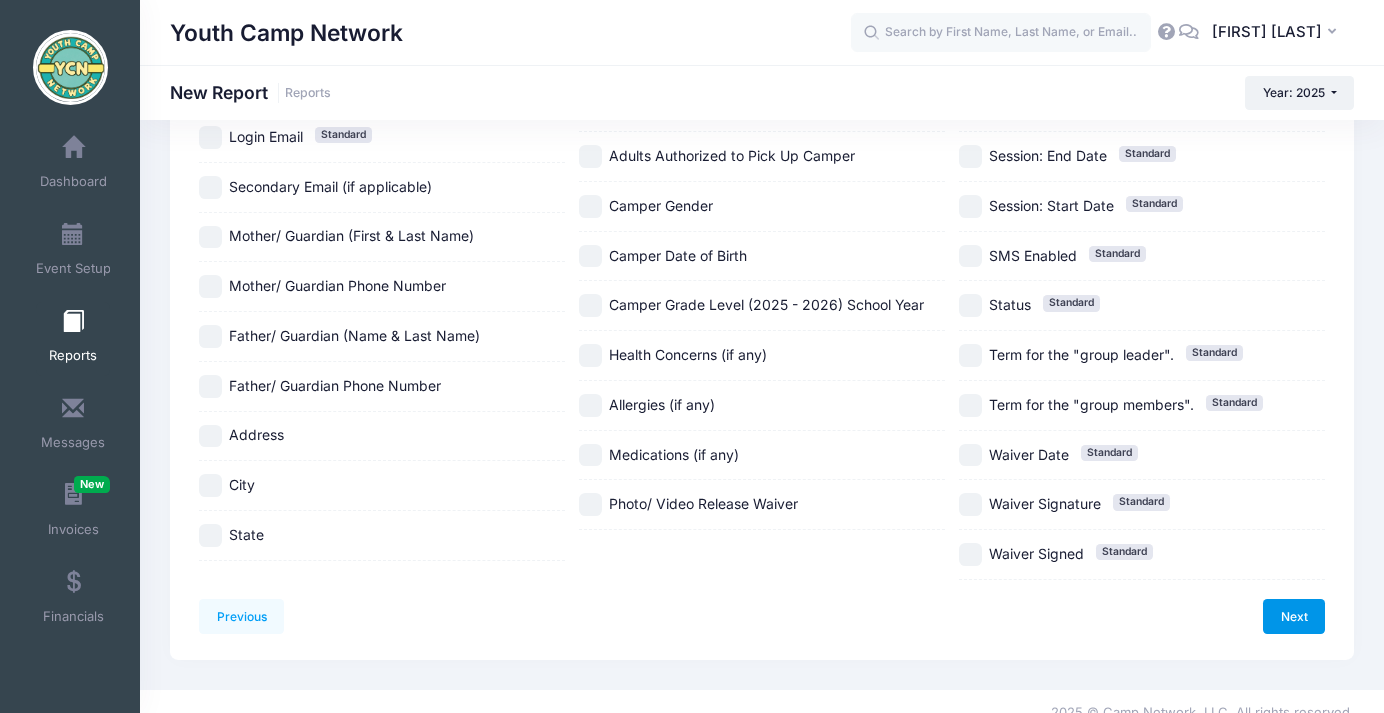 scroll, scrollTop: 0, scrollLeft: 0, axis: both 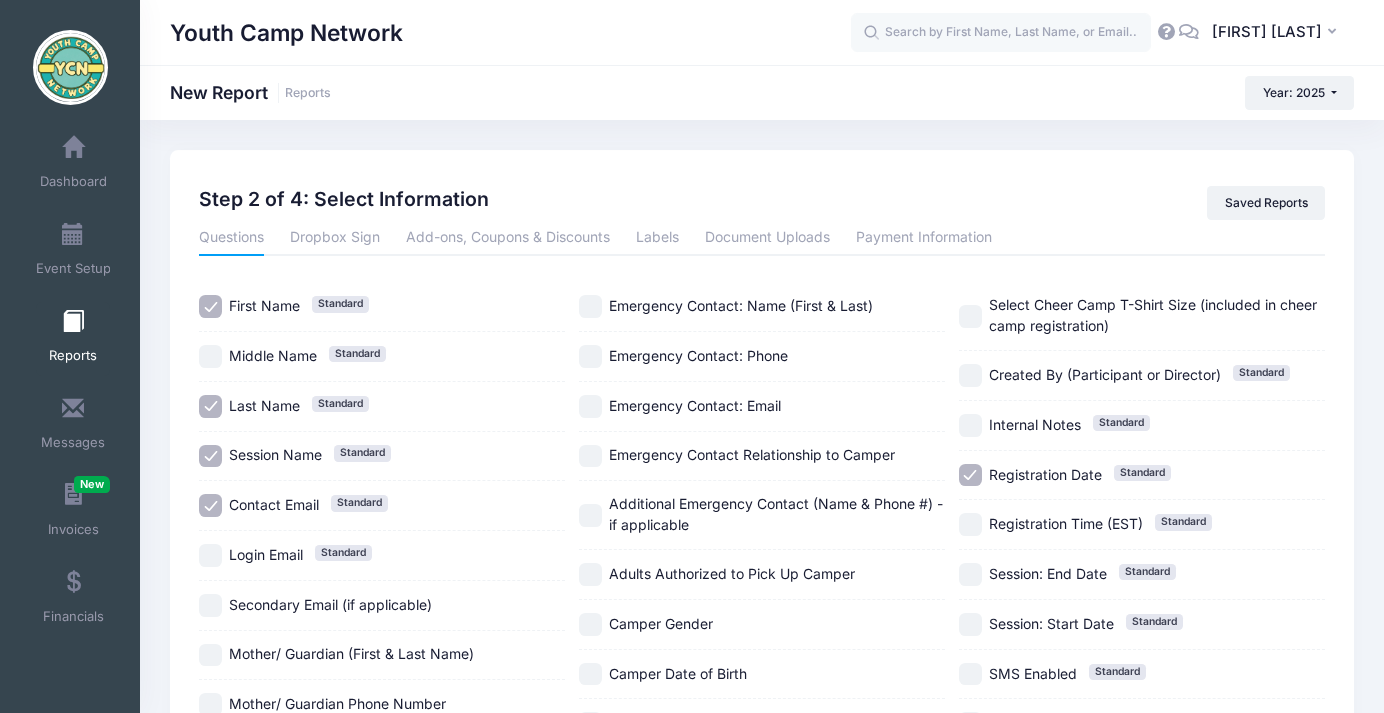 click on "Session Name Standard" at bounding box center [210, 456] 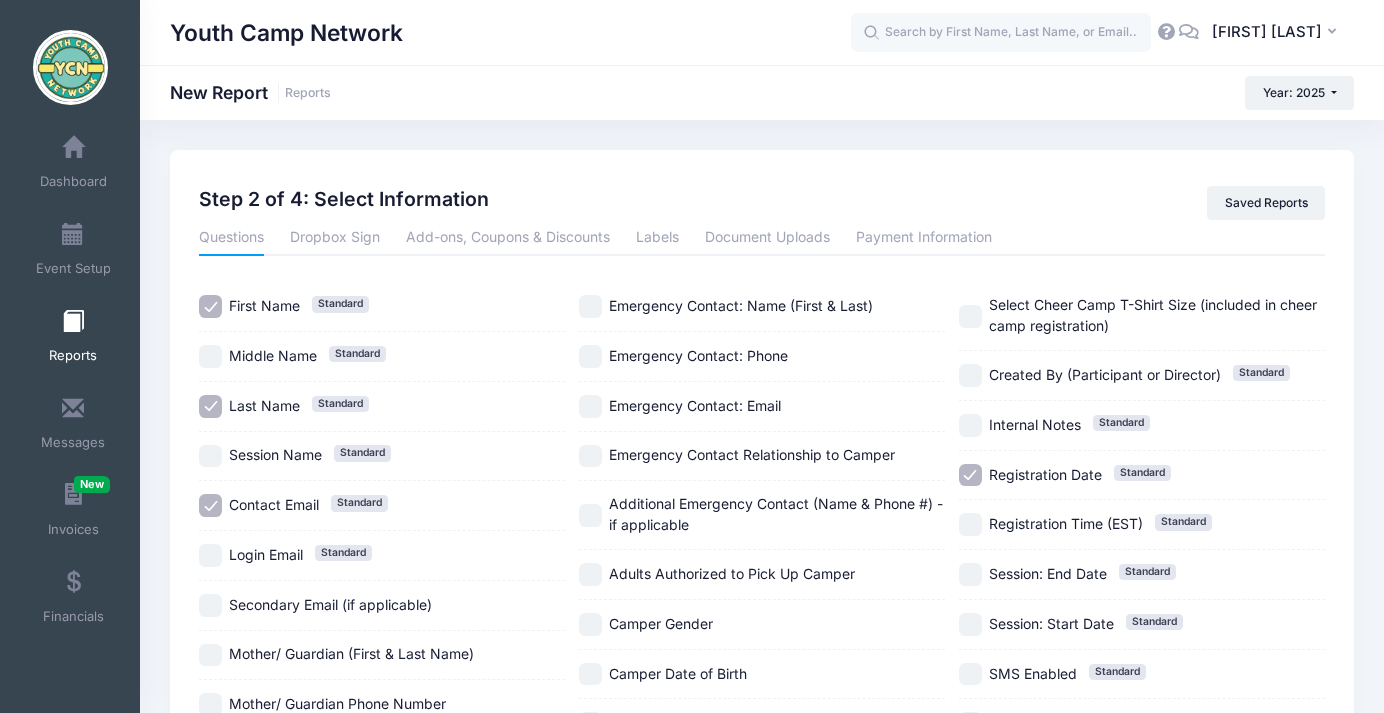 click on "Contact Email Standard" at bounding box center (210, 505) 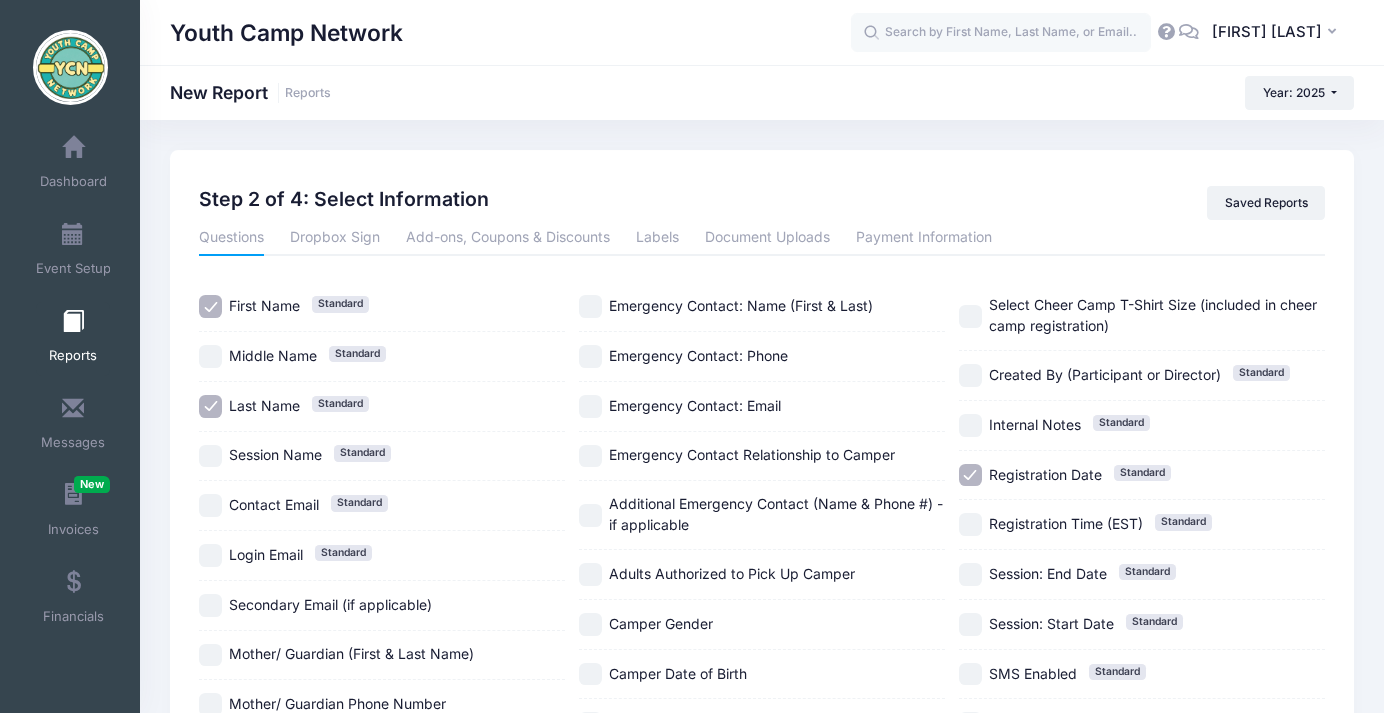 click on "Registration Date Standard" at bounding box center [970, 475] 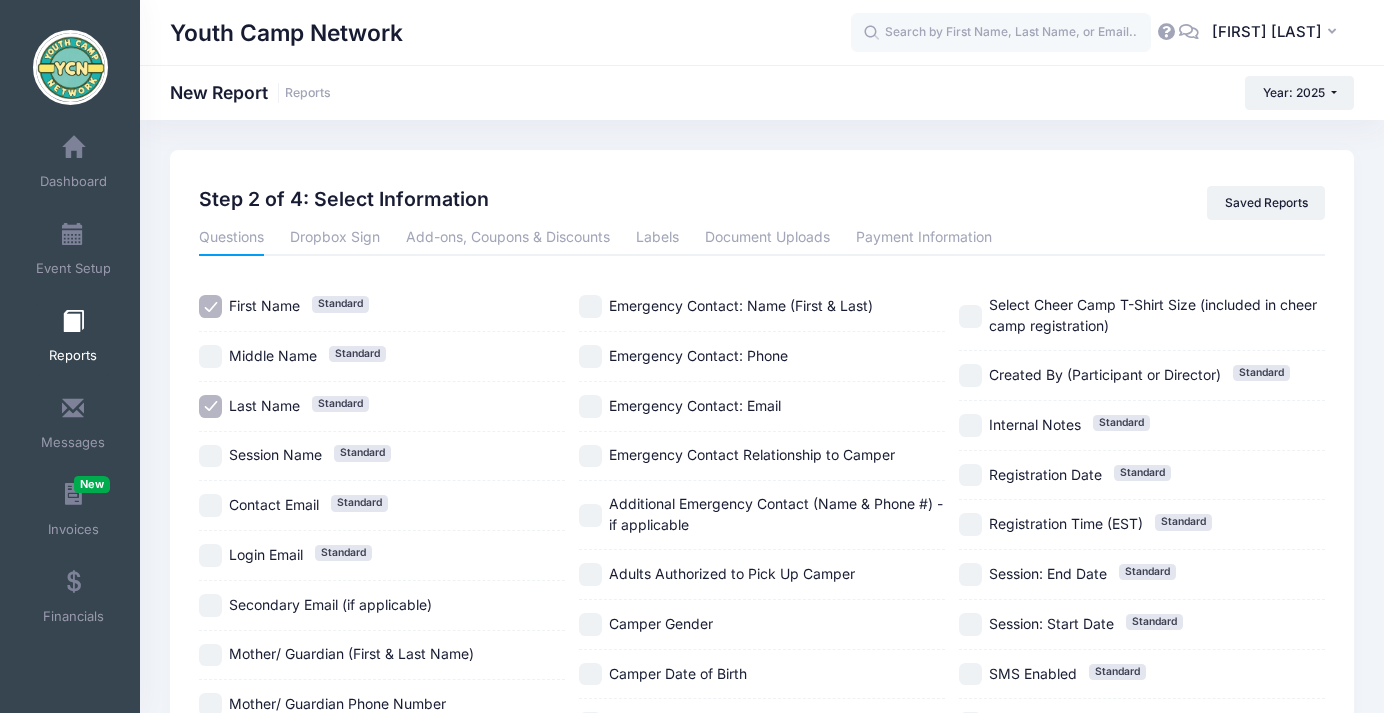 click on "Select Cheer Camp T-Shirt Size (included in cheer camp registration)" at bounding box center (970, 316) 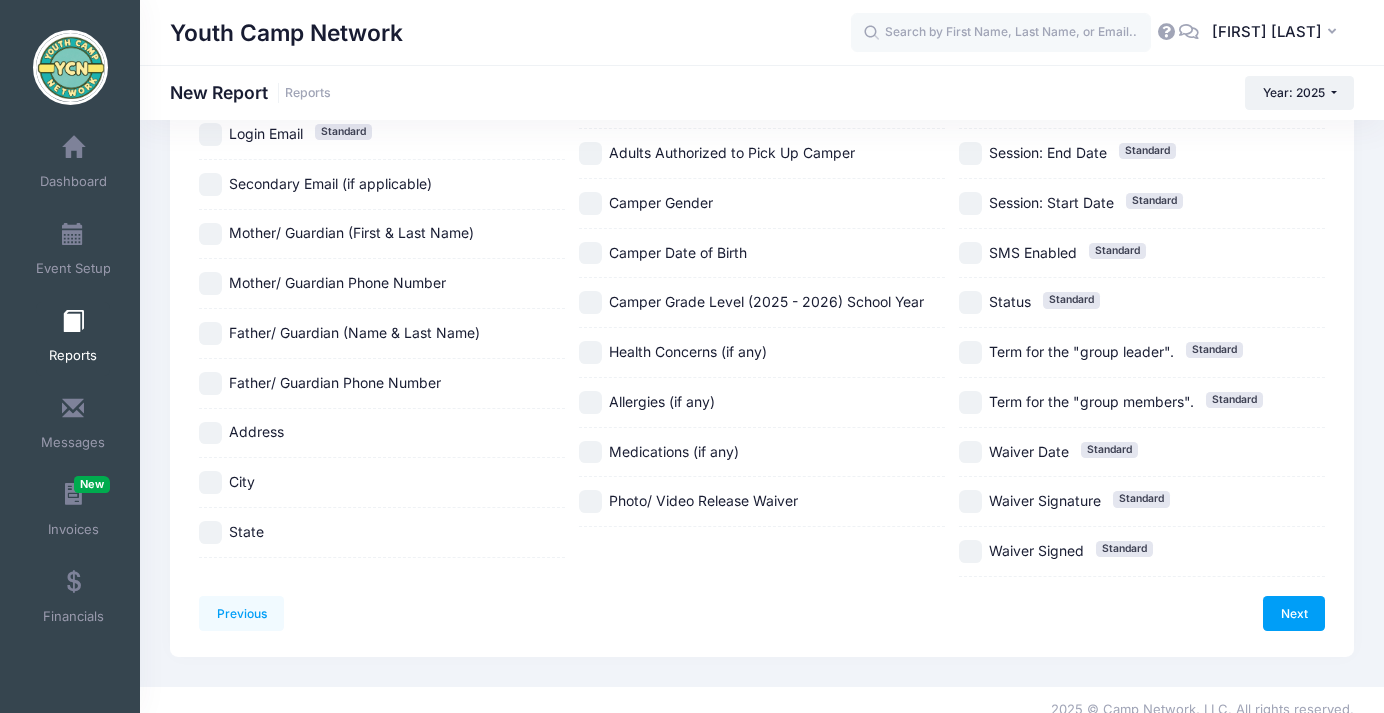 scroll, scrollTop: 440, scrollLeft: 0, axis: vertical 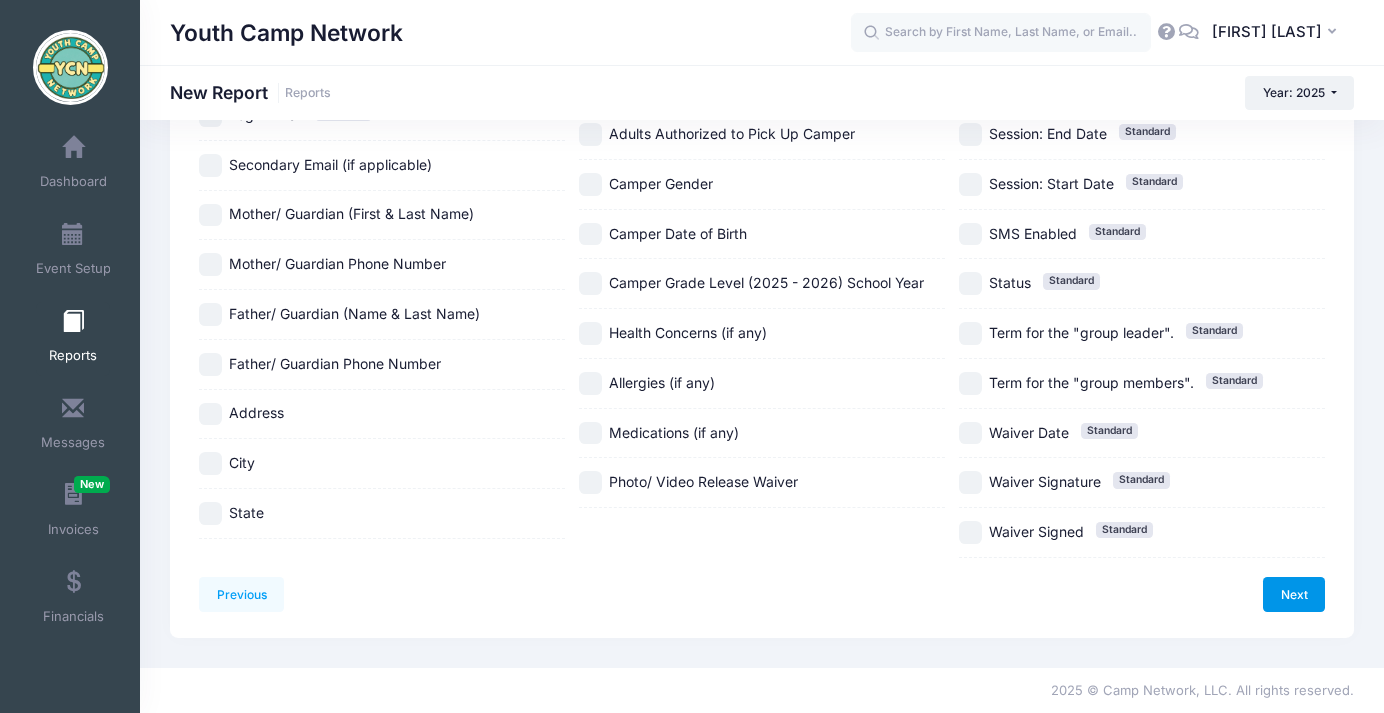 click on "Next" at bounding box center [1294, 594] 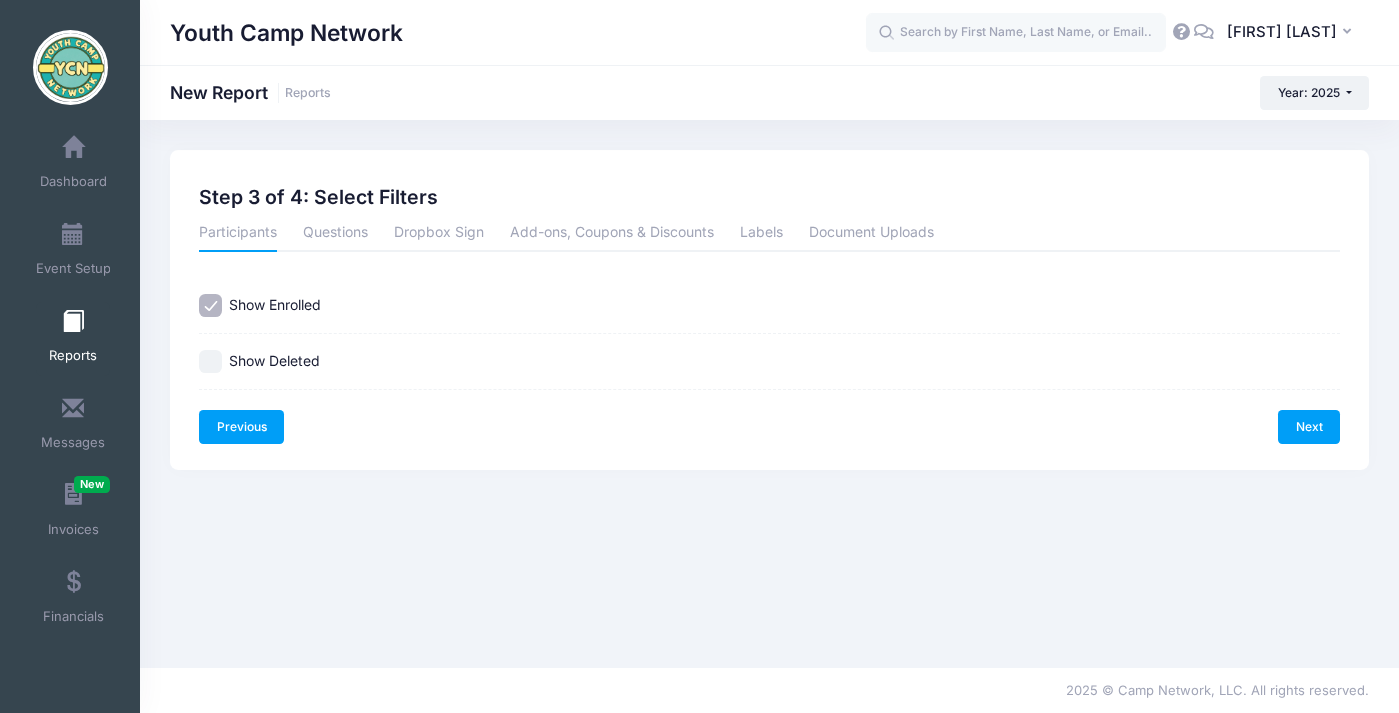 click on "Previous" at bounding box center [241, 427] 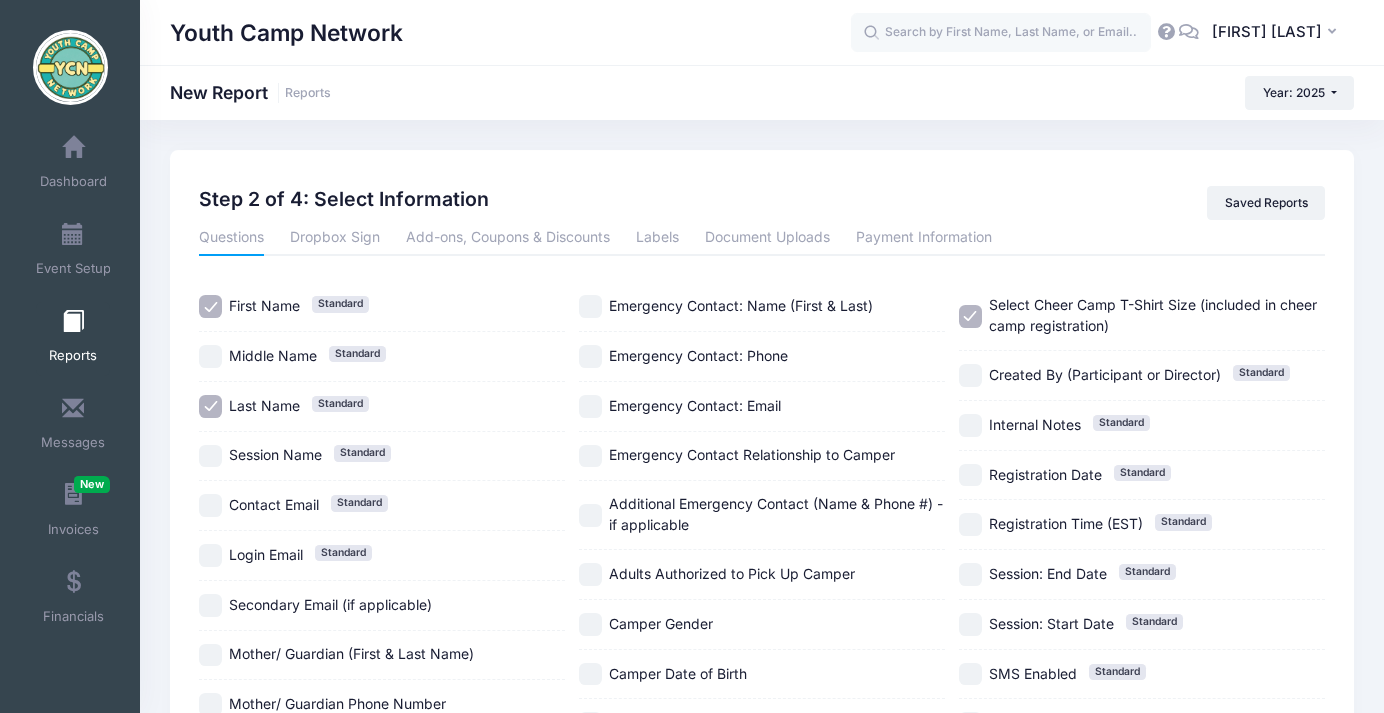 click on "Session Name Standard" at bounding box center (210, 456) 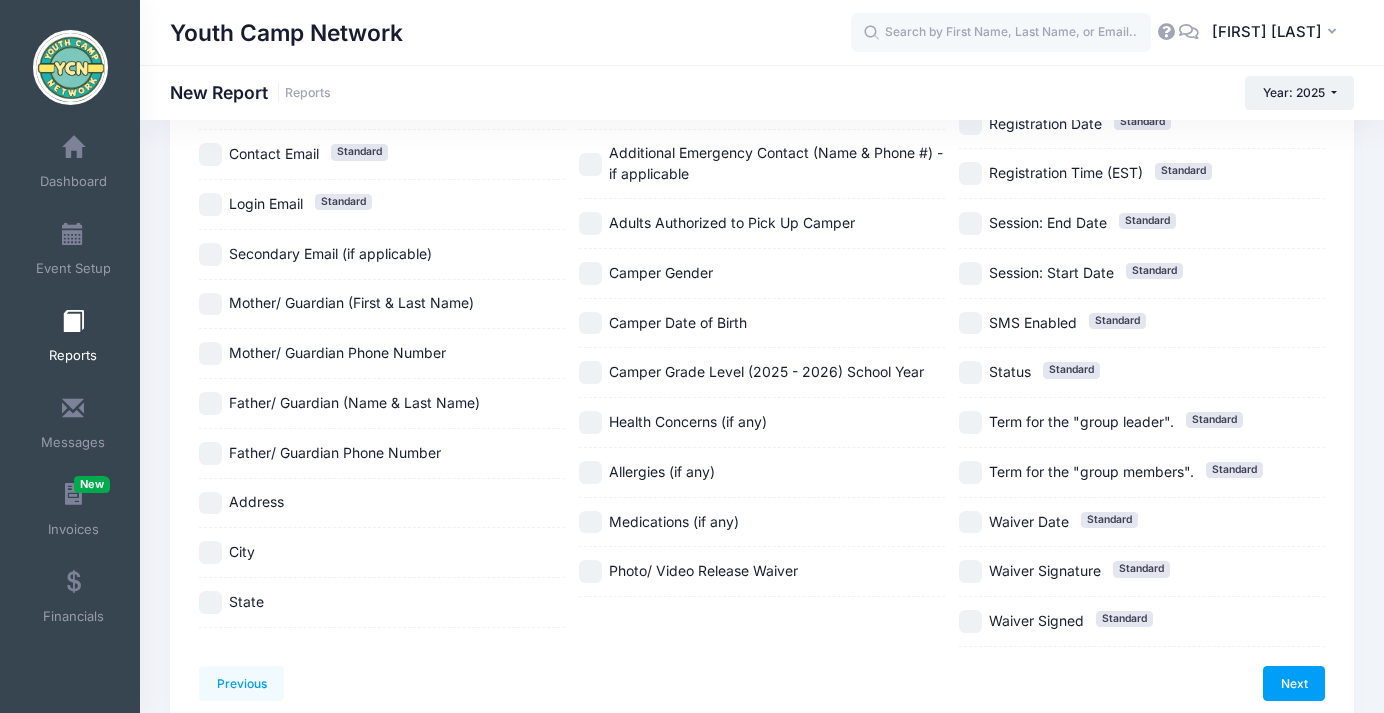 scroll, scrollTop: 424, scrollLeft: 0, axis: vertical 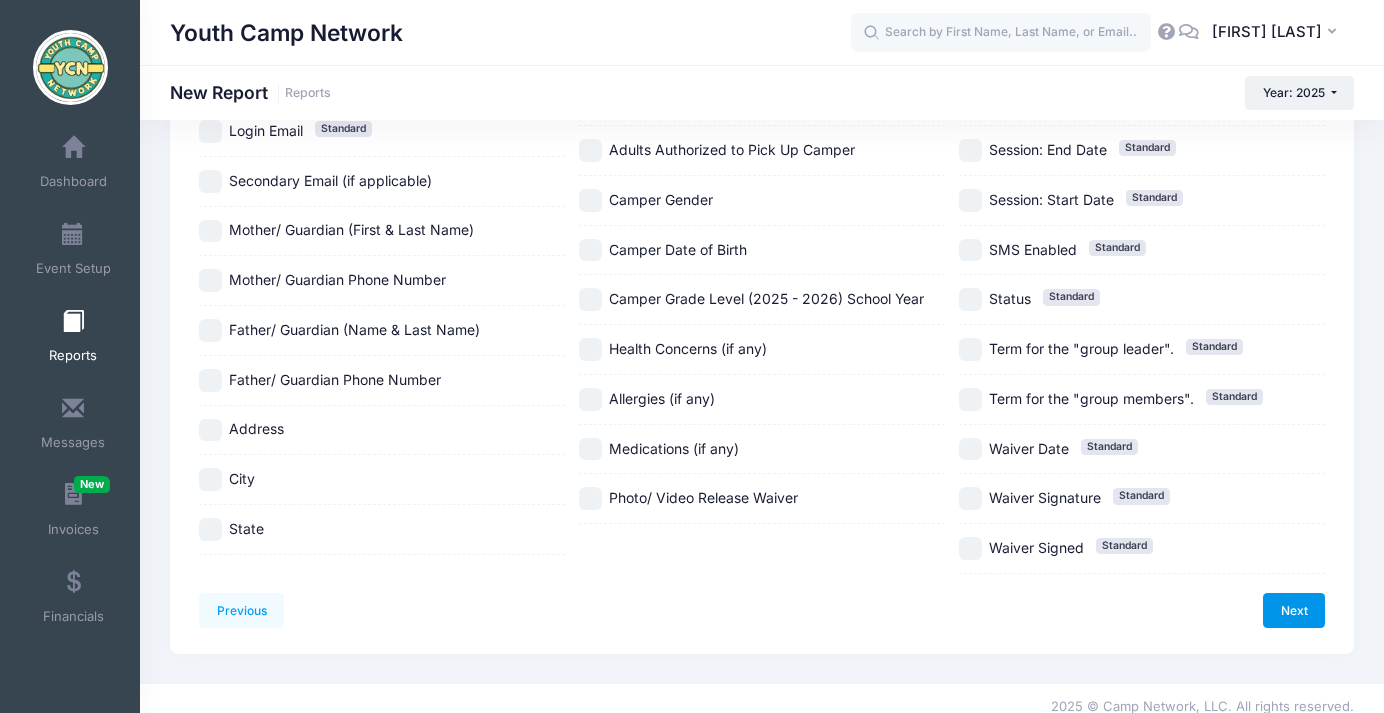 click on "Next" at bounding box center [1294, 610] 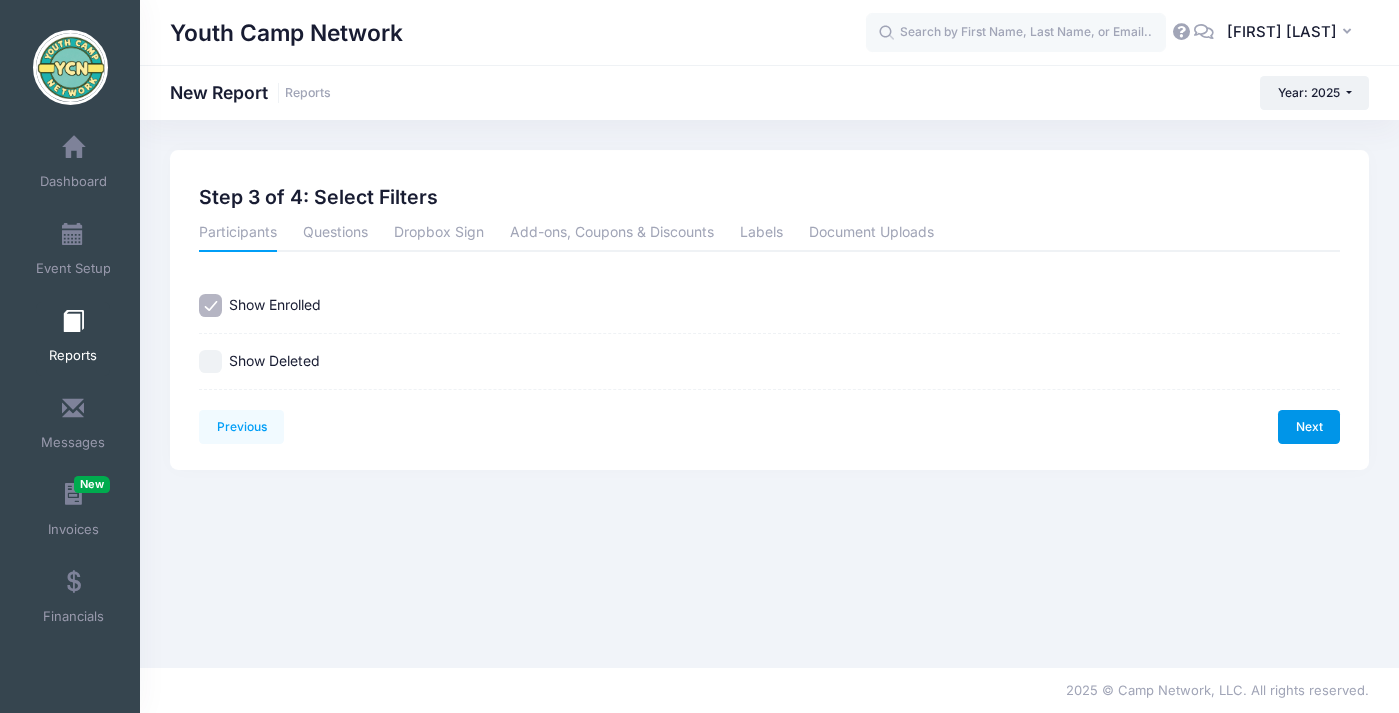 click on "Next" at bounding box center [1309, 427] 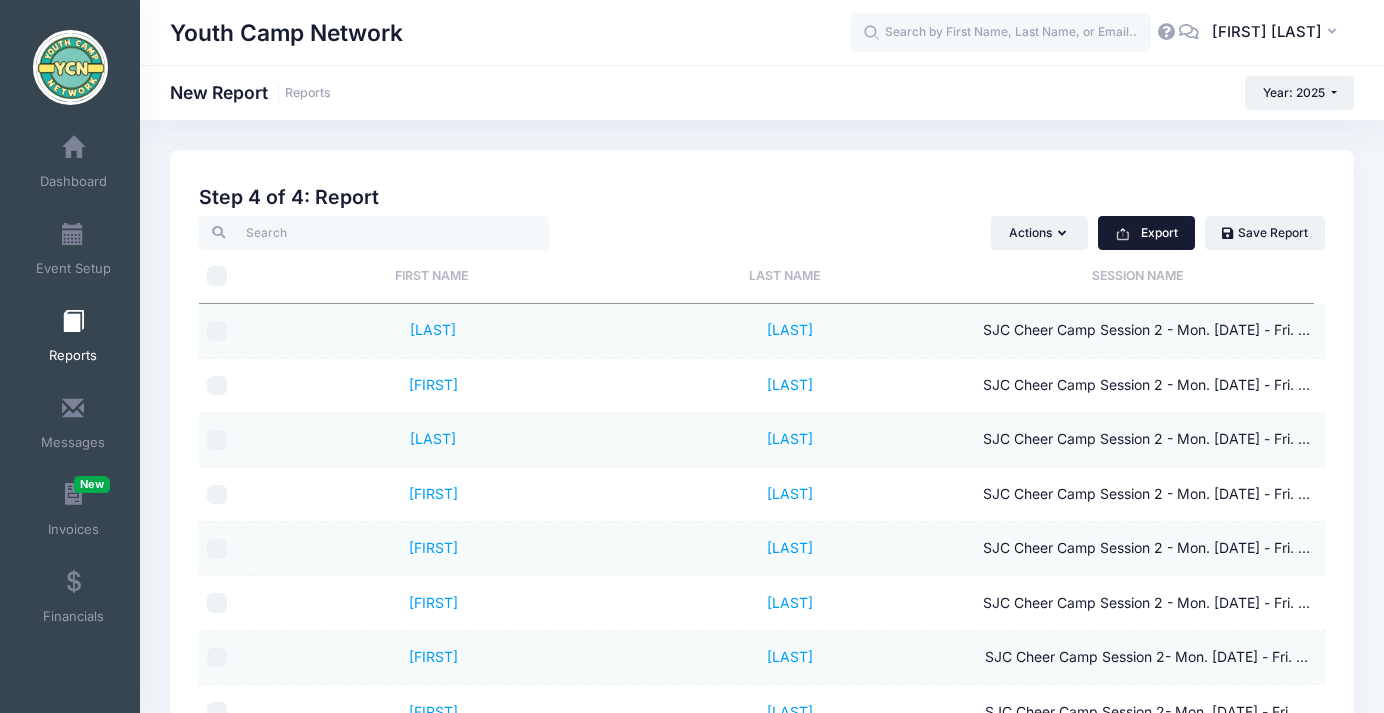 click on "Export" at bounding box center (1146, 233) 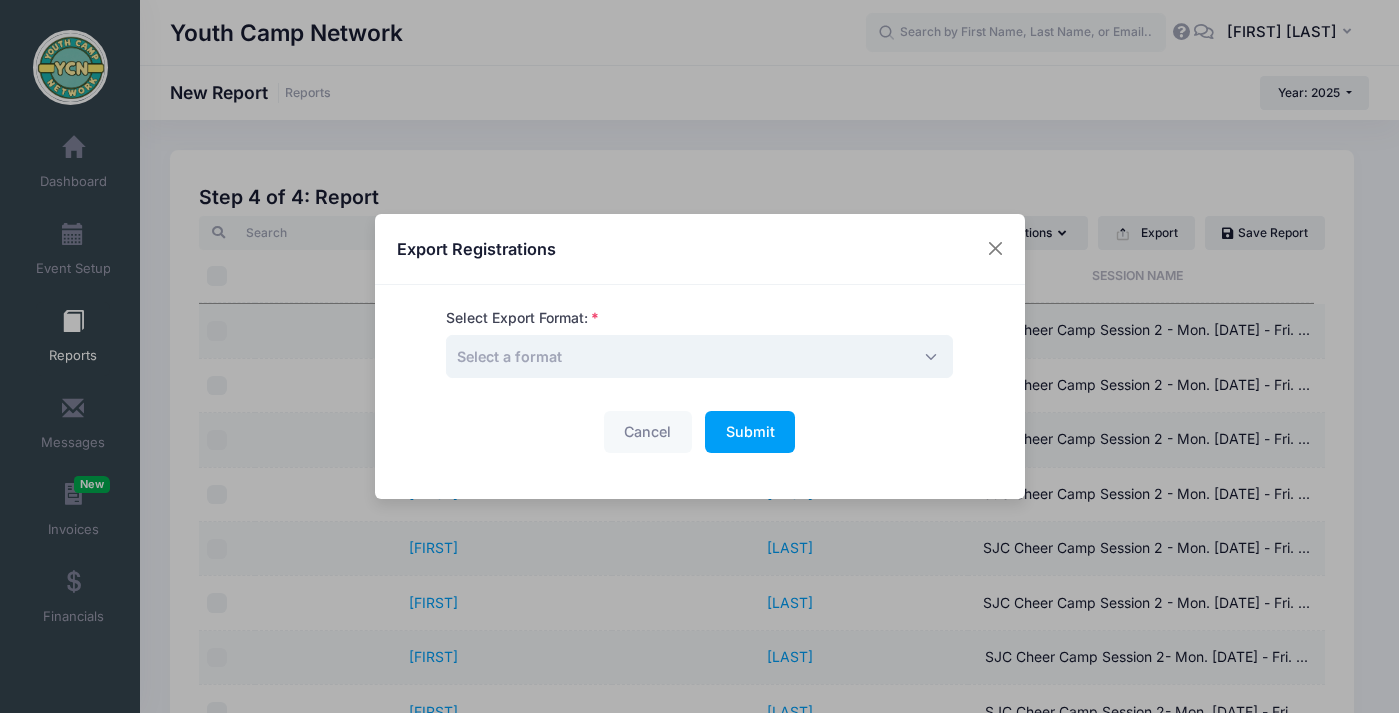 click on "Select a format" at bounding box center [699, 356] 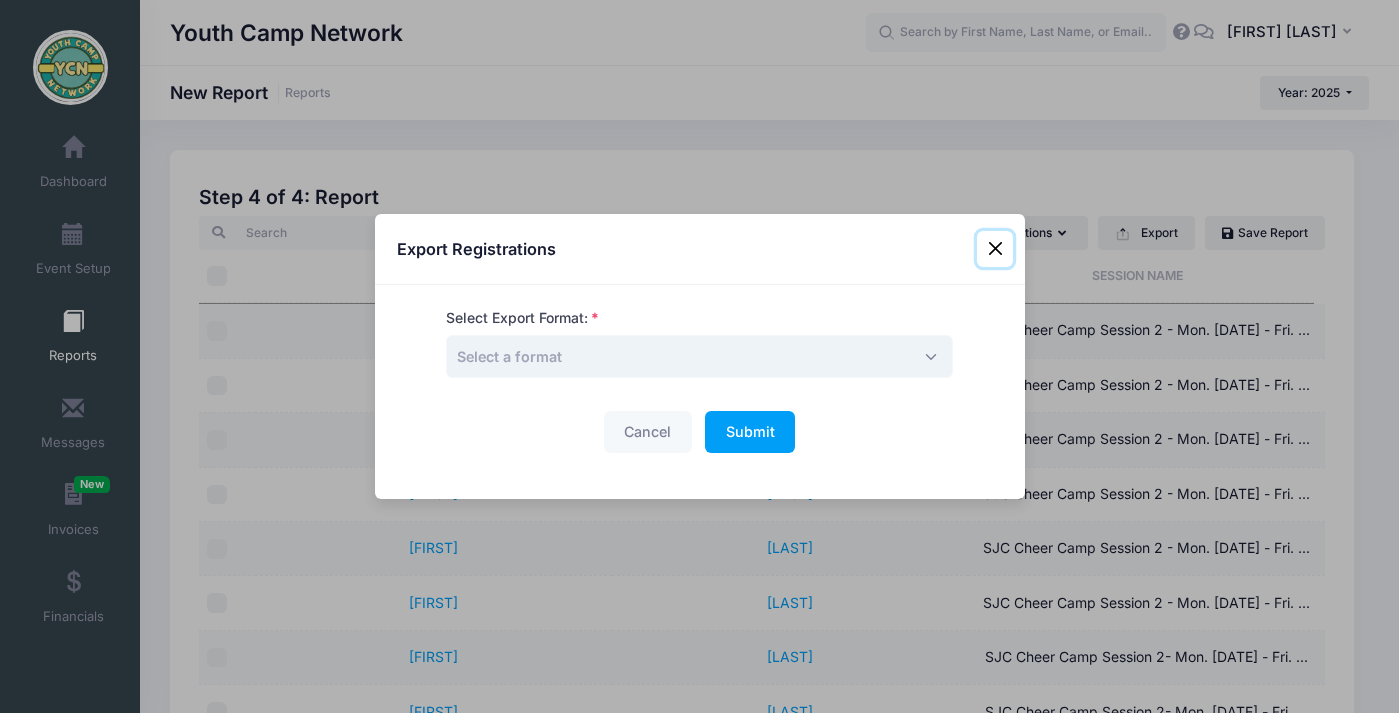 click at bounding box center (995, 249) 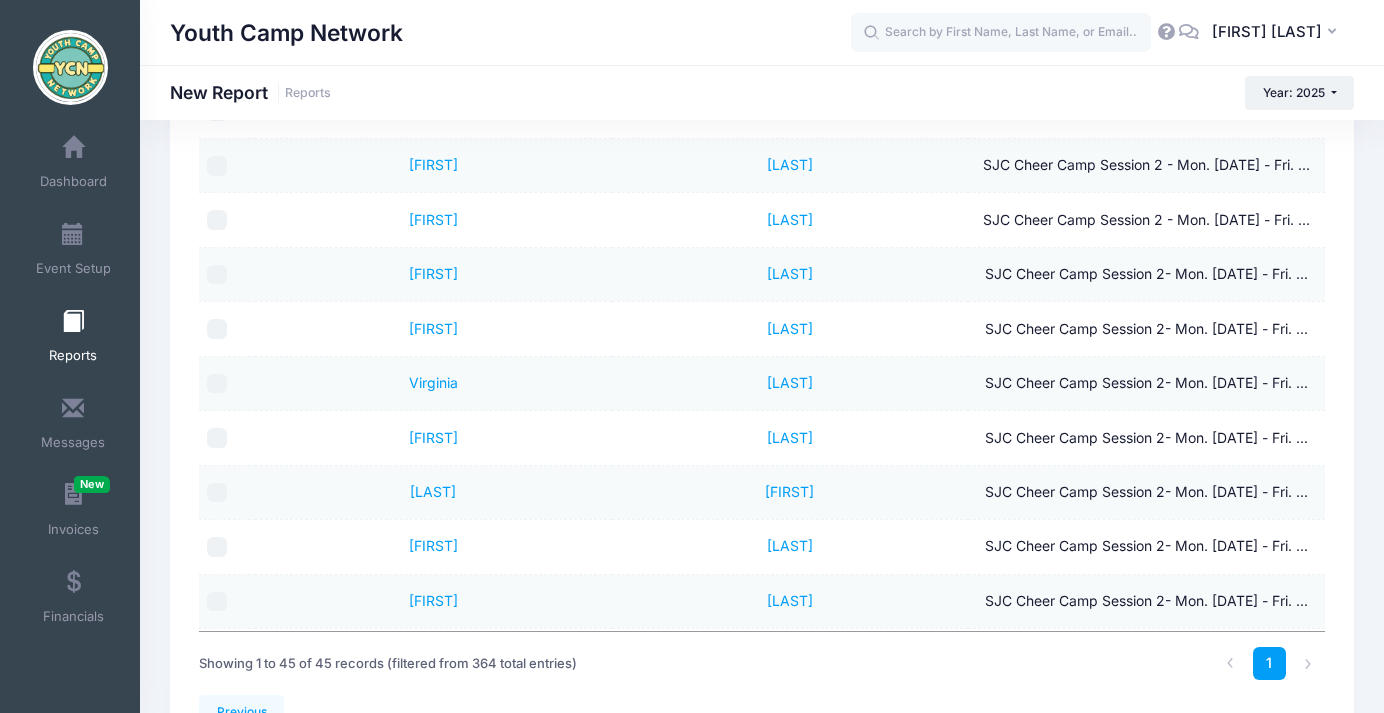 scroll, scrollTop: 385, scrollLeft: 0, axis: vertical 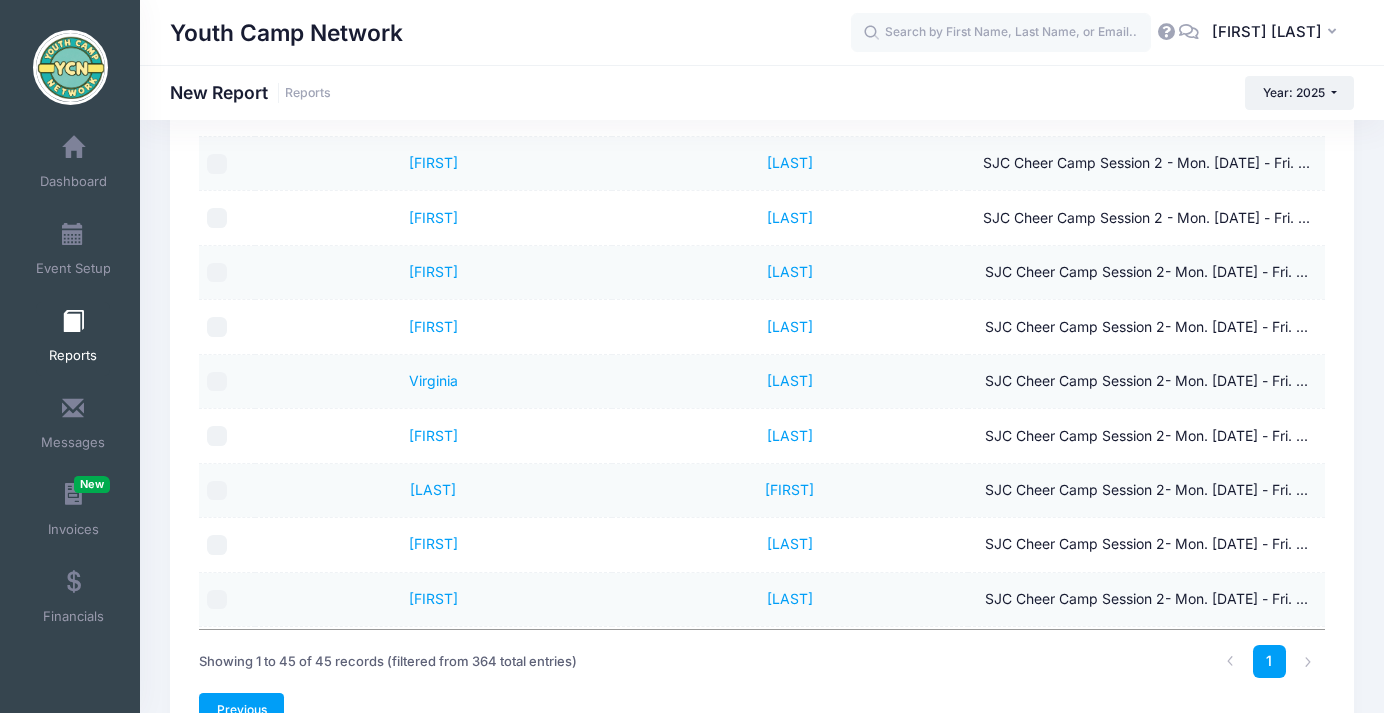 click on "Previous" at bounding box center (241, 710) 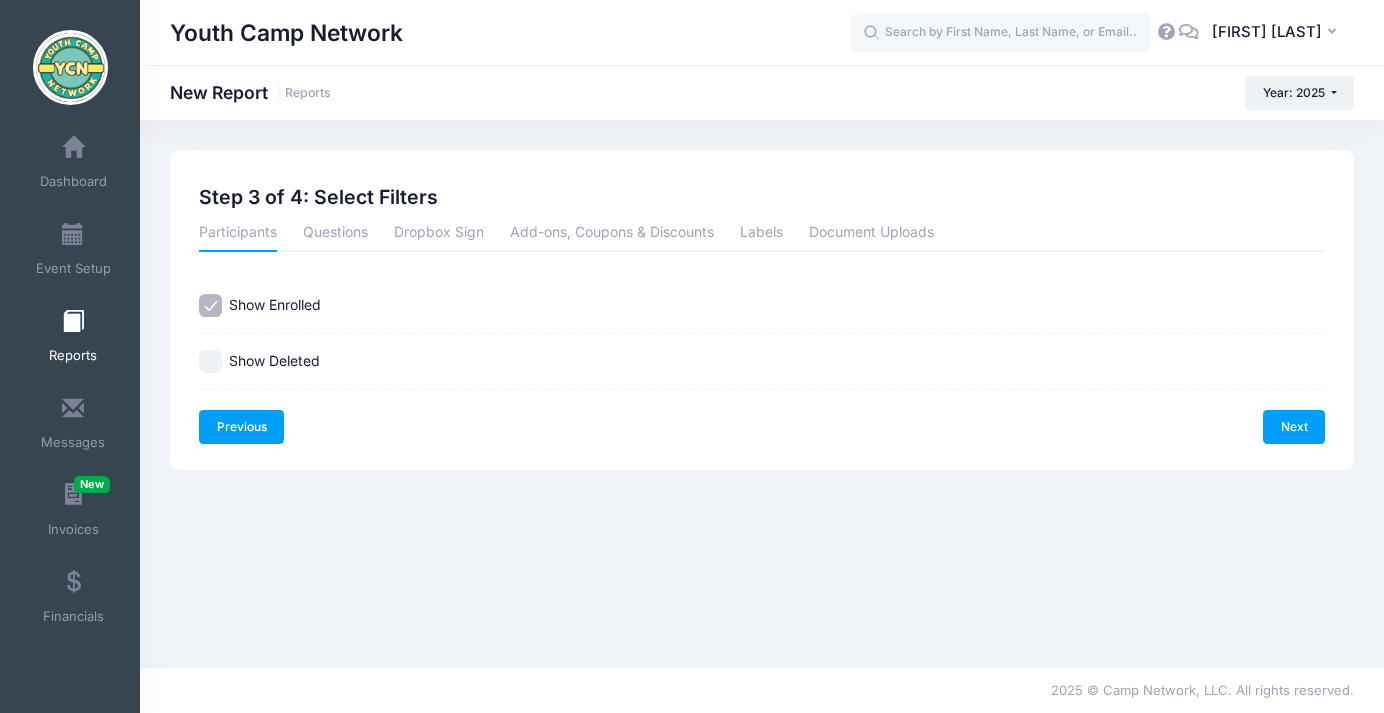 scroll, scrollTop: 0, scrollLeft: 0, axis: both 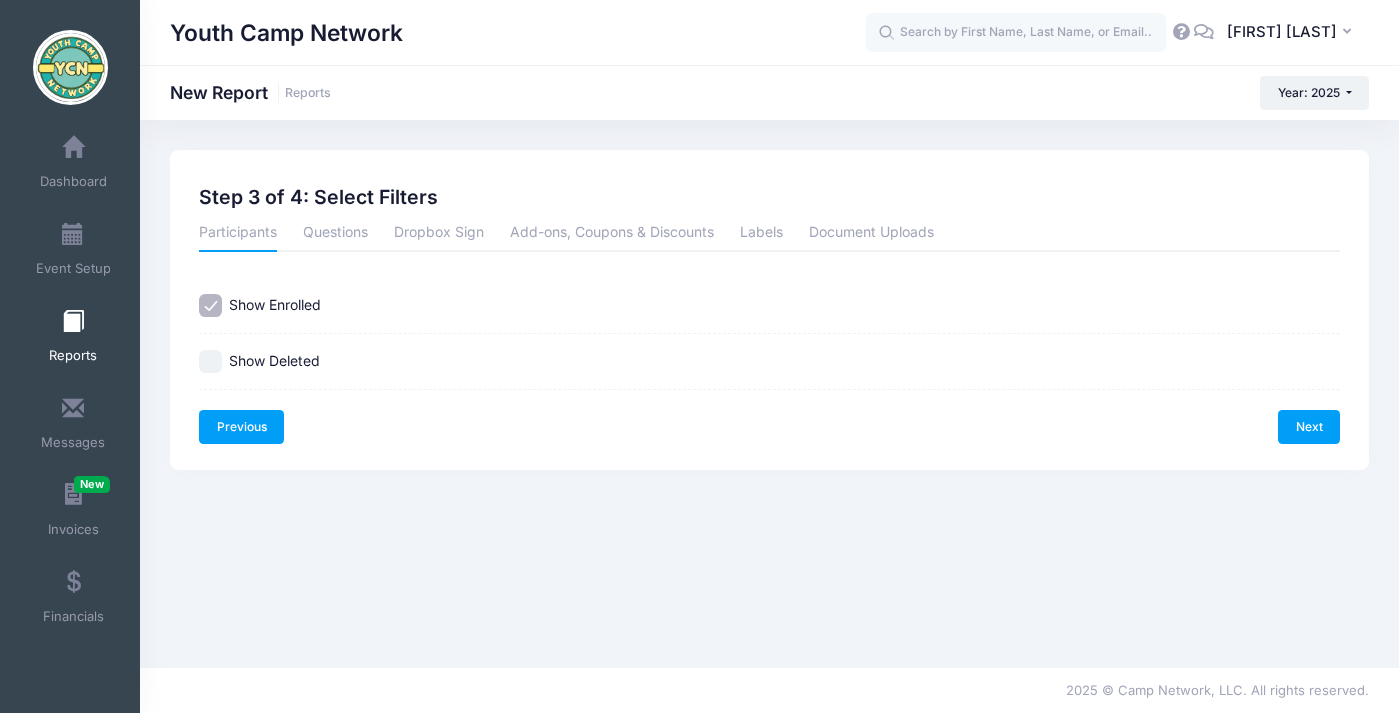 click on "Previous" at bounding box center [241, 427] 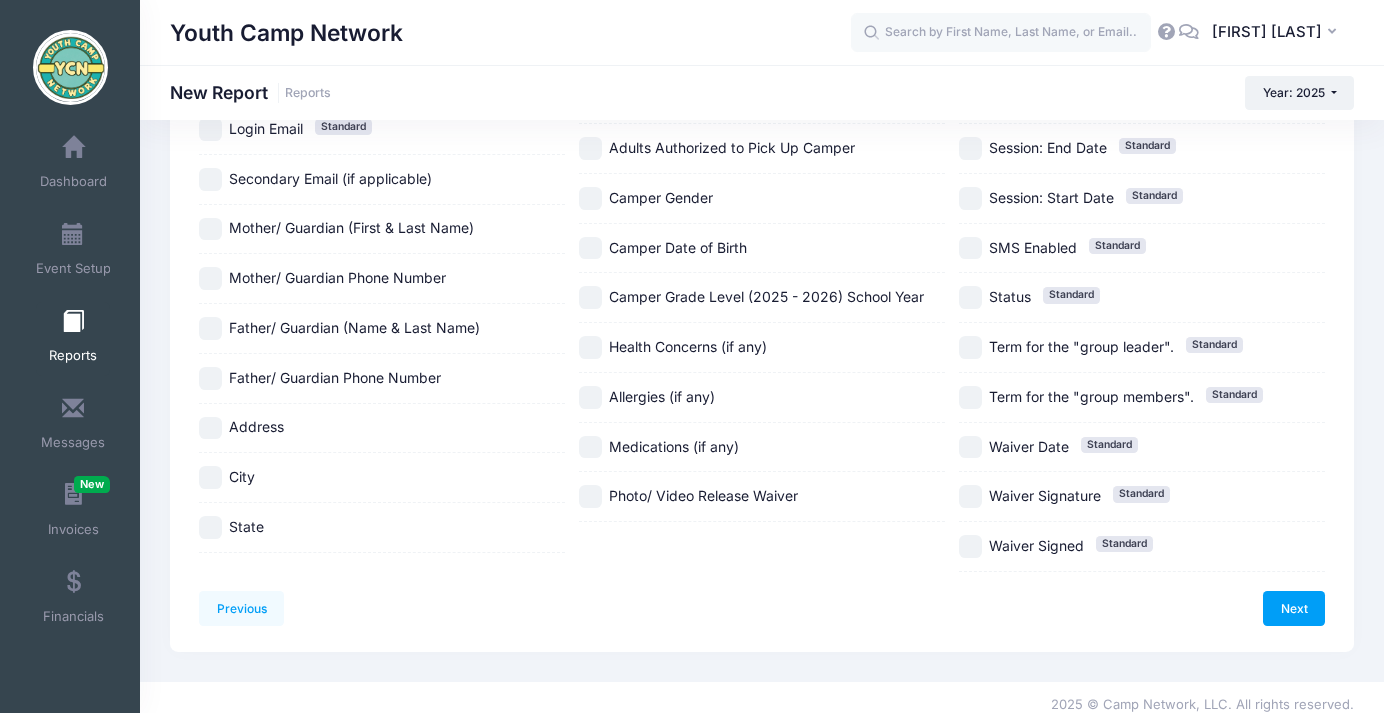 scroll, scrollTop: 436, scrollLeft: 0, axis: vertical 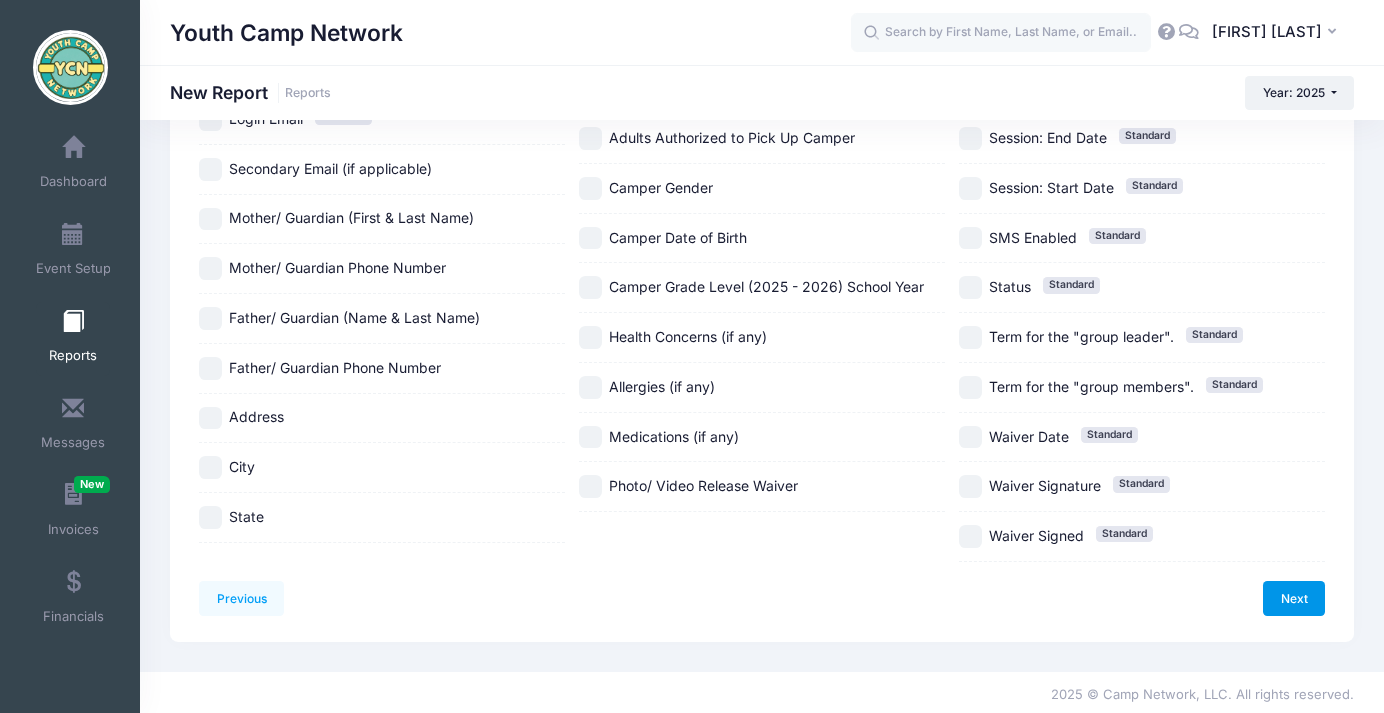 click on "Next" at bounding box center [1294, 598] 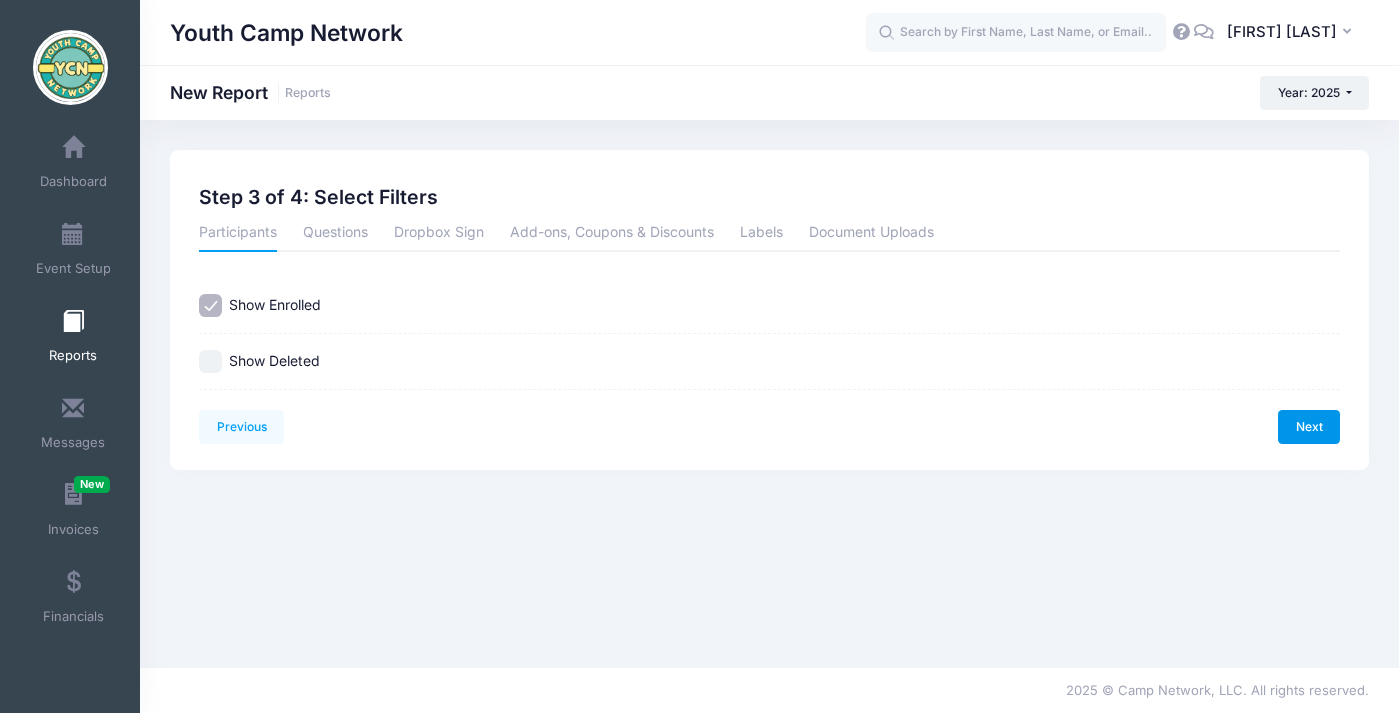 click on "Next" at bounding box center (1309, 427) 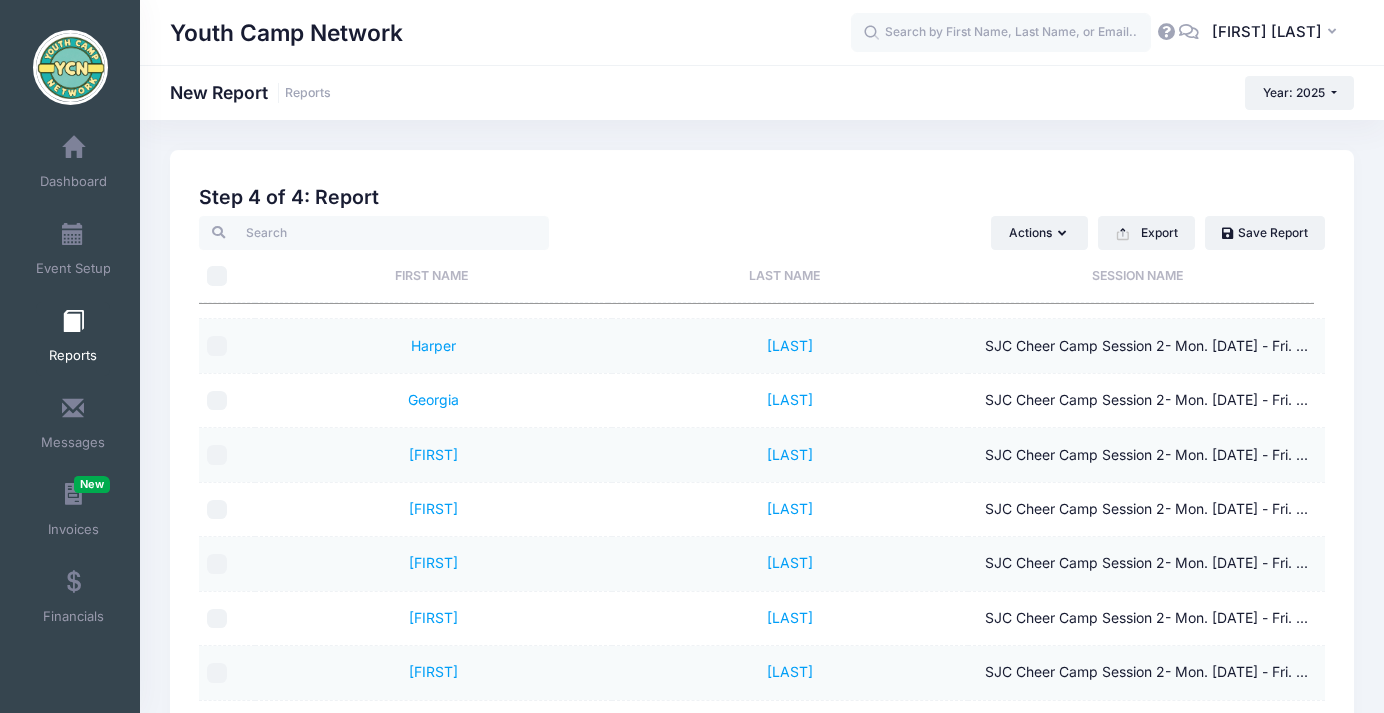 scroll, scrollTop: 1231, scrollLeft: 0, axis: vertical 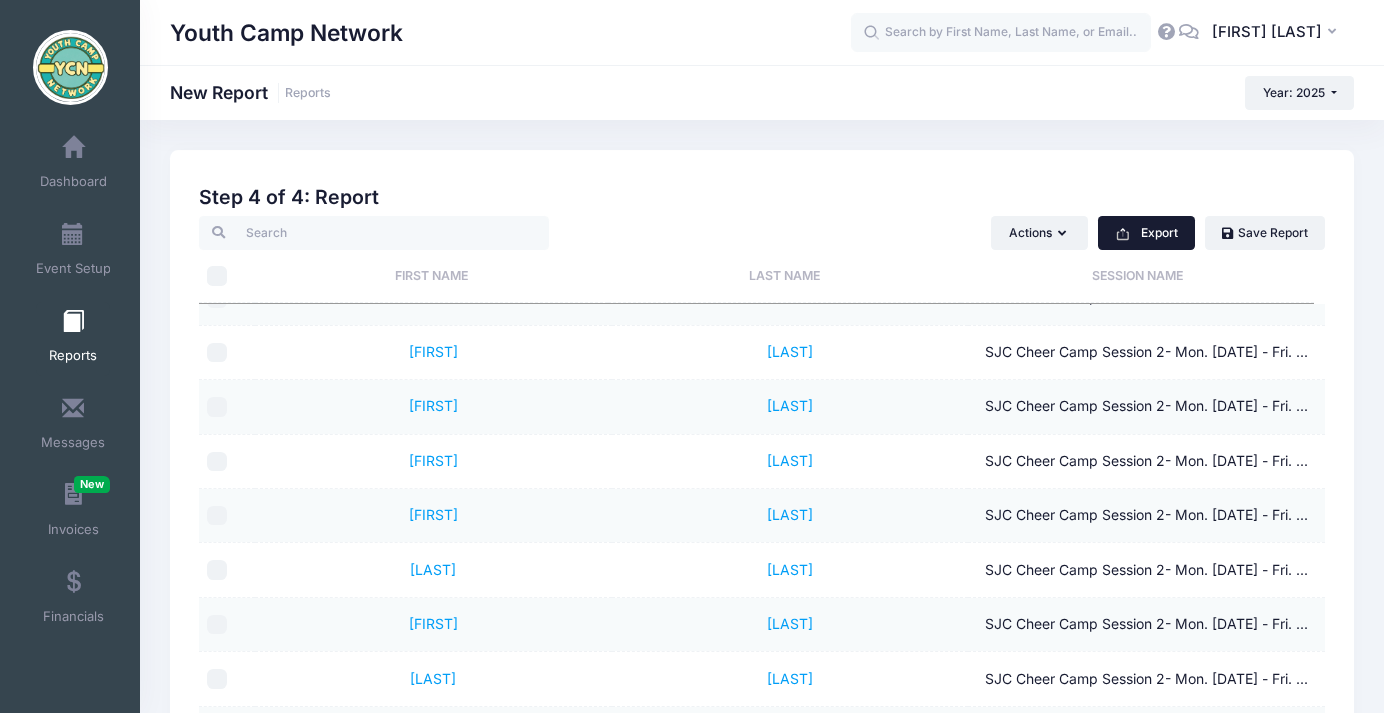 click on "Export" at bounding box center (1146, 233) 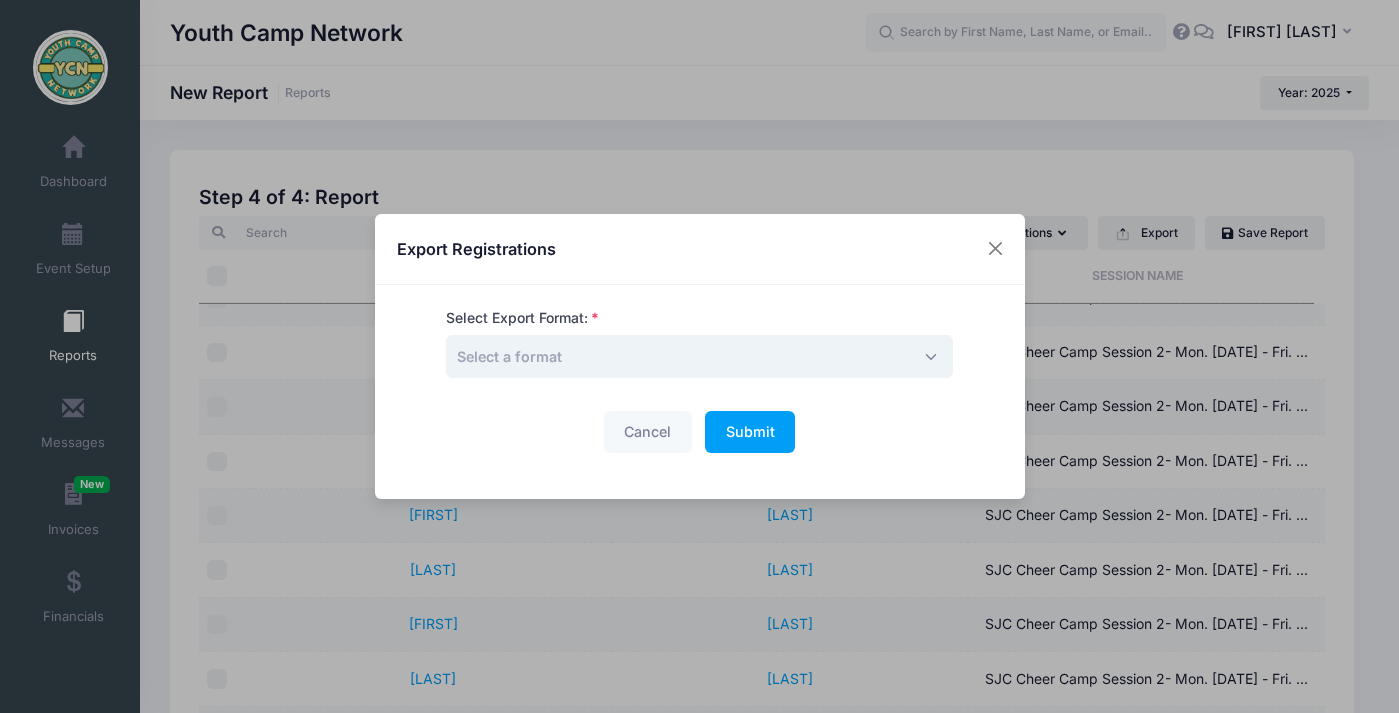 click on "Select a format" at bounding box center (699, 356) 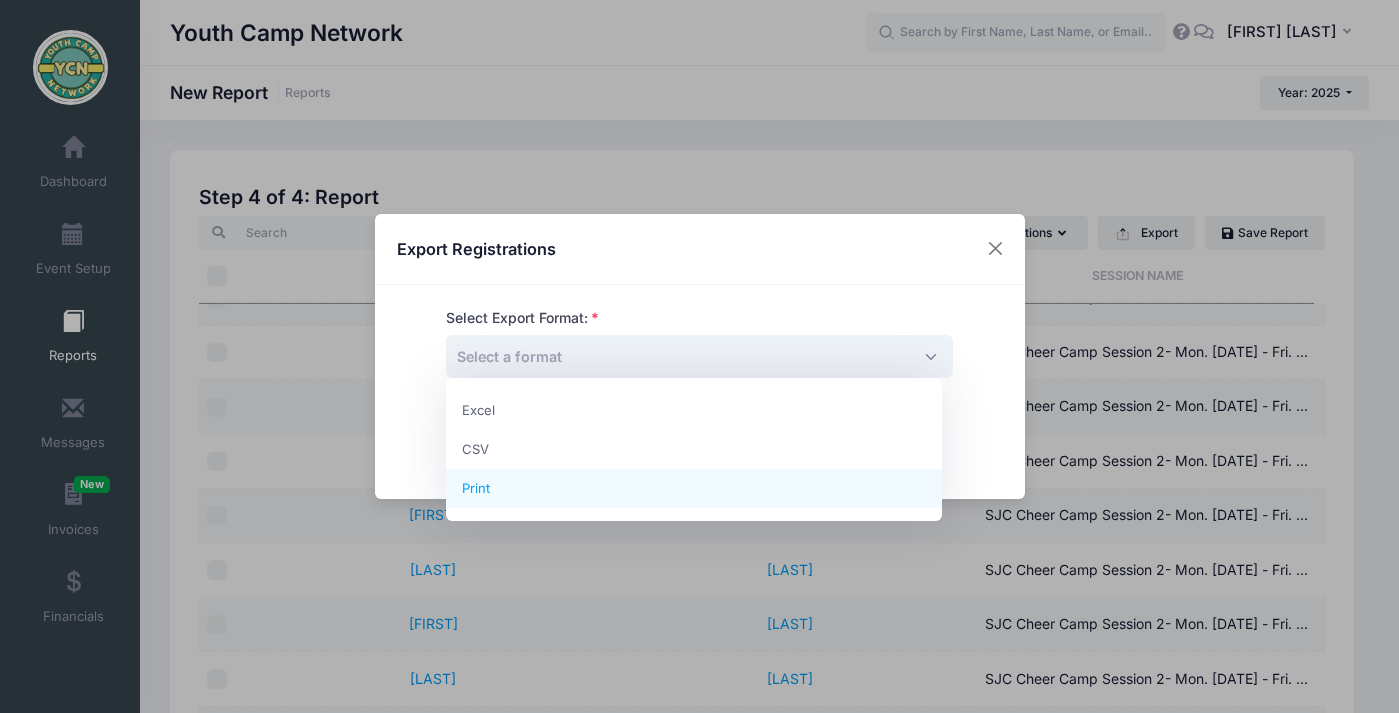 select on "print" 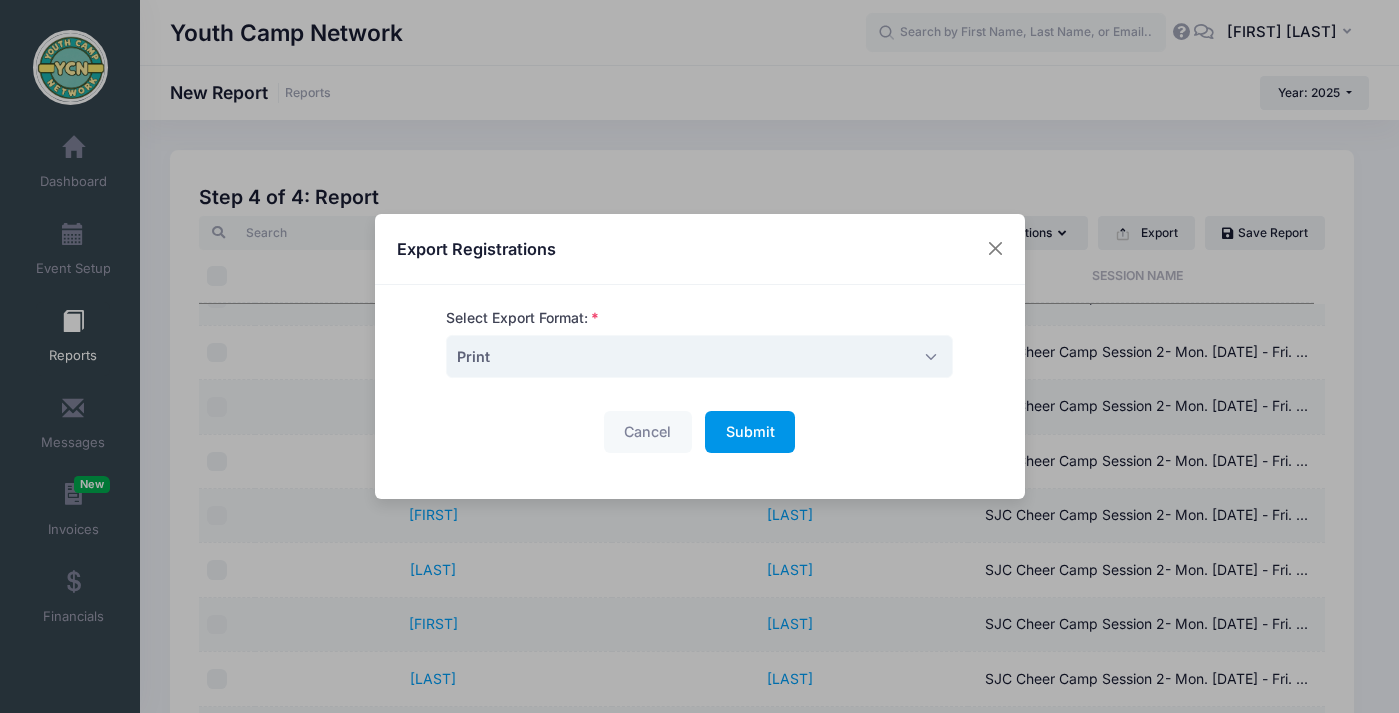 click on "Submit" at bounding box center (750, 431) 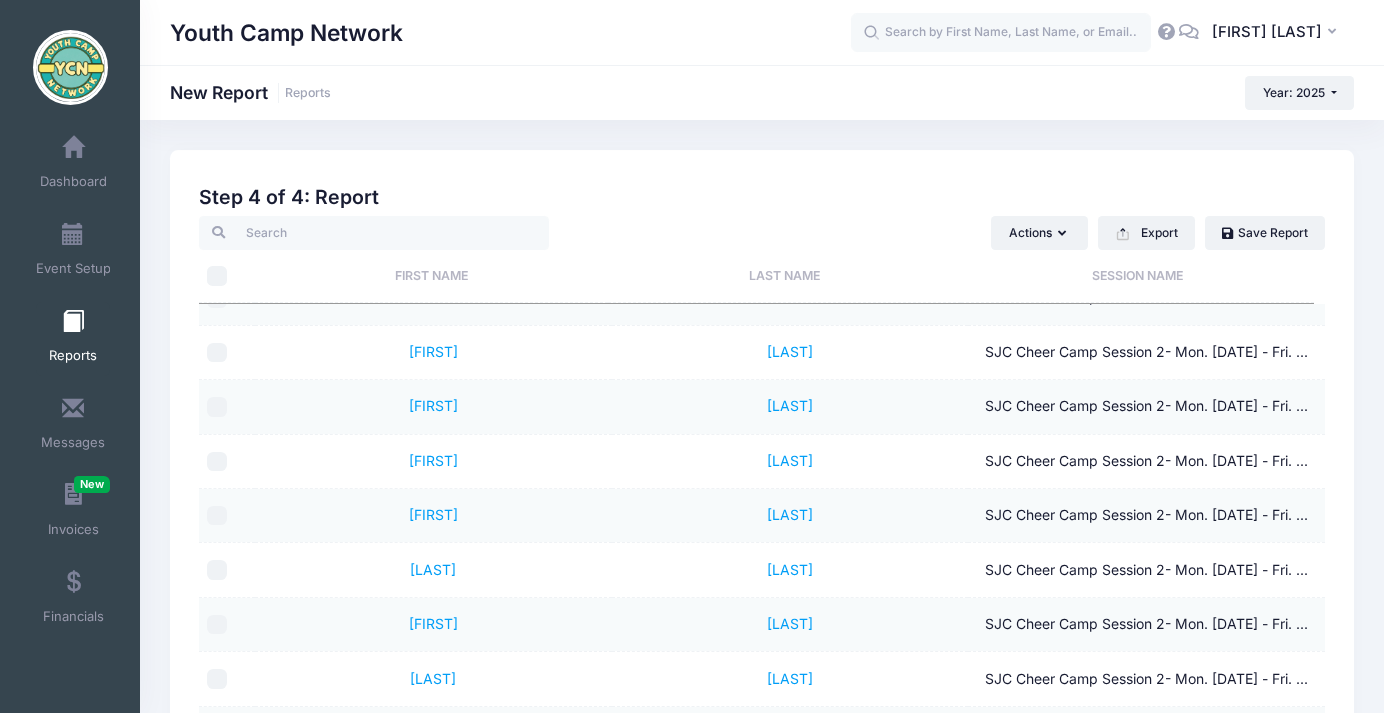 click at bounding box center (73, 322) 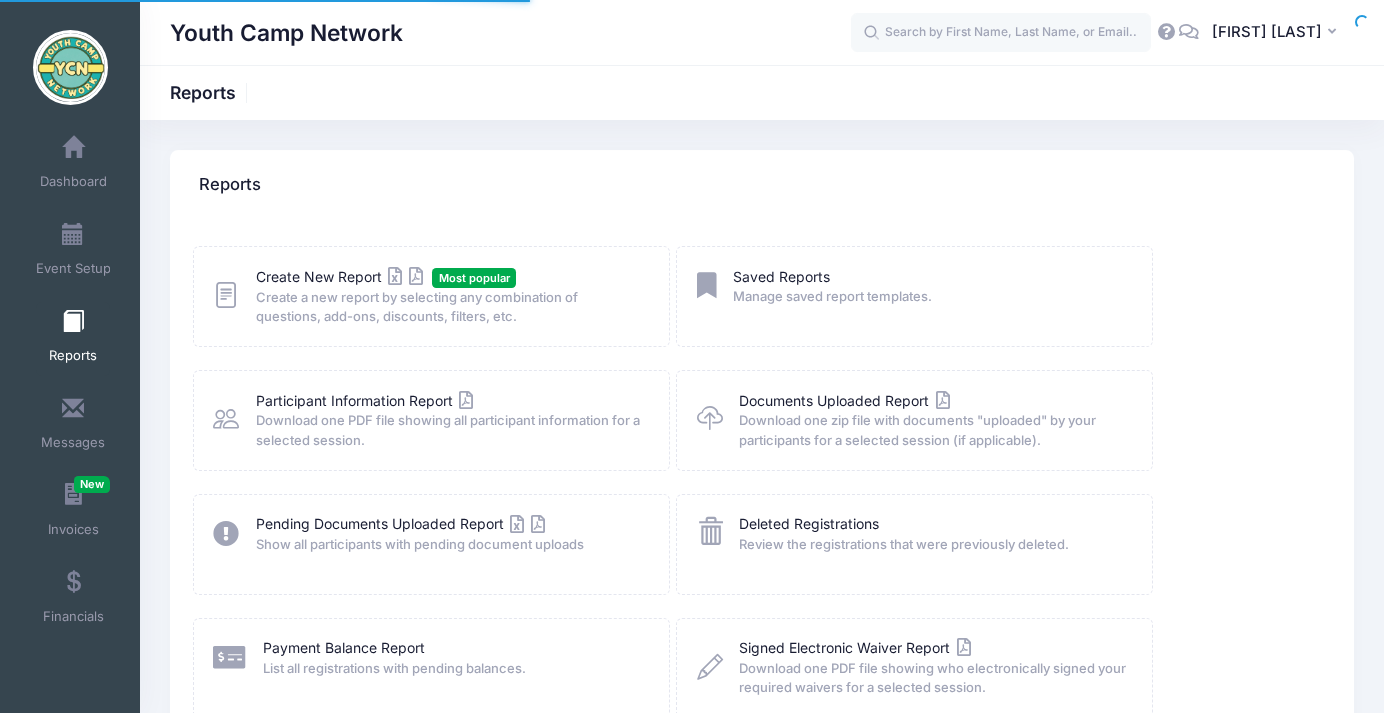 scroll, scrollTop: 0, scrollLeft: 0, axis: both 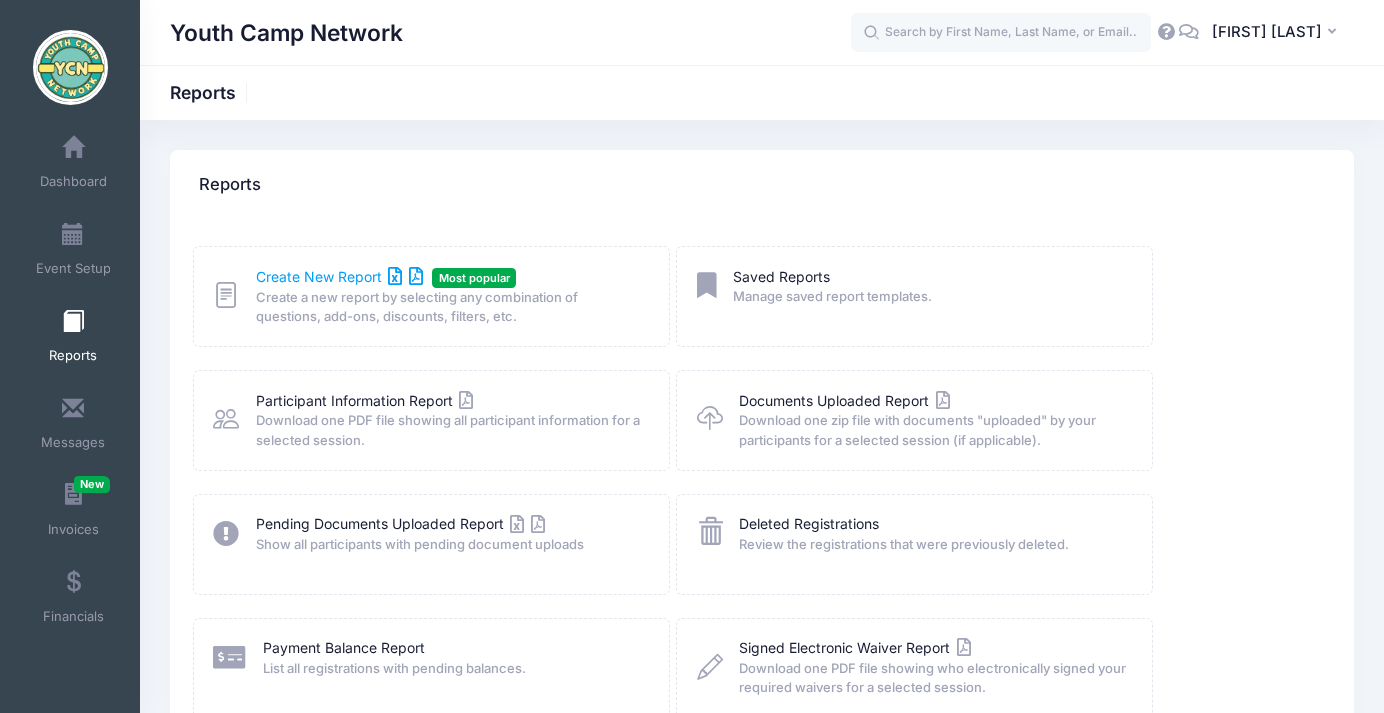 click on "Create New Report" at bounding box center [339, 276] 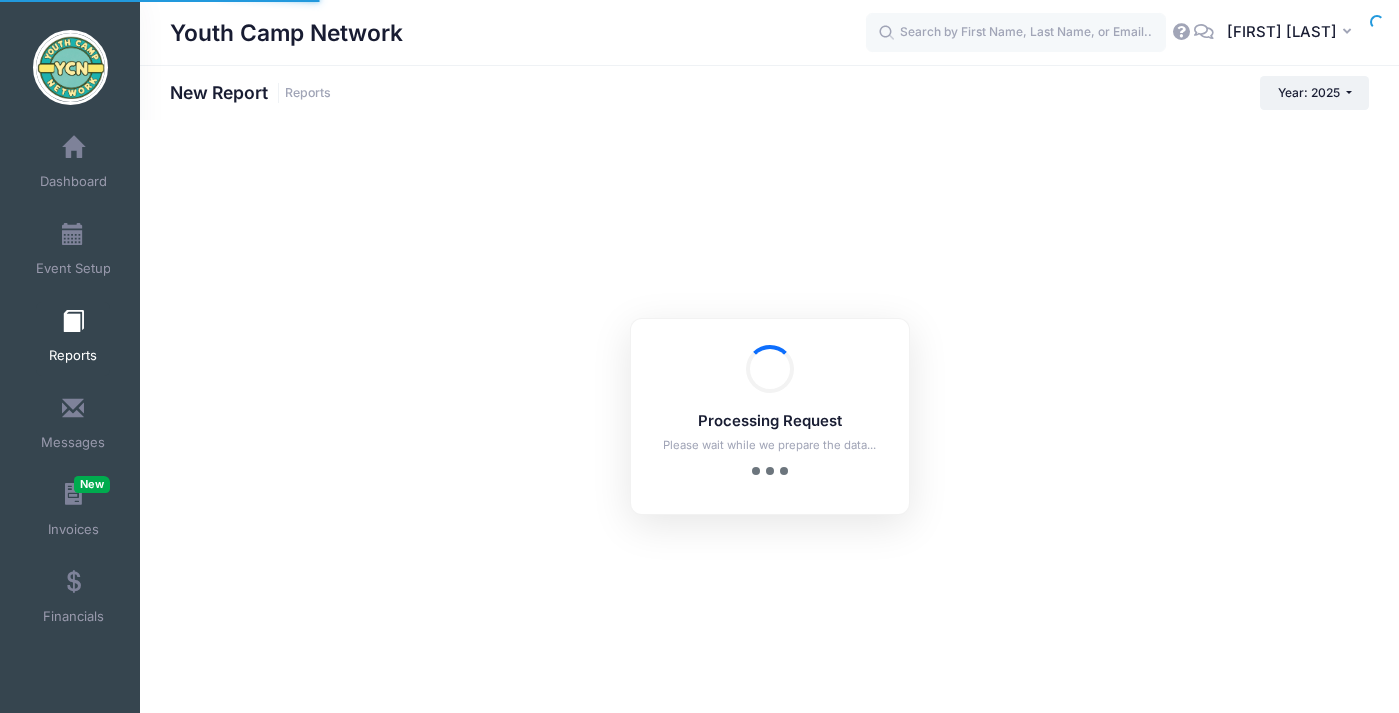 scroll, scrollTop: 0, scrollLeft: 0, axis: both 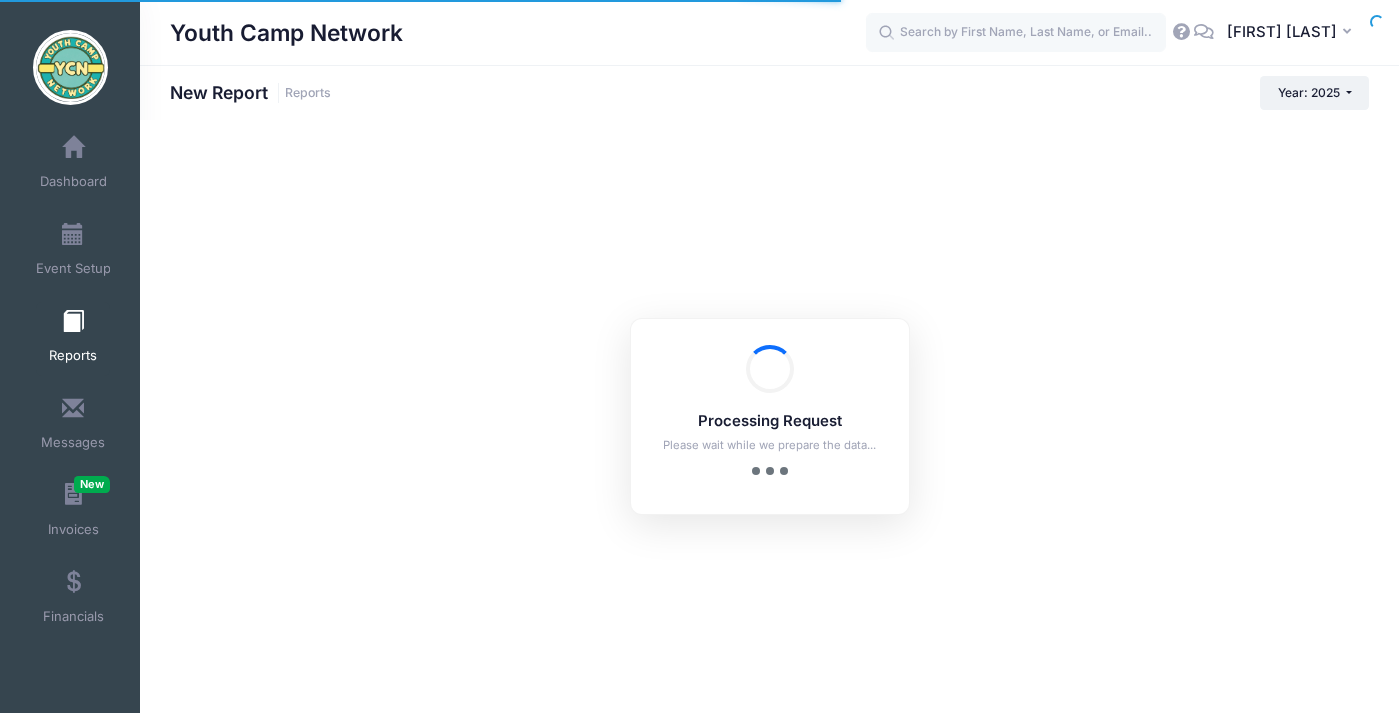 checkbox on "true" 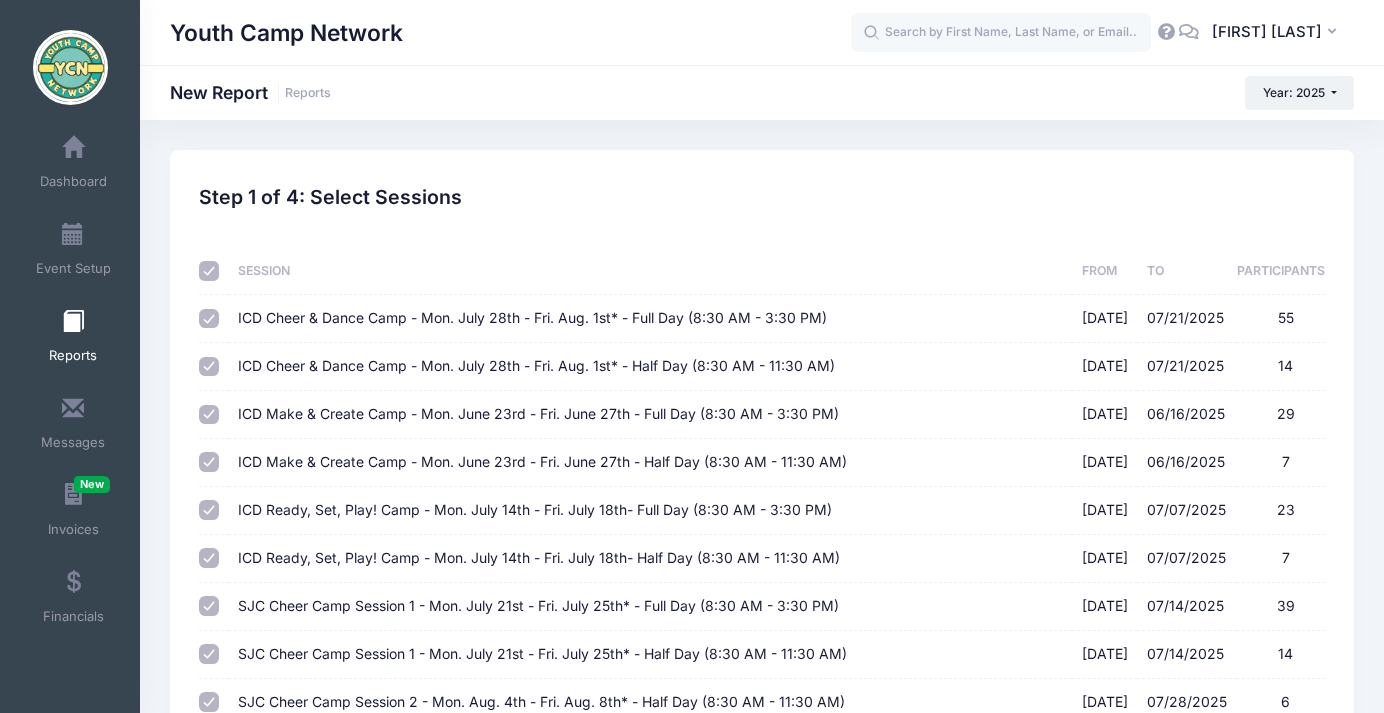 click at bounding box center (209, 271) 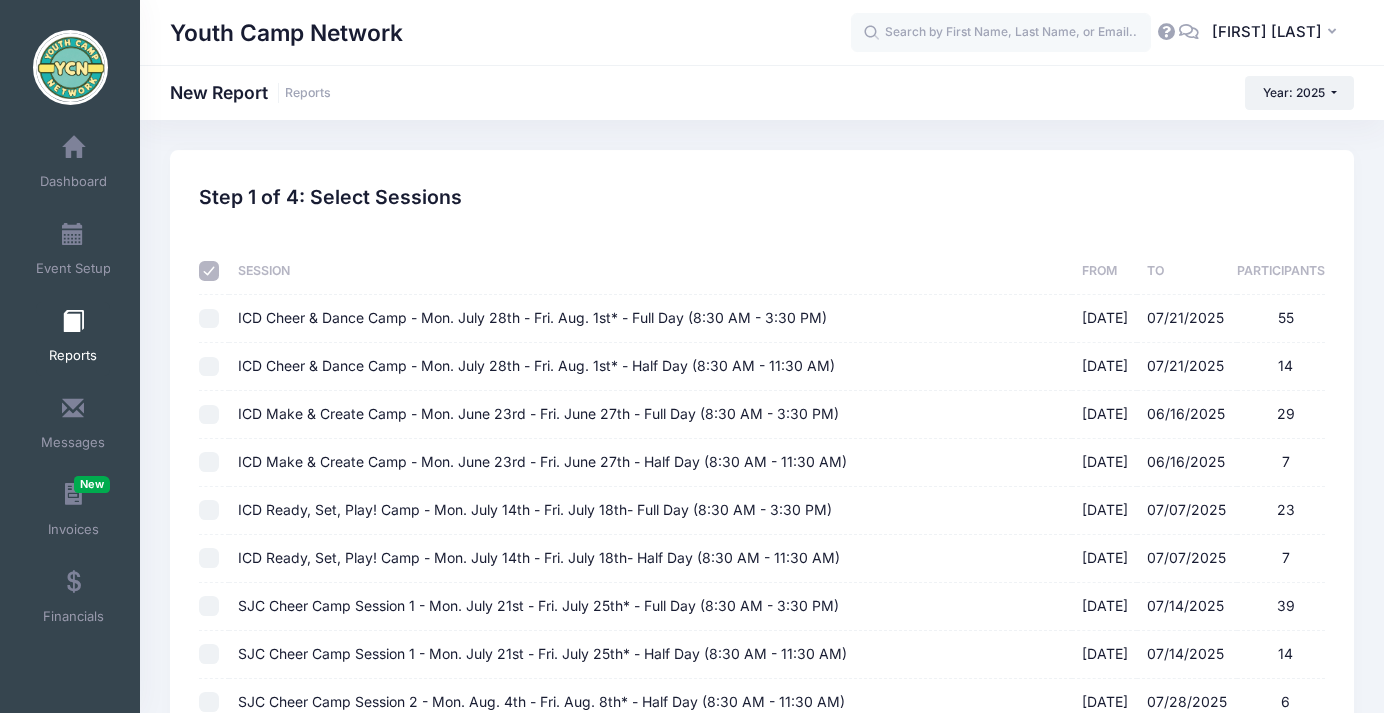 checkbox on "false" 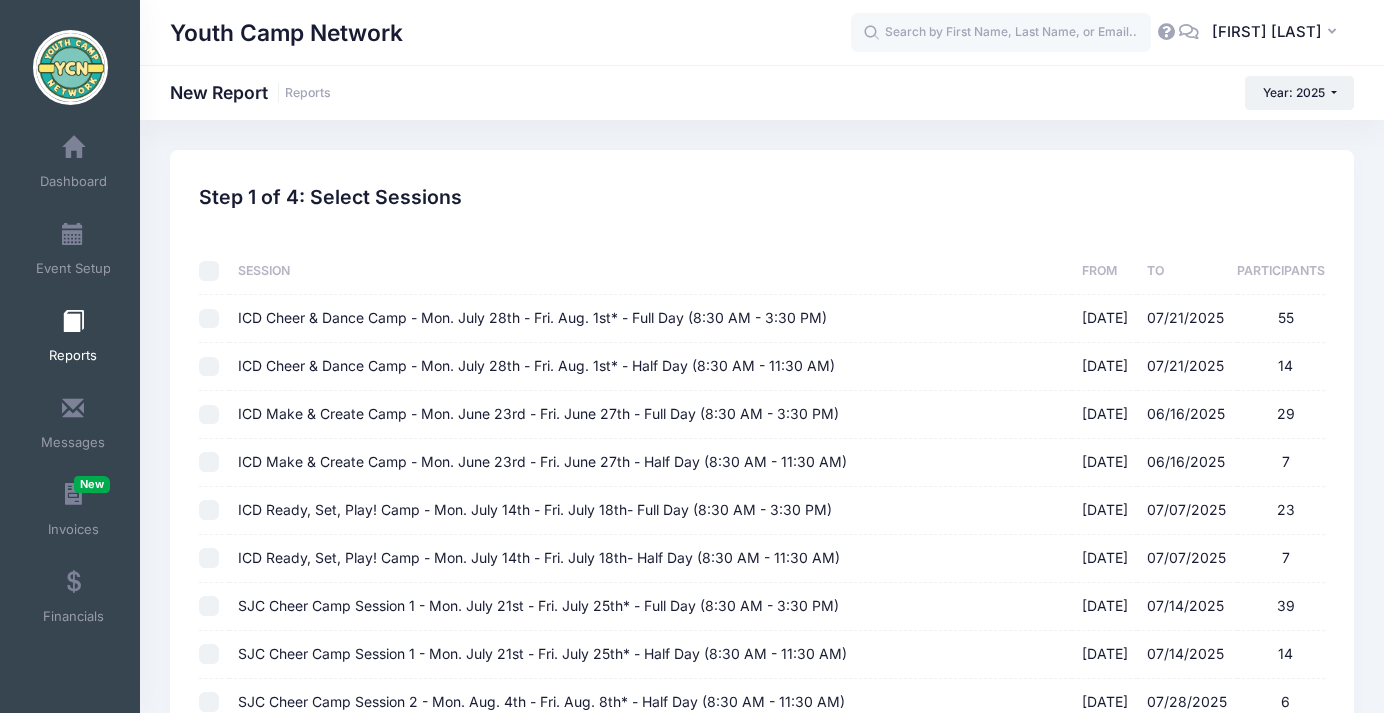 checkbox on "false" 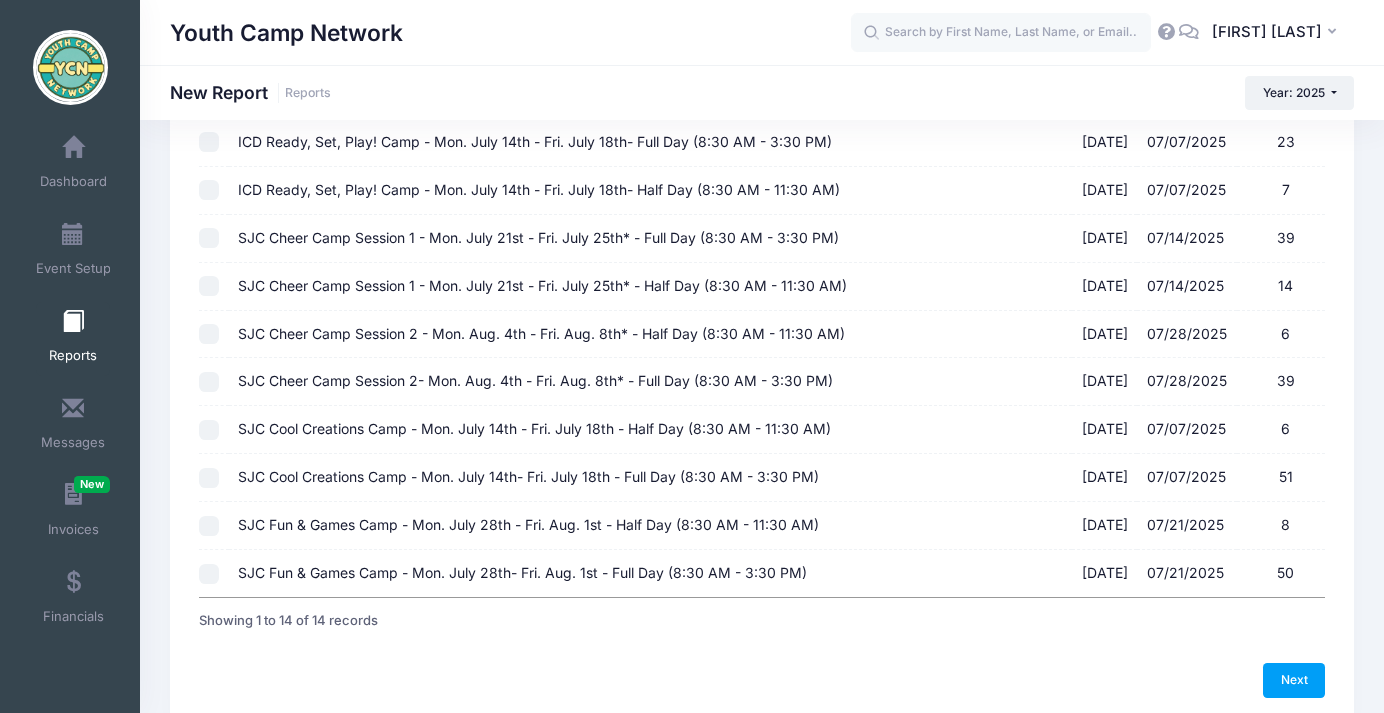 scroll, scrollTop: 367, scrollLeft: 0, axis: vertical 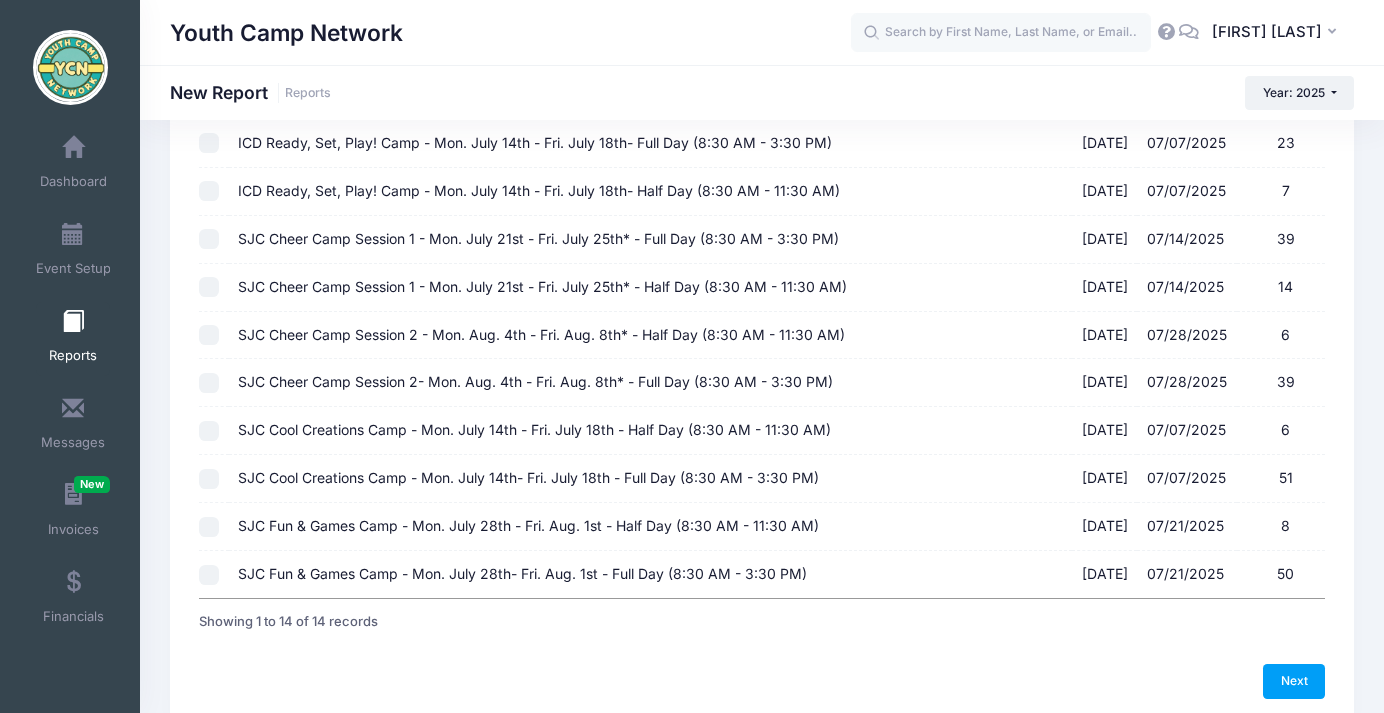 click on "SJC Cheer Camp Session 2- Mon. Aug. 4th - Fri. Aug. 8th* - Full Day (8:30 AM - 3:30 PM) 01/31/2025 - 07/28/2025  39" at bounding box center (209, 383) 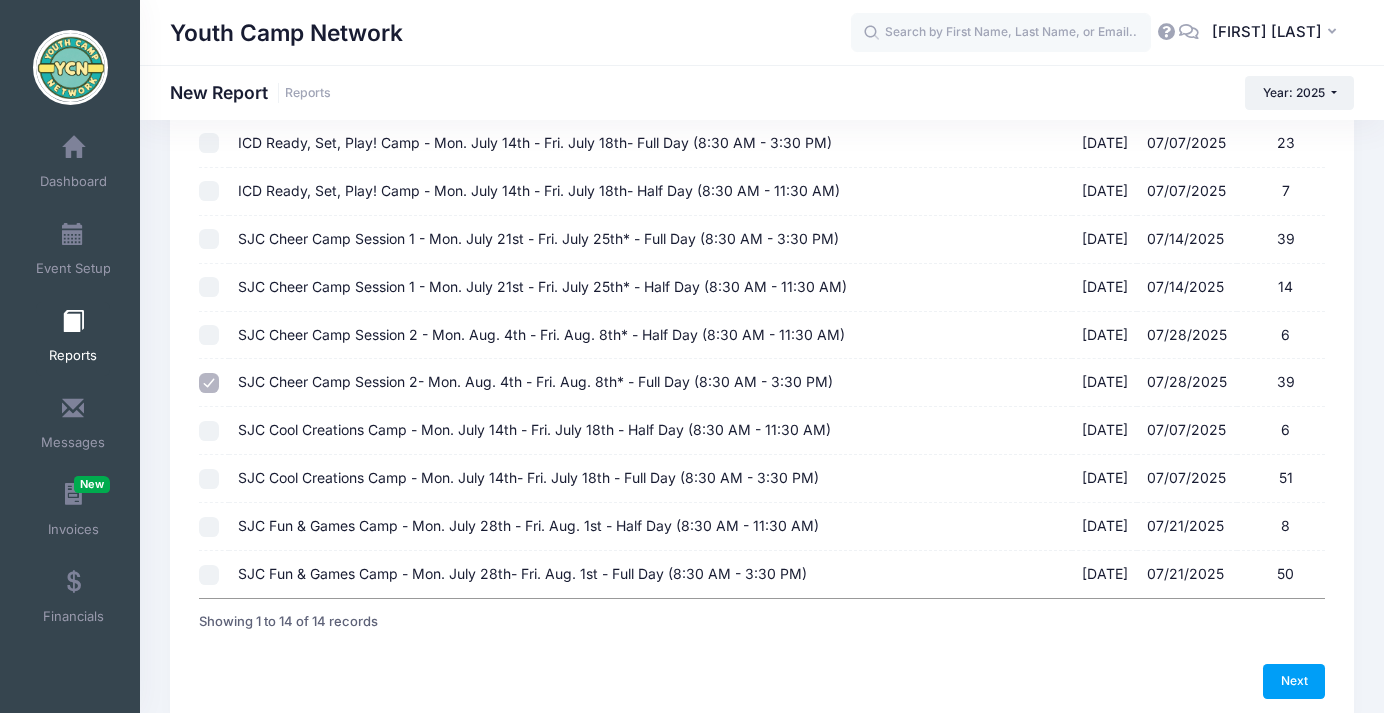 click on "SJC Cheer Camp Session 2 - Mon. Aug. 4th - Fri. Aug. 8th* - Half Day (8:30 AM - 11:30 AM) 01/31/2025 - 07/28/2025  6" at bounding box center [209, 335] 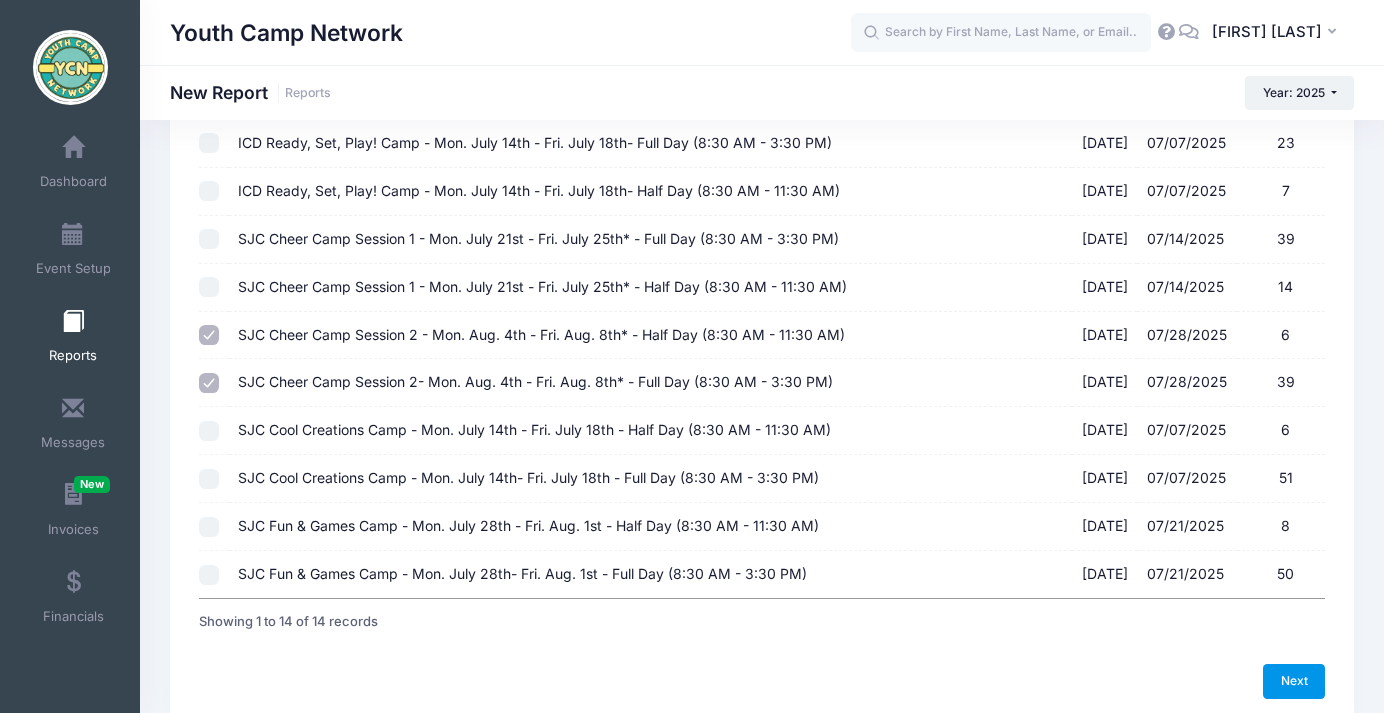 click on "Next" at bounding box center (1294, 681) 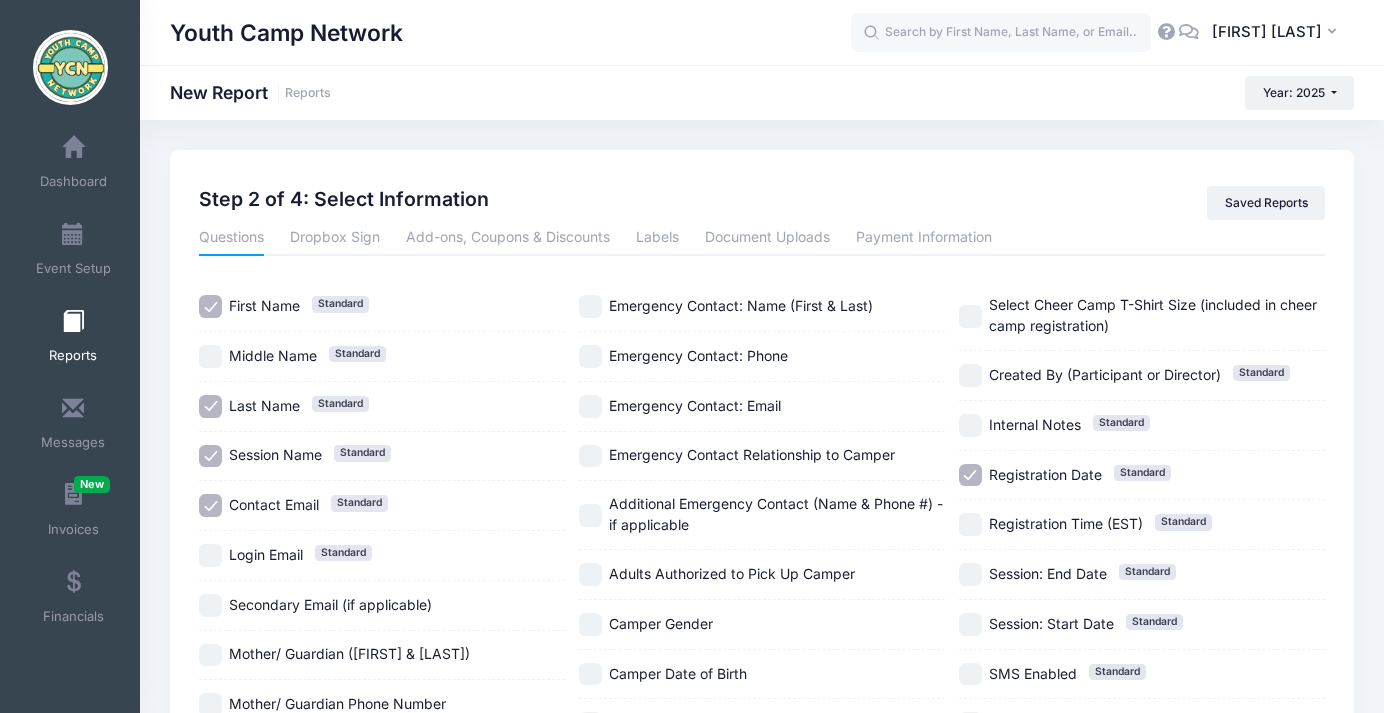 click on "Contact Email Standard" at bounding box center [210, 505] 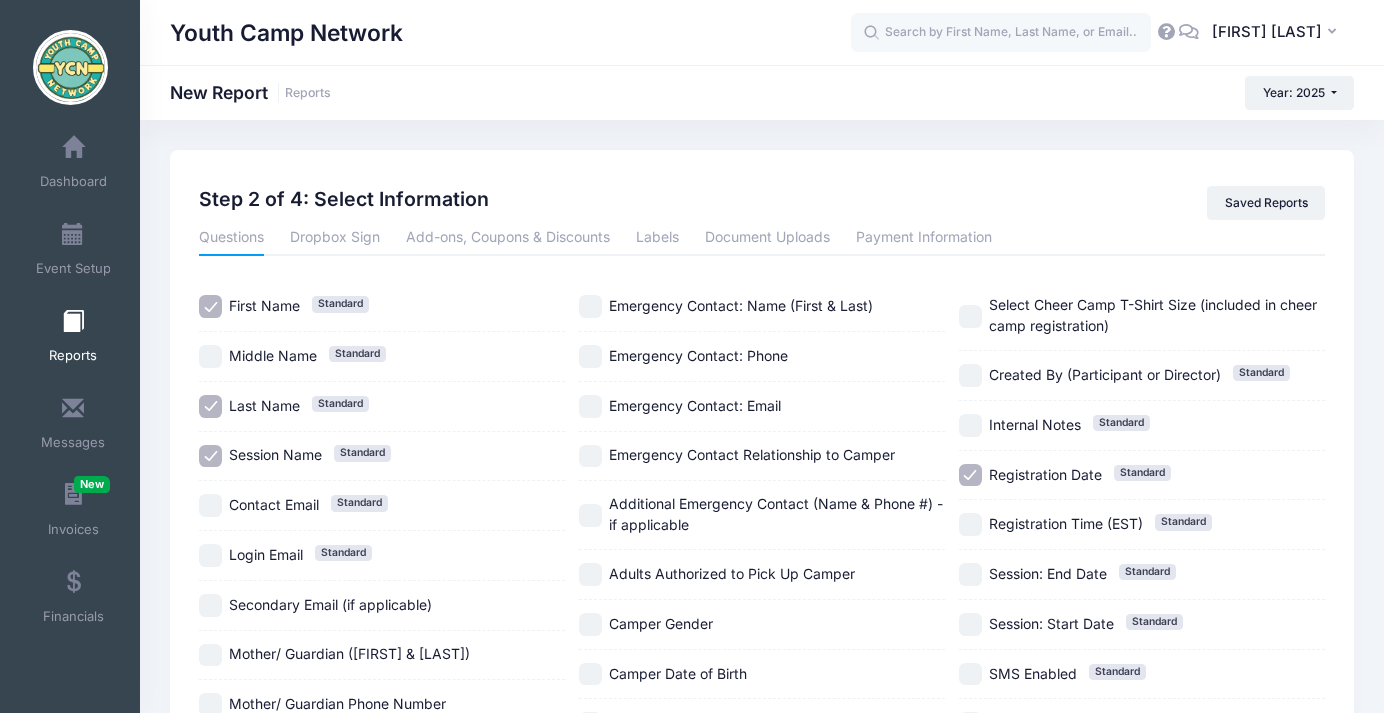 click on "Session Name Standard" at bounding box center [210, 456] 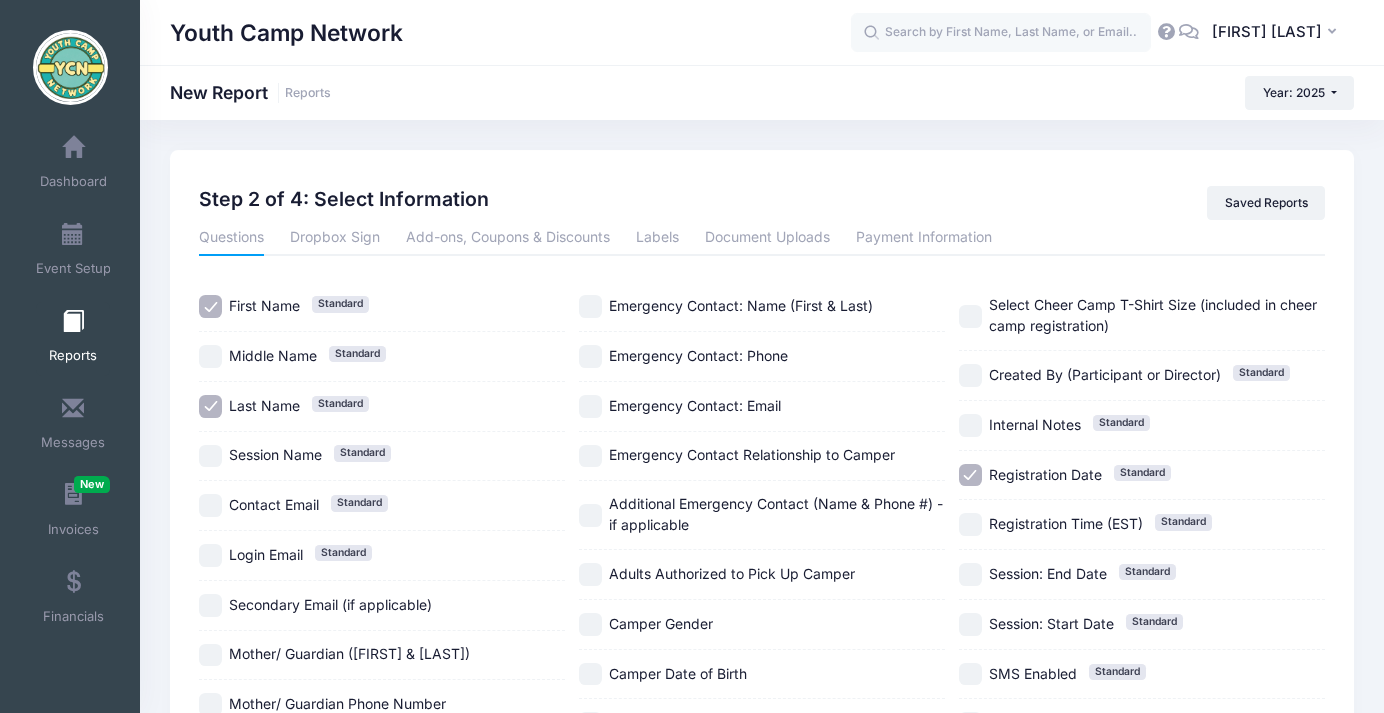 click on "Registration Date Standard" at bounding box center (970, 475) 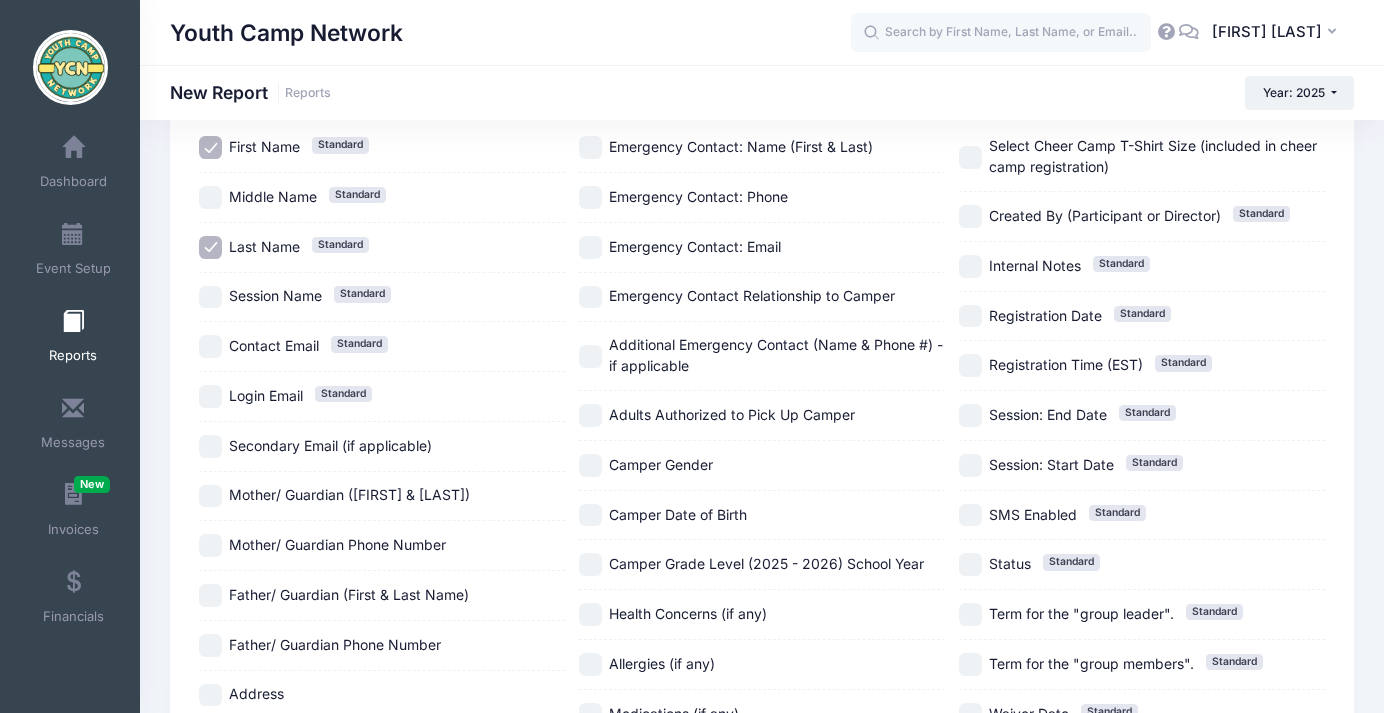 scroll, scrollTop: 0, scrollLeft: 0, axis: both 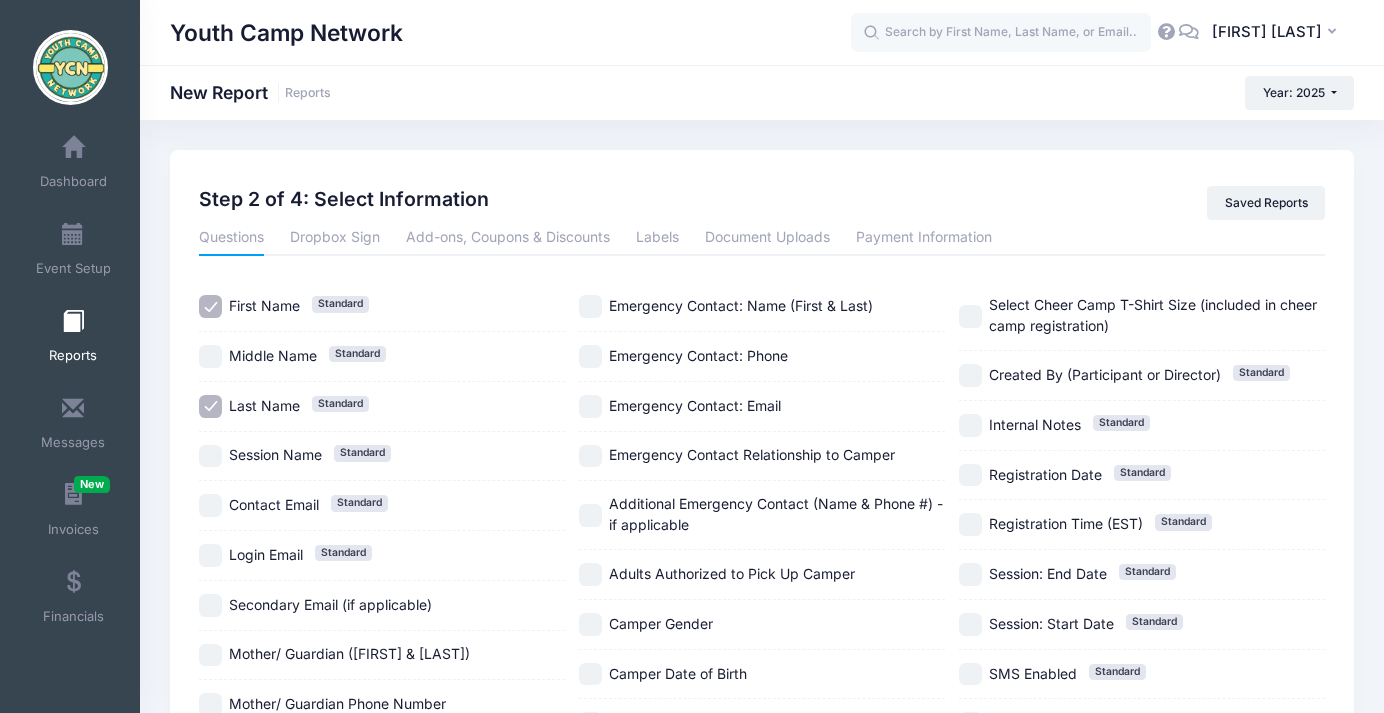click on "Select Cheer Camp T-Shirt Size (included in cheer camp registration)" at bounding box center [970, 316] 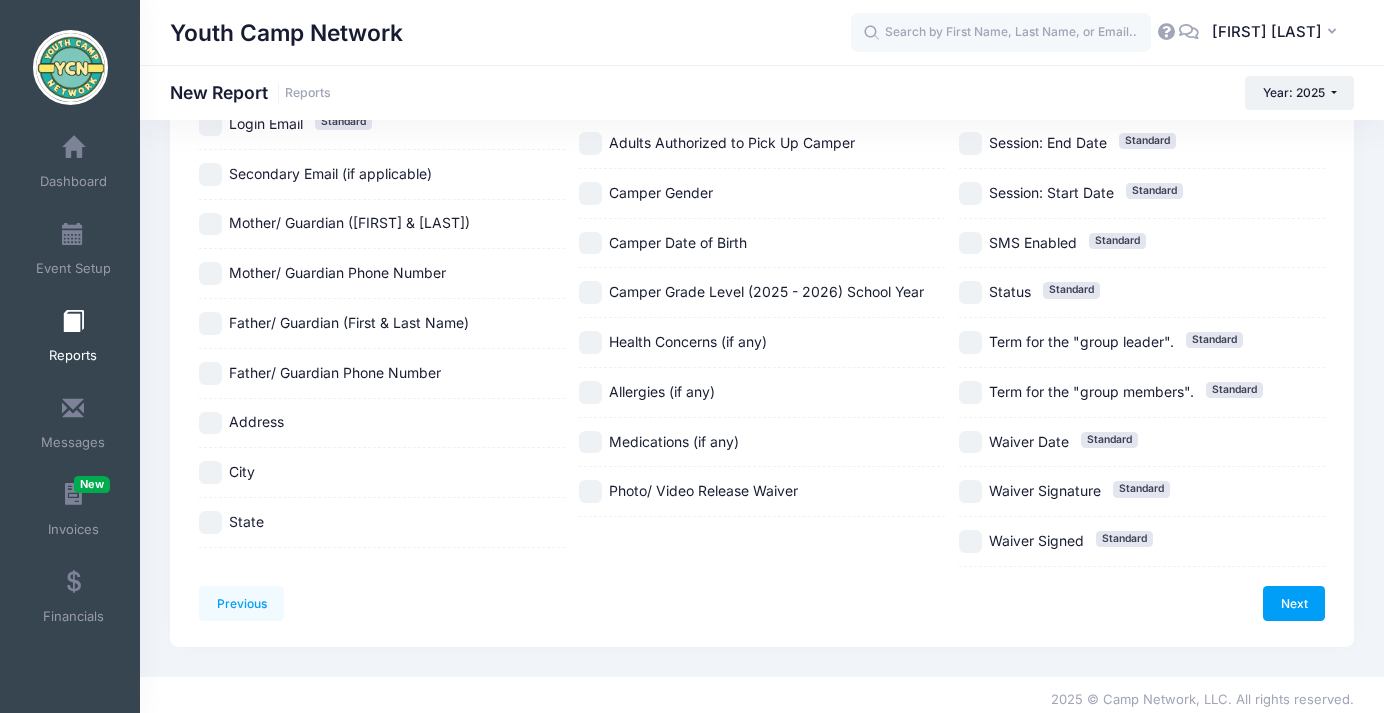 scroll, scrollTop: 440, scrollLeft: 0, axis: vertical 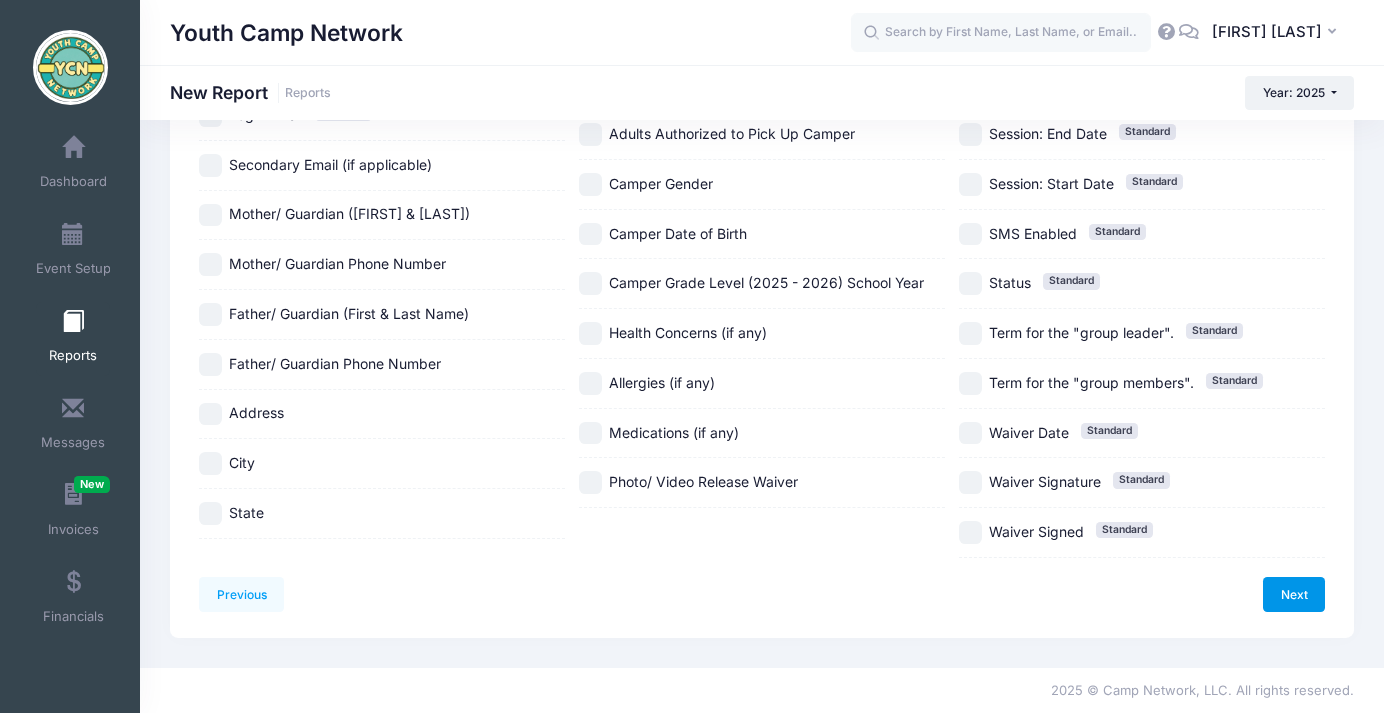 click on "Next" at bounding box center (1294, 594) 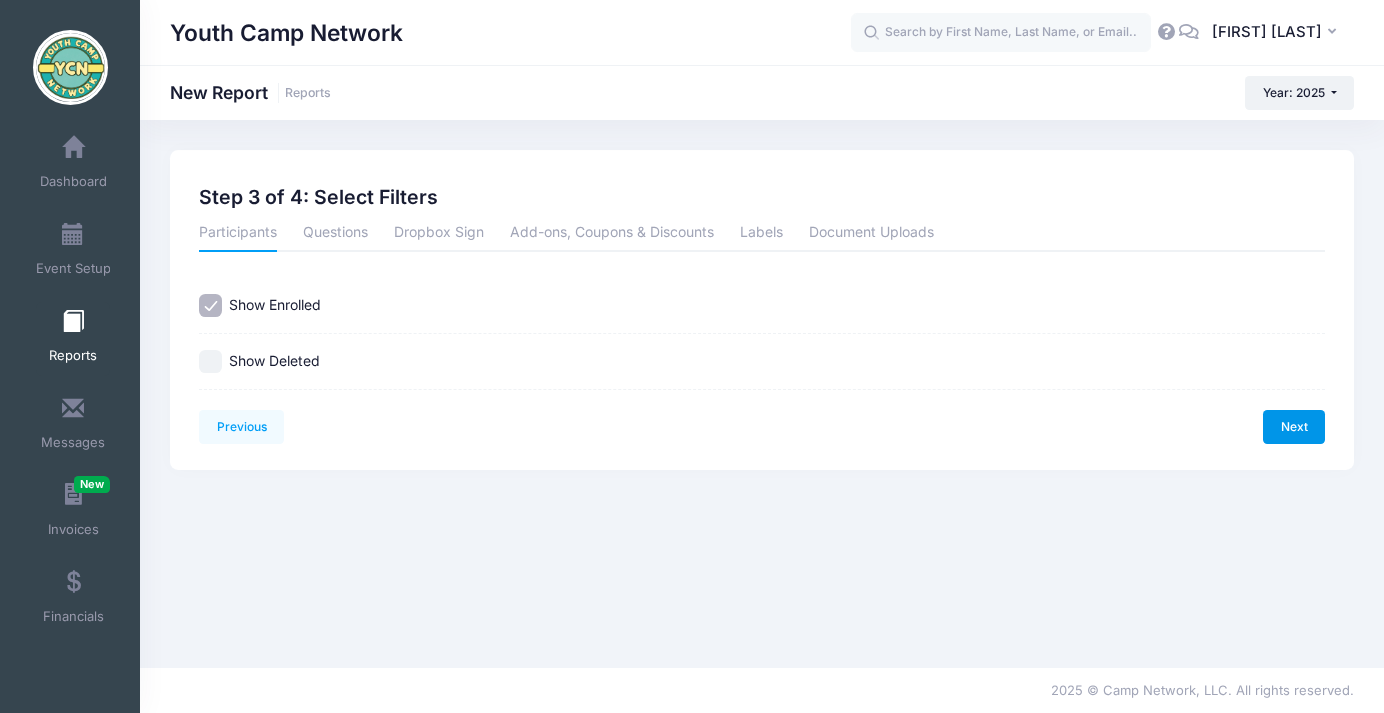 scroll, scrollTop: 0, scrollLeft: 0, axis: both 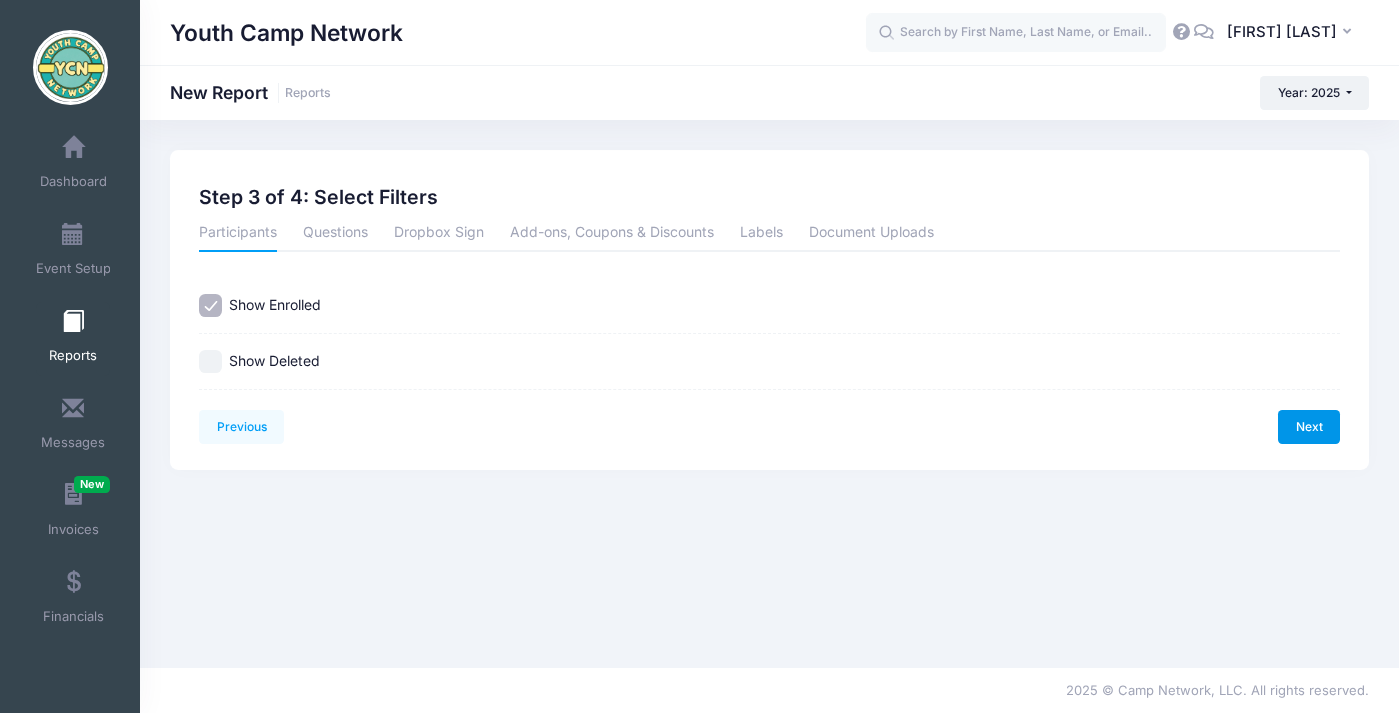 click on "Next" at bounding box center (1309, 427) 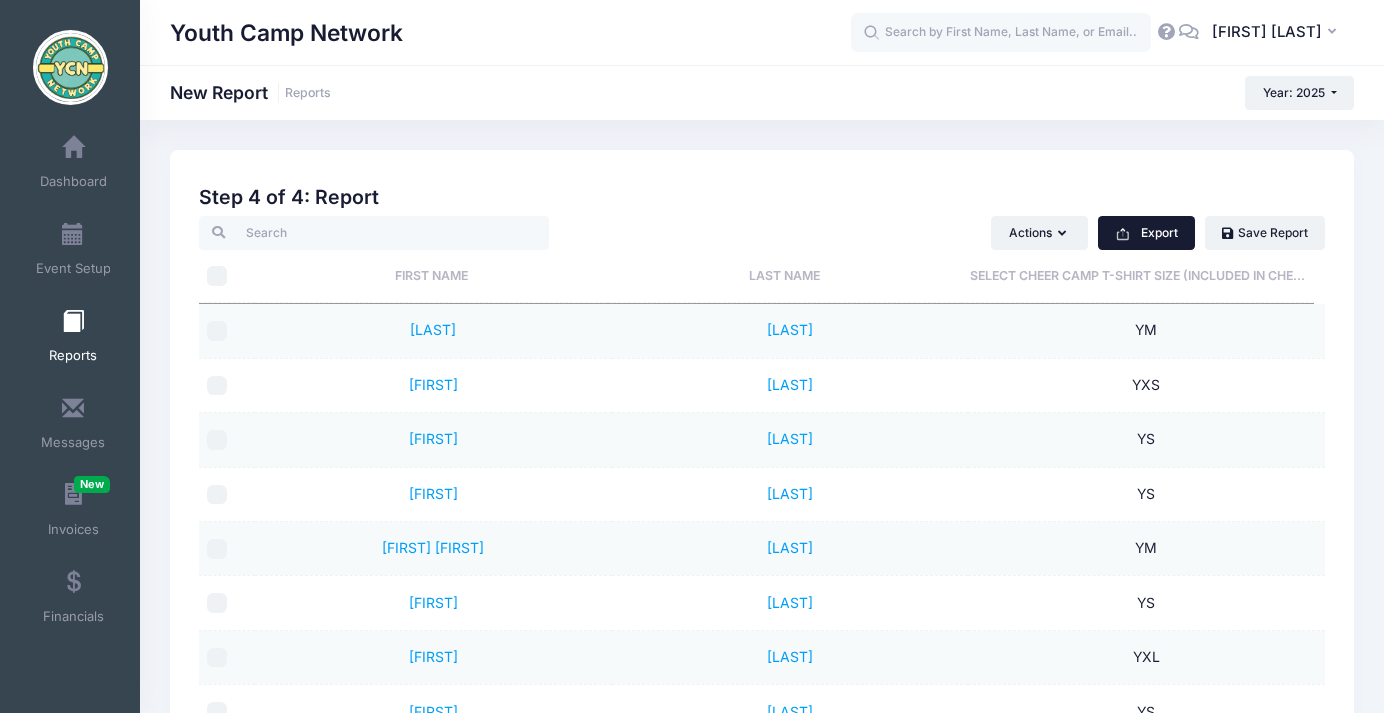 click on "Export" at bounding box center (1146, 233) 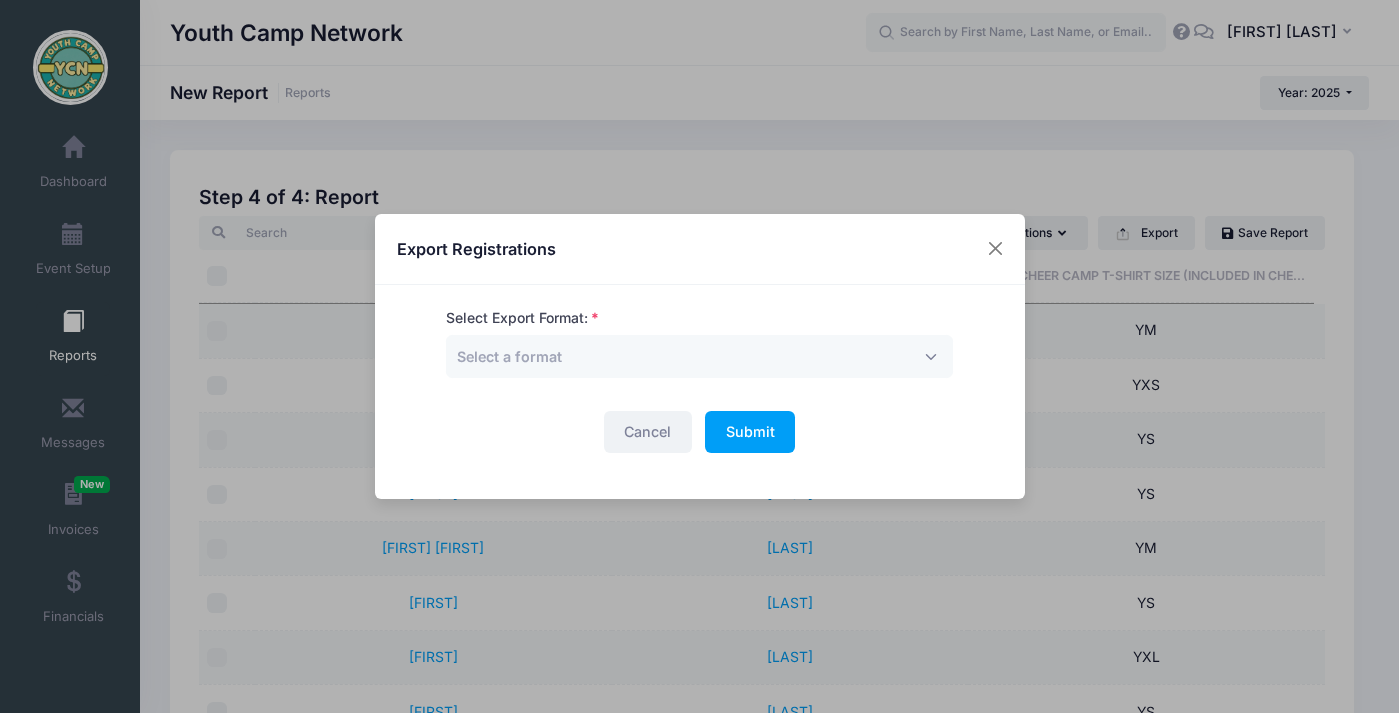 click on "Cancel" at bounding box center (648, 432) 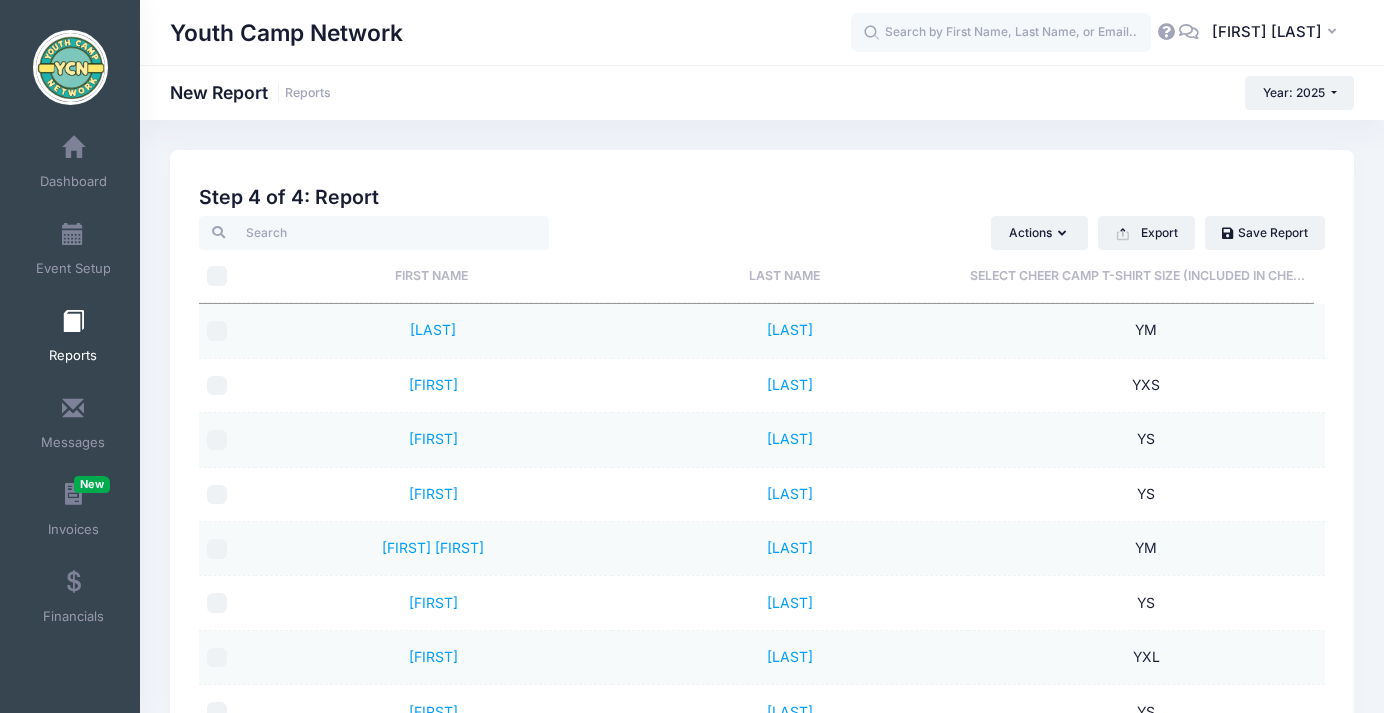 click on "Last Name" at bounding box center [784, 276] 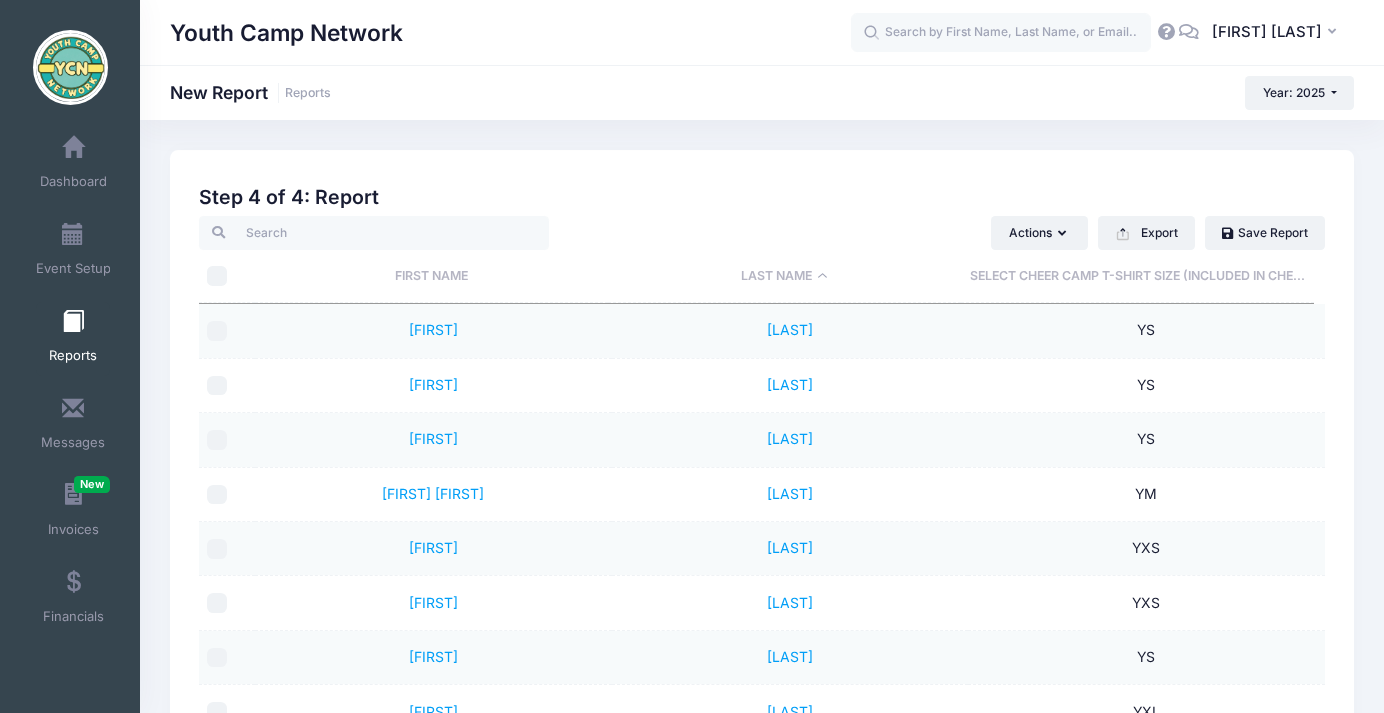 click on "Select Cheer Camp T-Shirt Size (included in che..." at bounding box center [1137, 276] 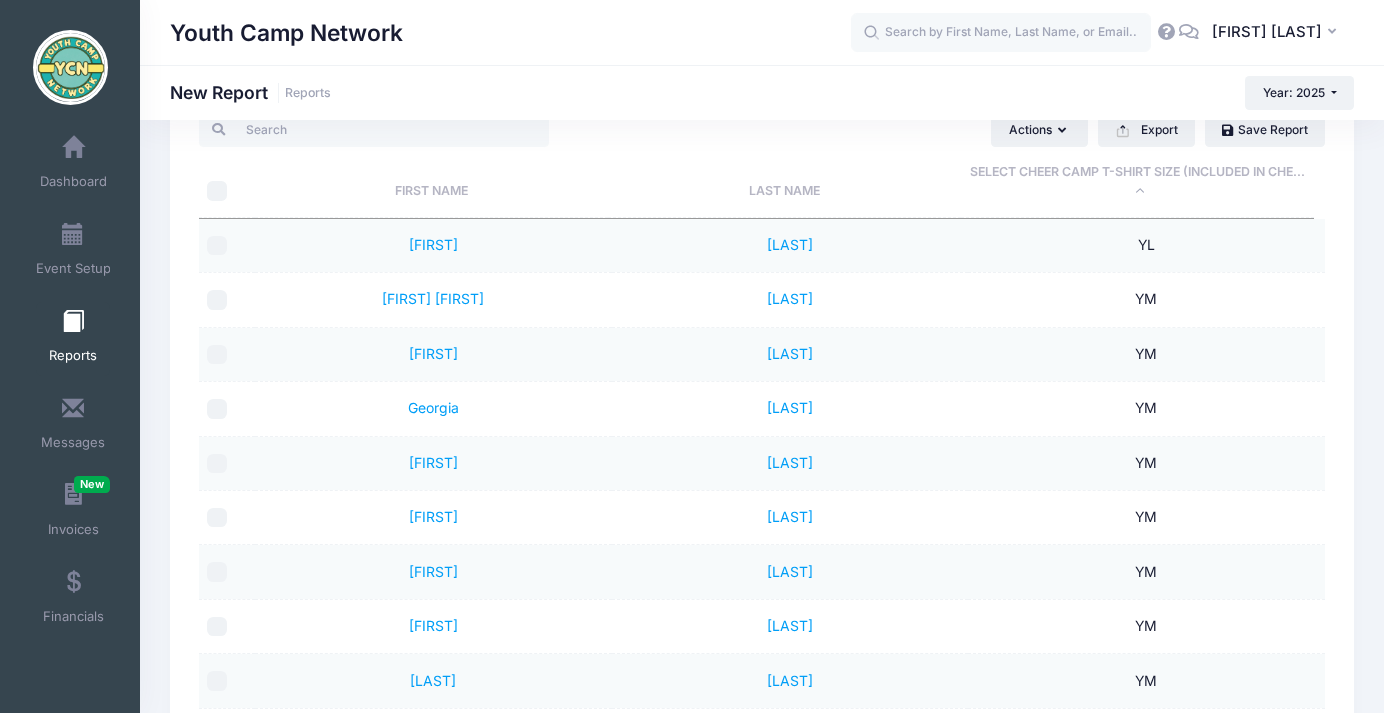 scroll, scrollTop: 0, scrollLeft: 0, axis: both 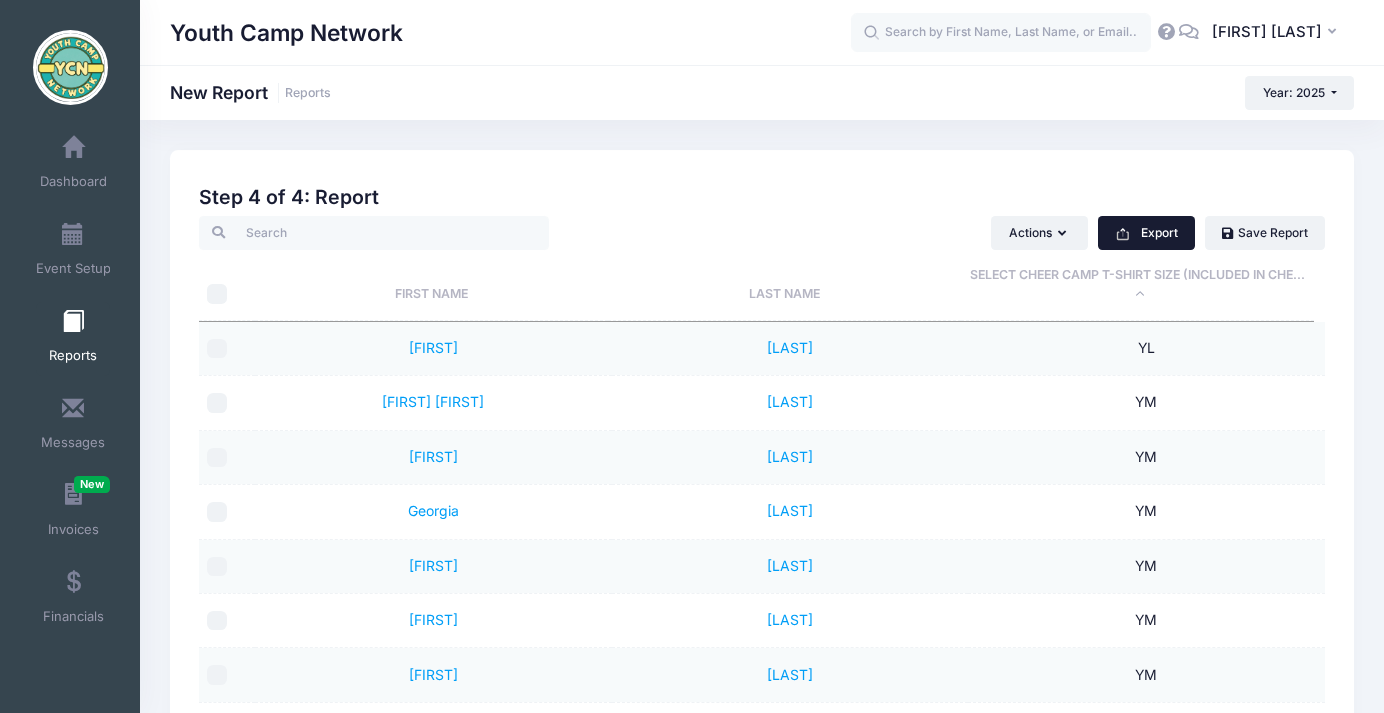 click on "Export" at bounding box center (1146, 233) 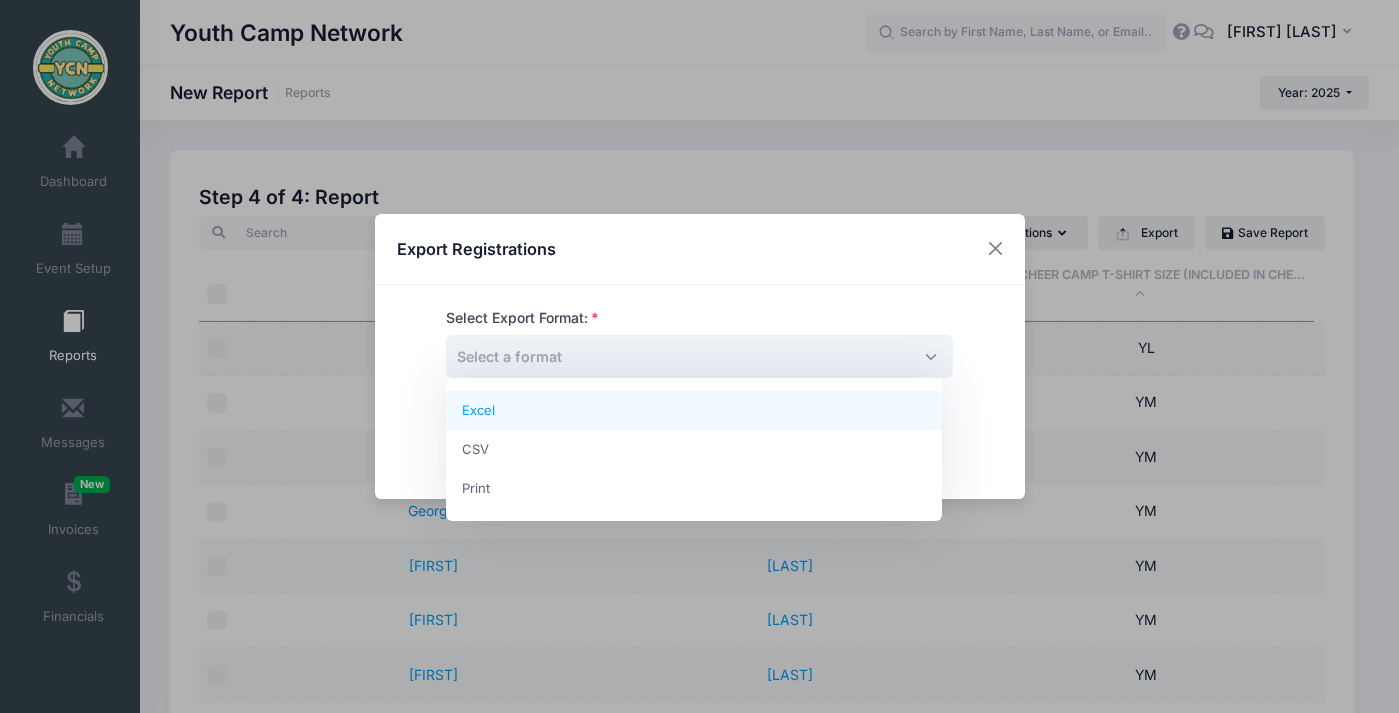 click on "Select a format" at bounding box center [699, 356] 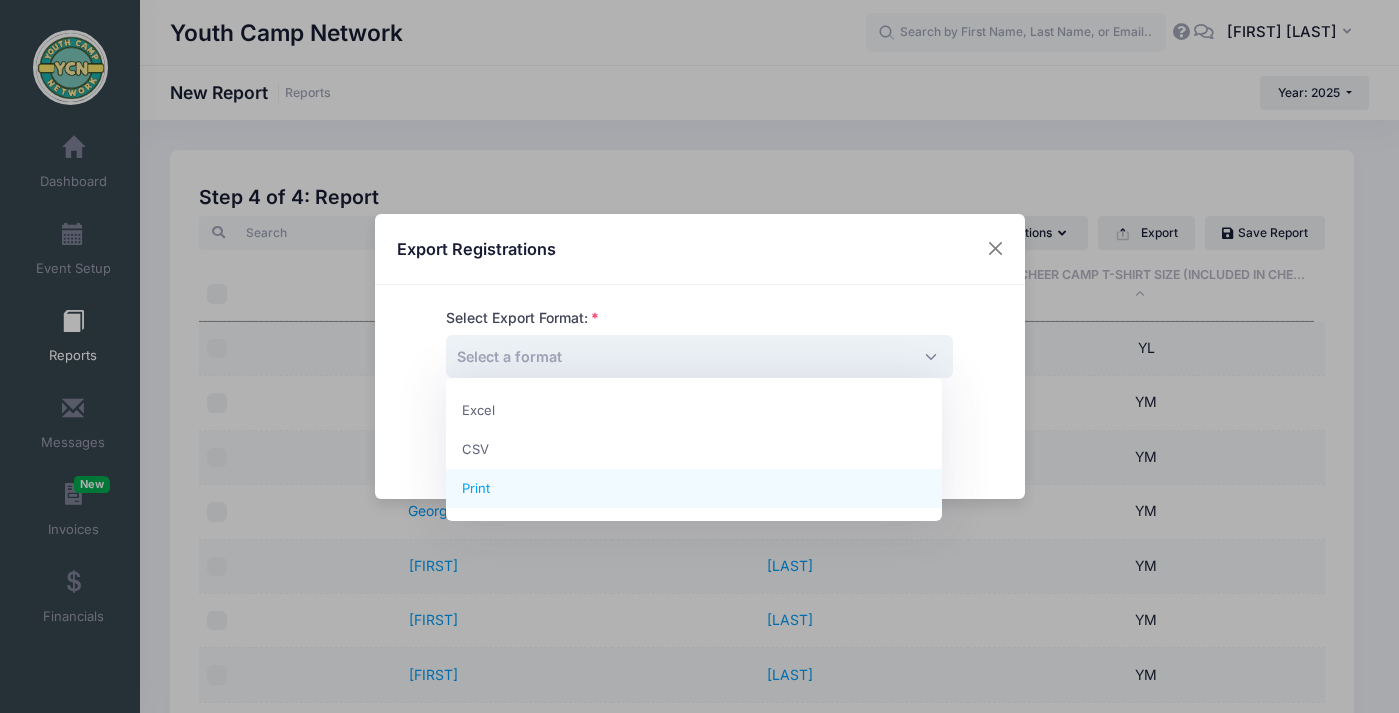 select on "print" 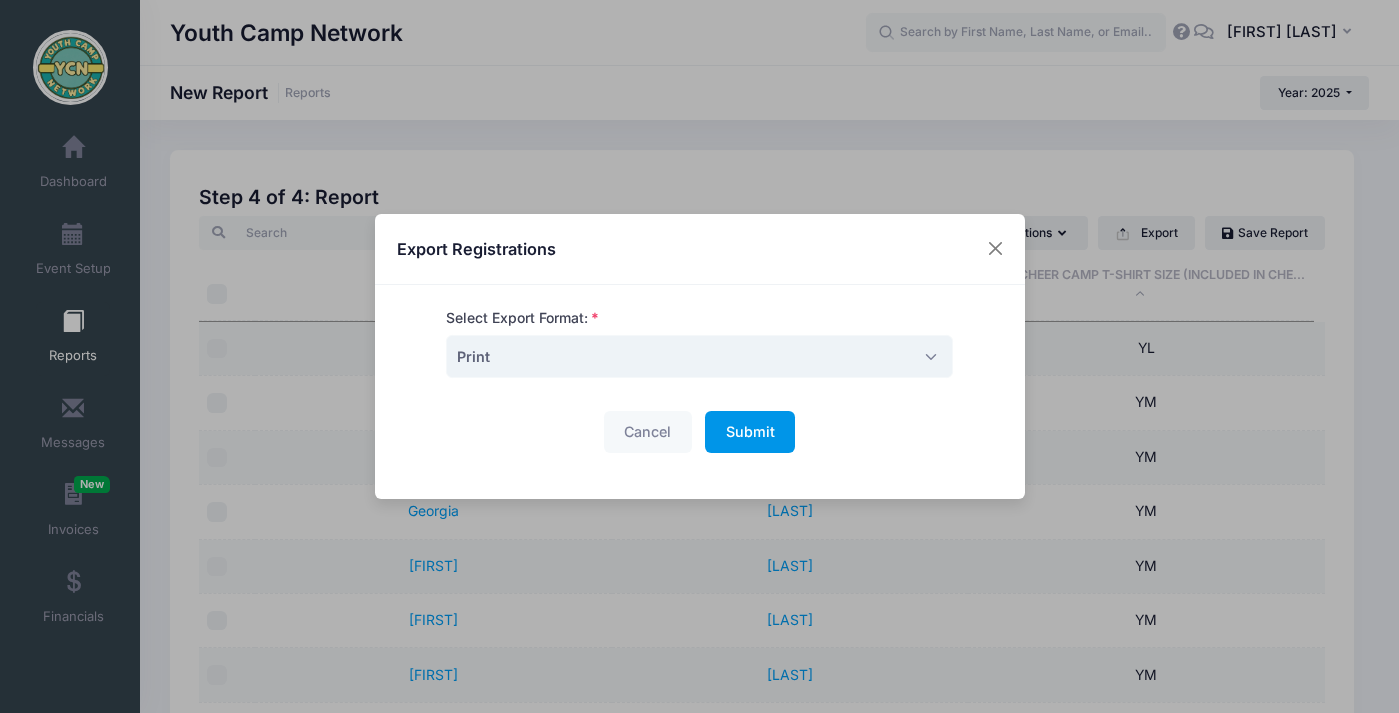 click on "Submit" at bounding box center (750, 431) 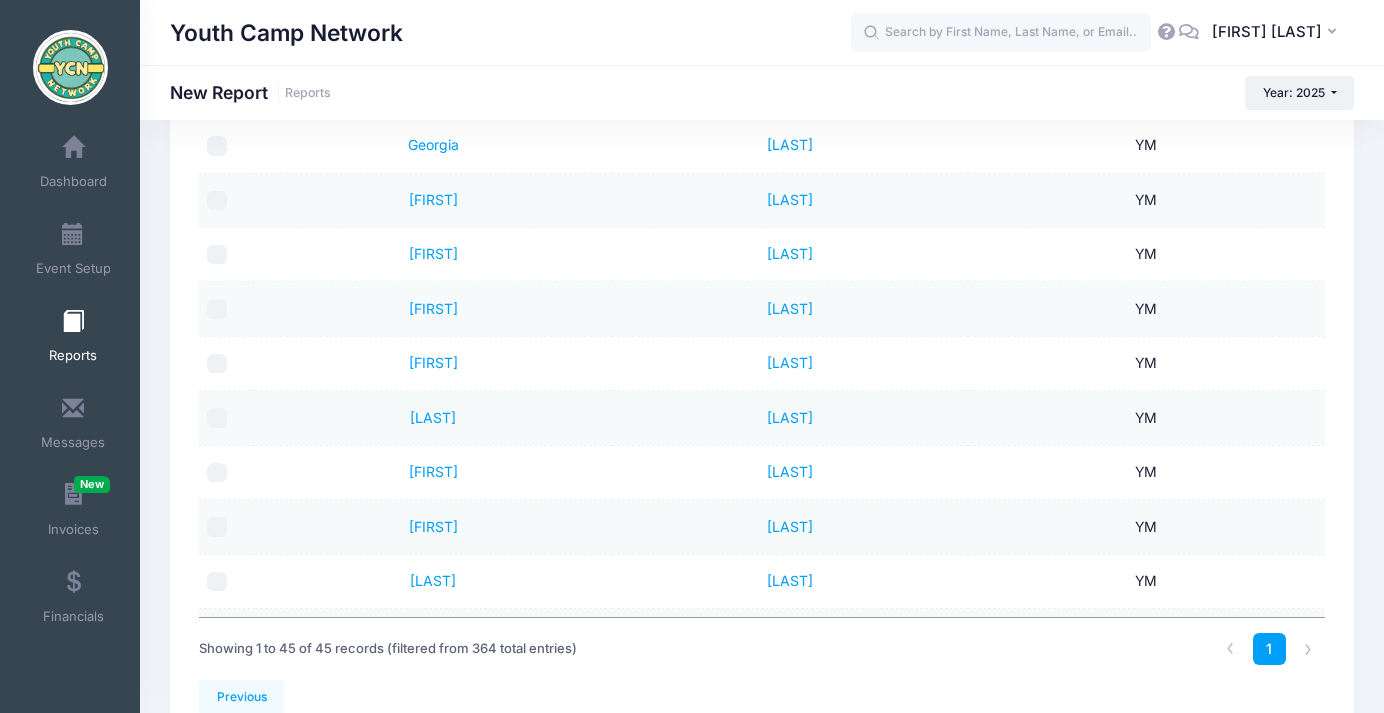 scroll, scrollTop: 469, scrollLeft: 0, axis: vertical 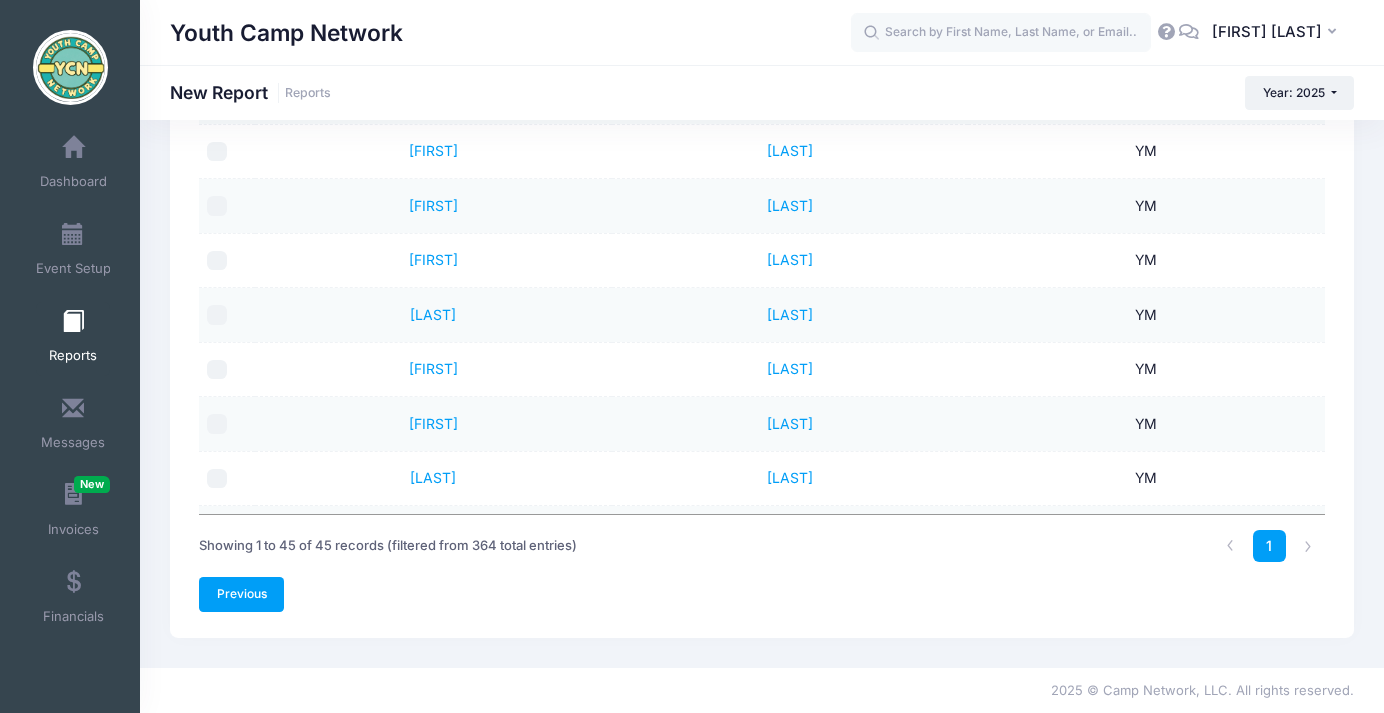 click on "Previous" at bounding box center (241, 594) 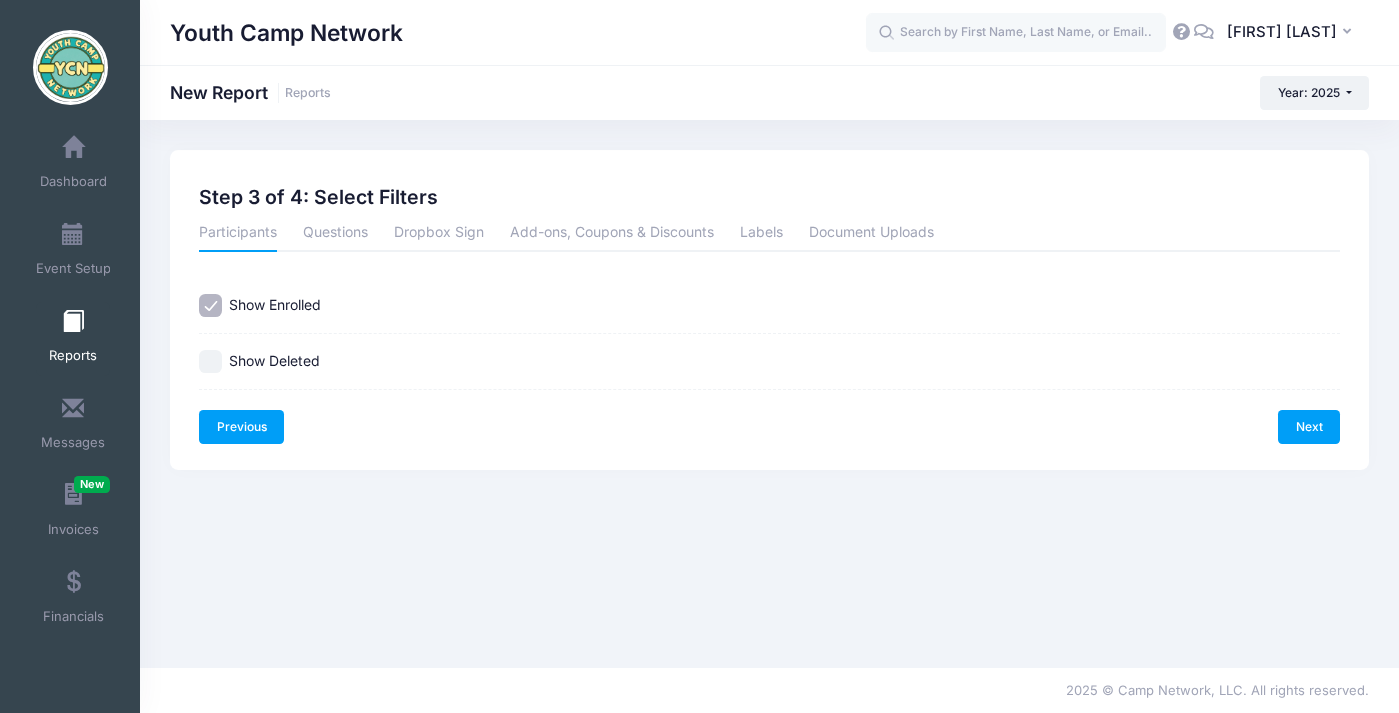 click on "Previous" at bounding box center [241, 427] 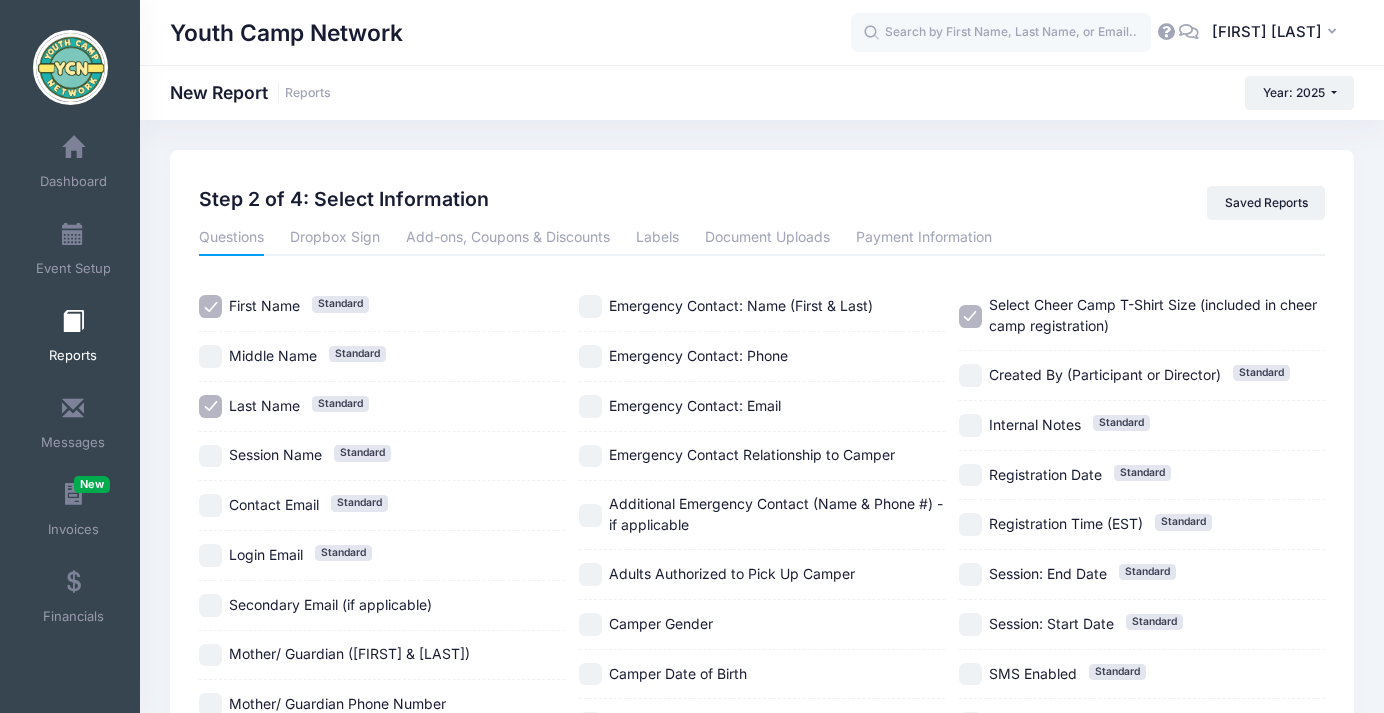 click on "Select Cheer Camp T-Shirt Size (included in cheer camp registration)" at bounding box center [970, 316] 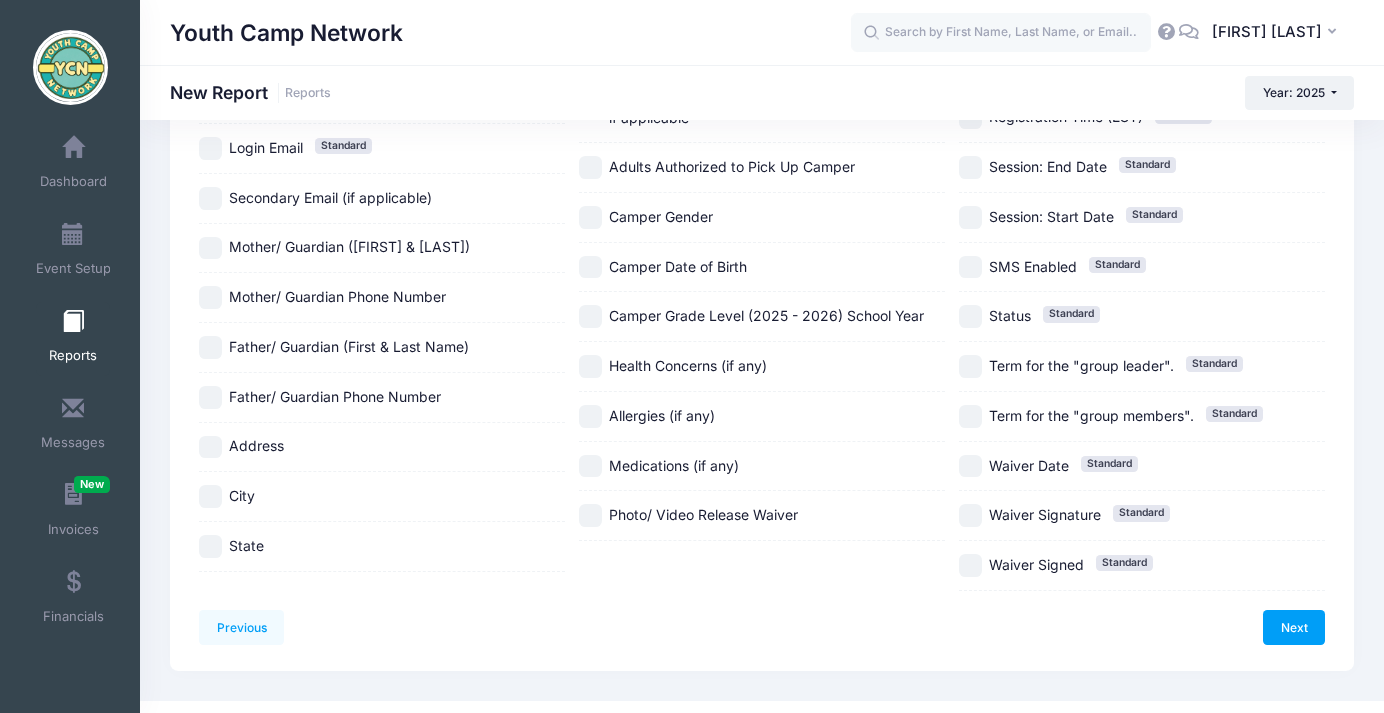 scroll, scrollTop: 440, scrollLeft: 0, axis: vertical 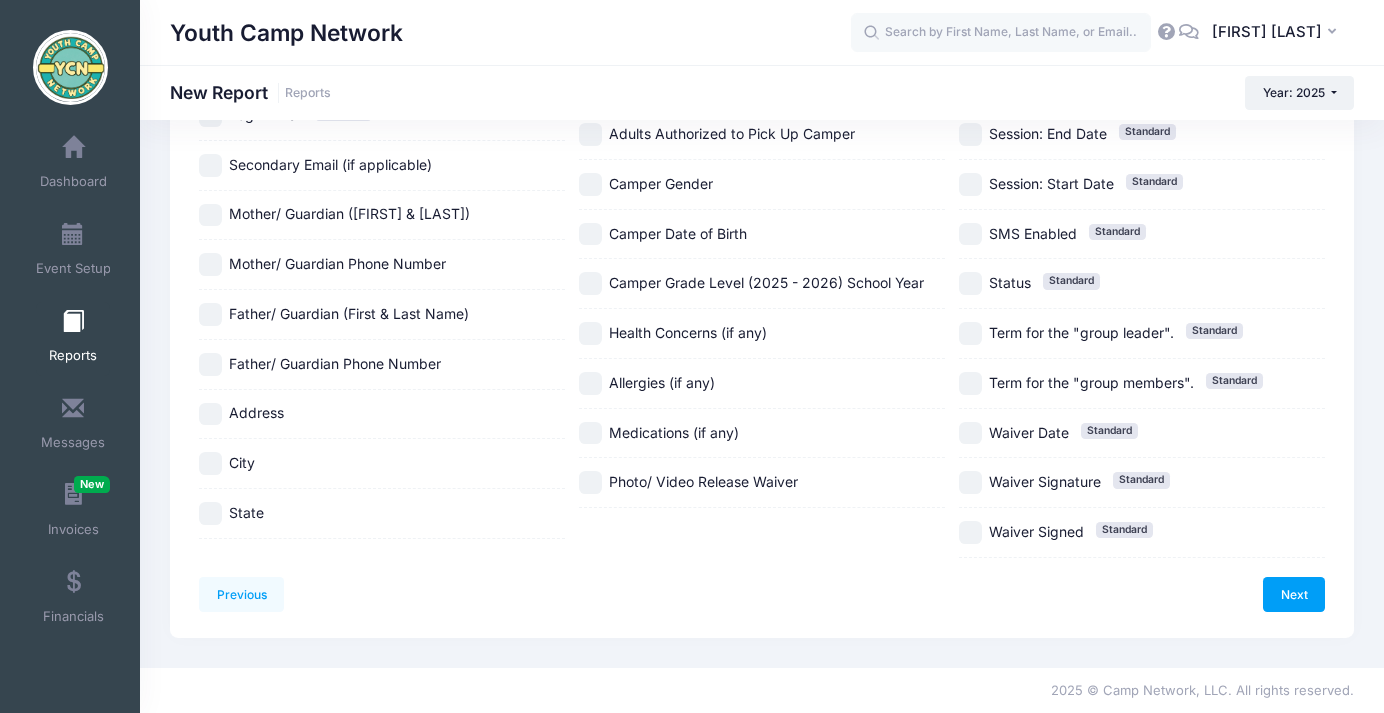 click on "Camper Grade Level (2025 - 2026) School Year" at bounding box center [590, 283] 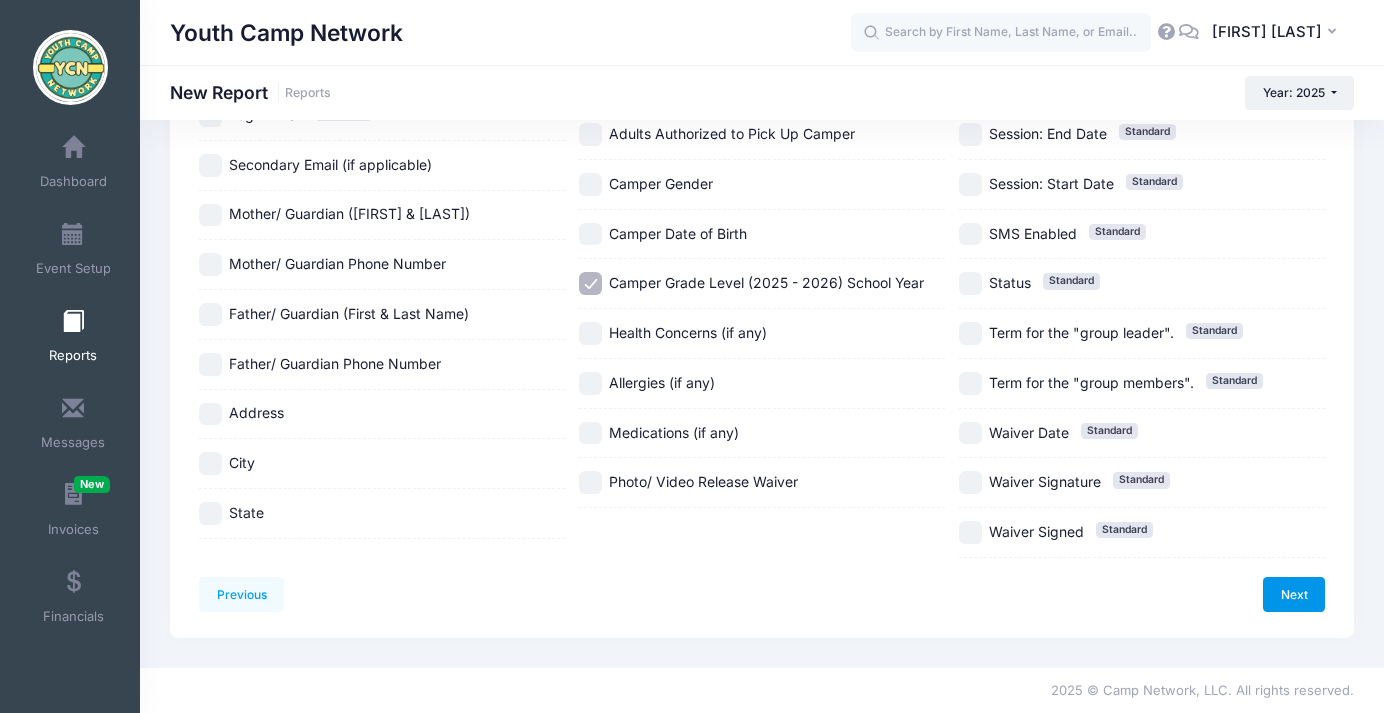 click on "Next" at bounding box center (1294, 594) 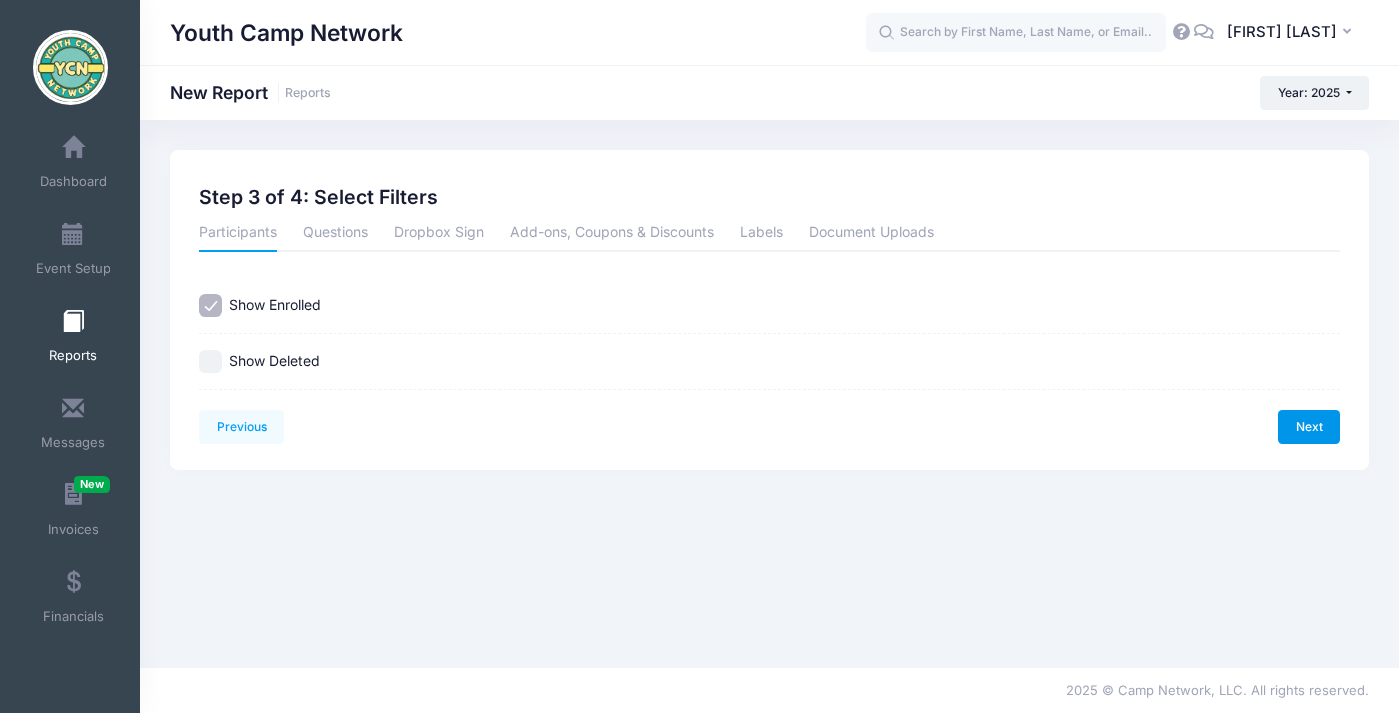 click on "Next" at bounding box center [1309, 427] 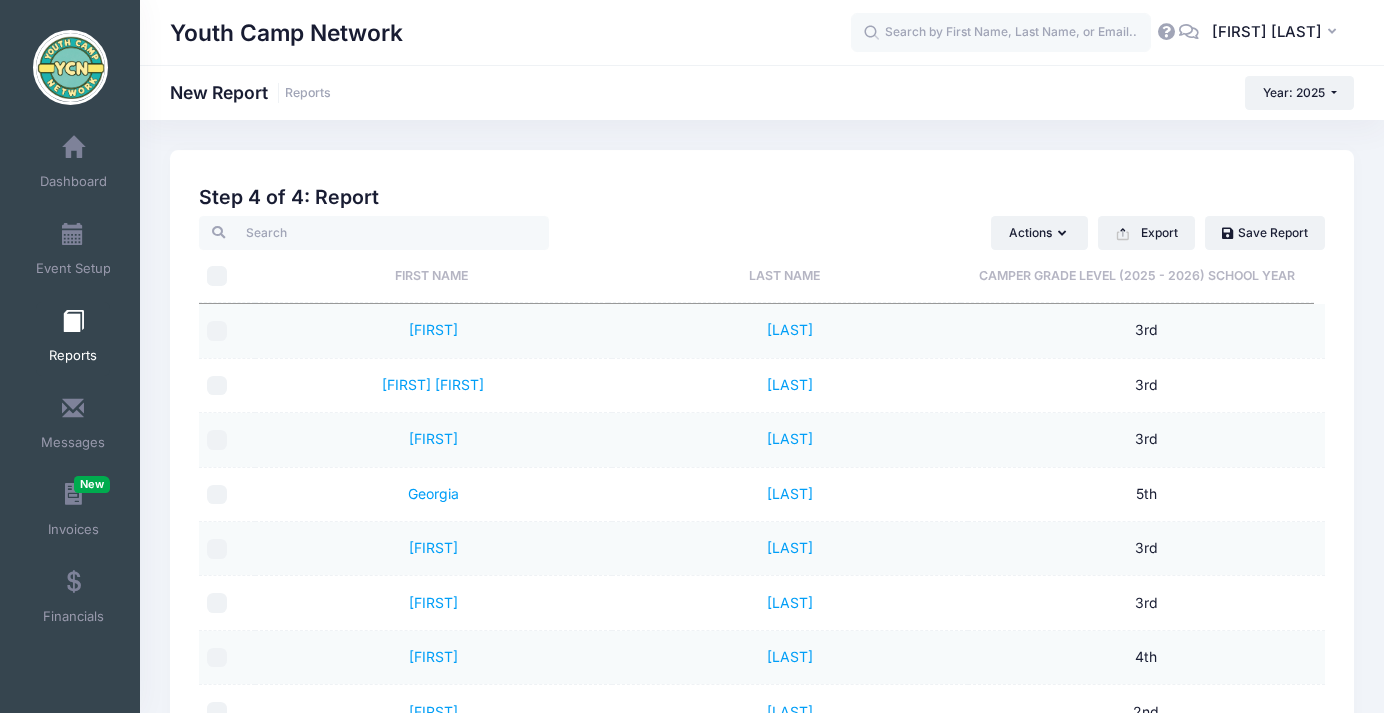click on "Camper Grade Level (2025 - 2026) School Year" at bounding box center (1137, 276) 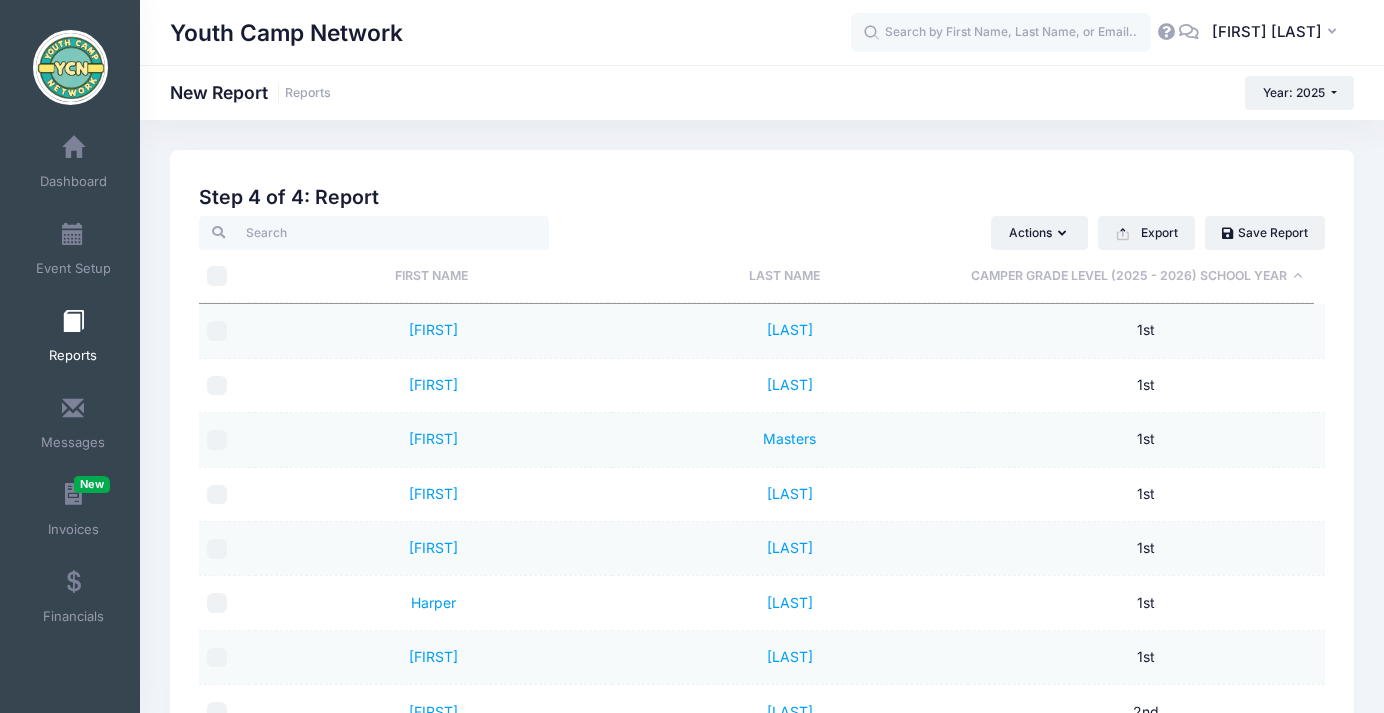 click on "Last Name" at bounding box center (784, 276) 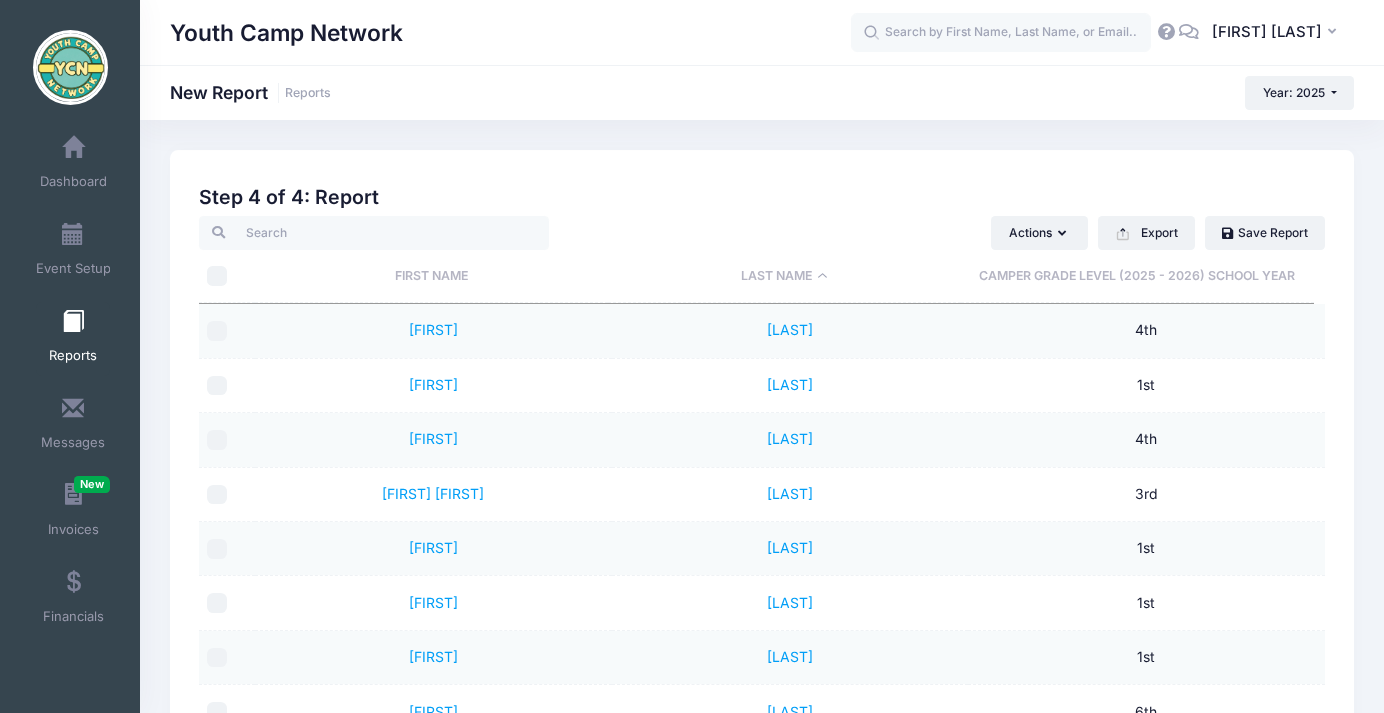 click on "Camper Grade Level (2025 - 2026) School Year" at bounding box center (1137, 276) 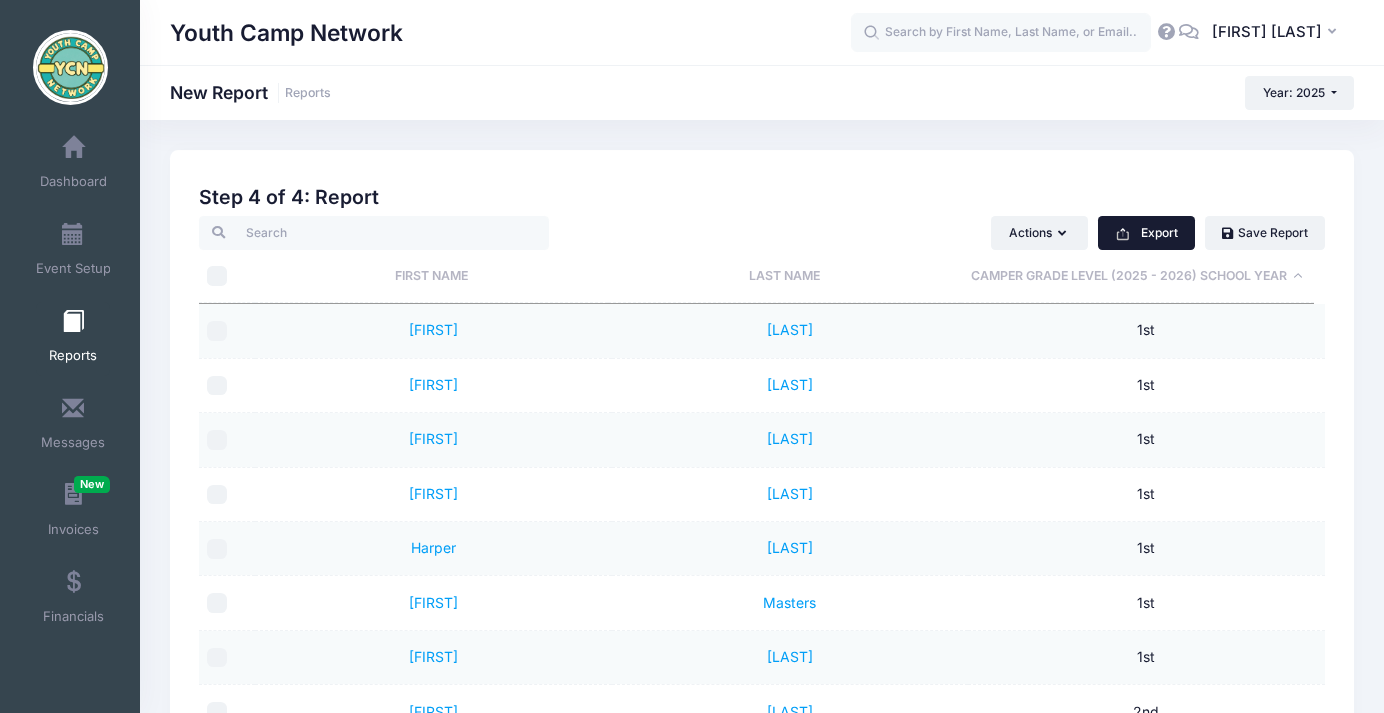 click on "Export" at bounding box center (1146, 233) 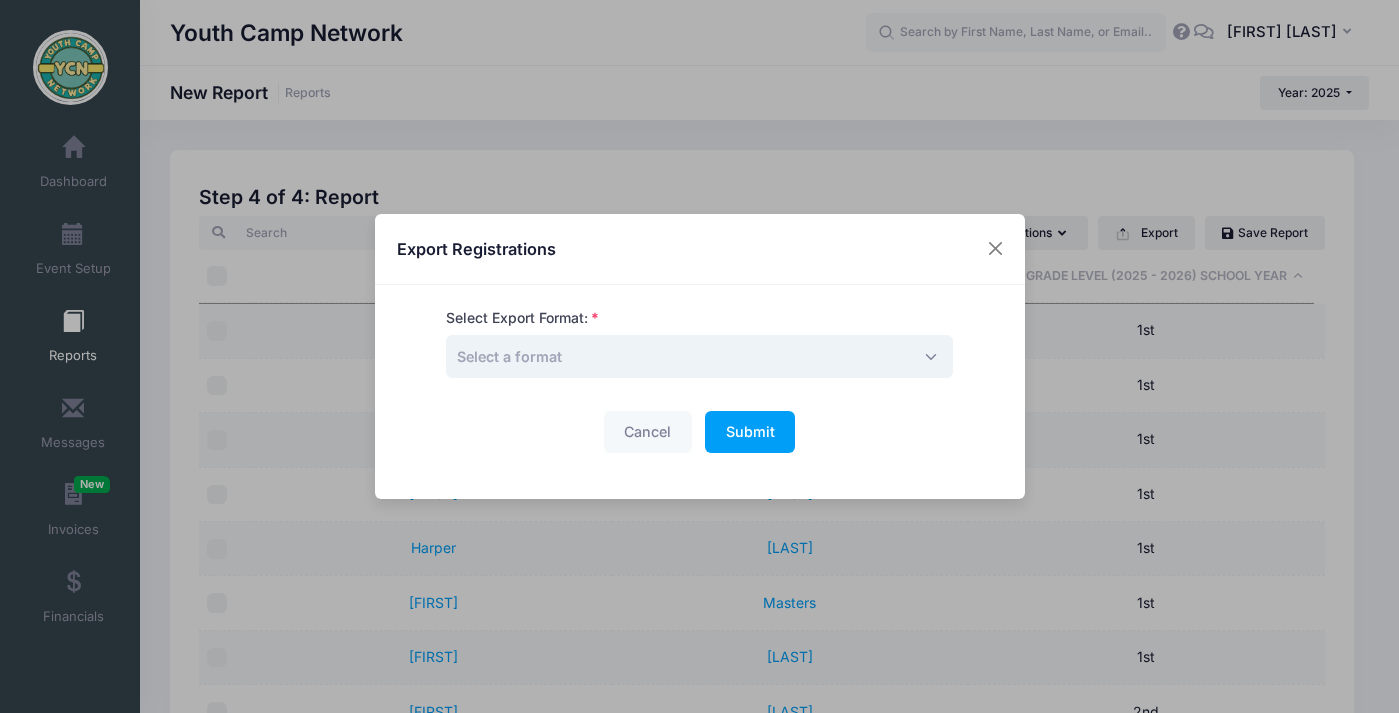 click on "Select a format" at bounding box center [699, 356] 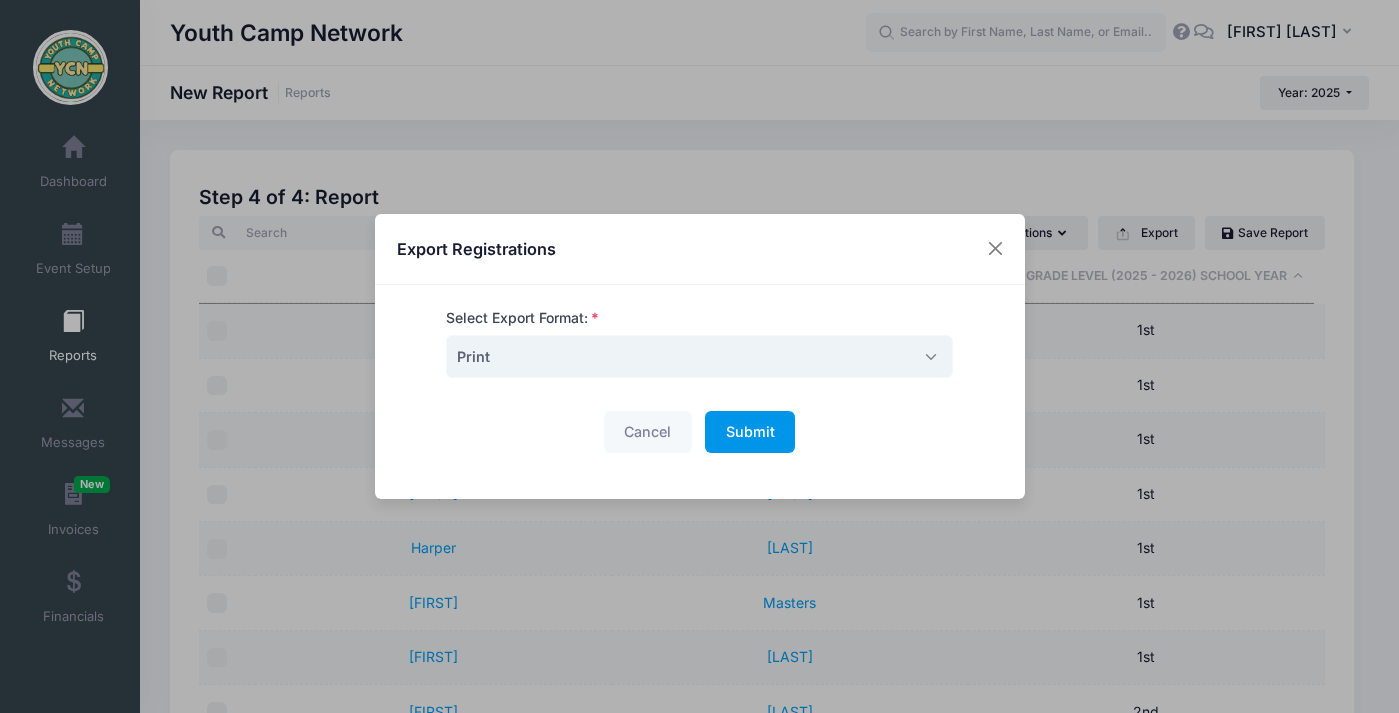 click on "Submit" at bounding box center [750, 431] 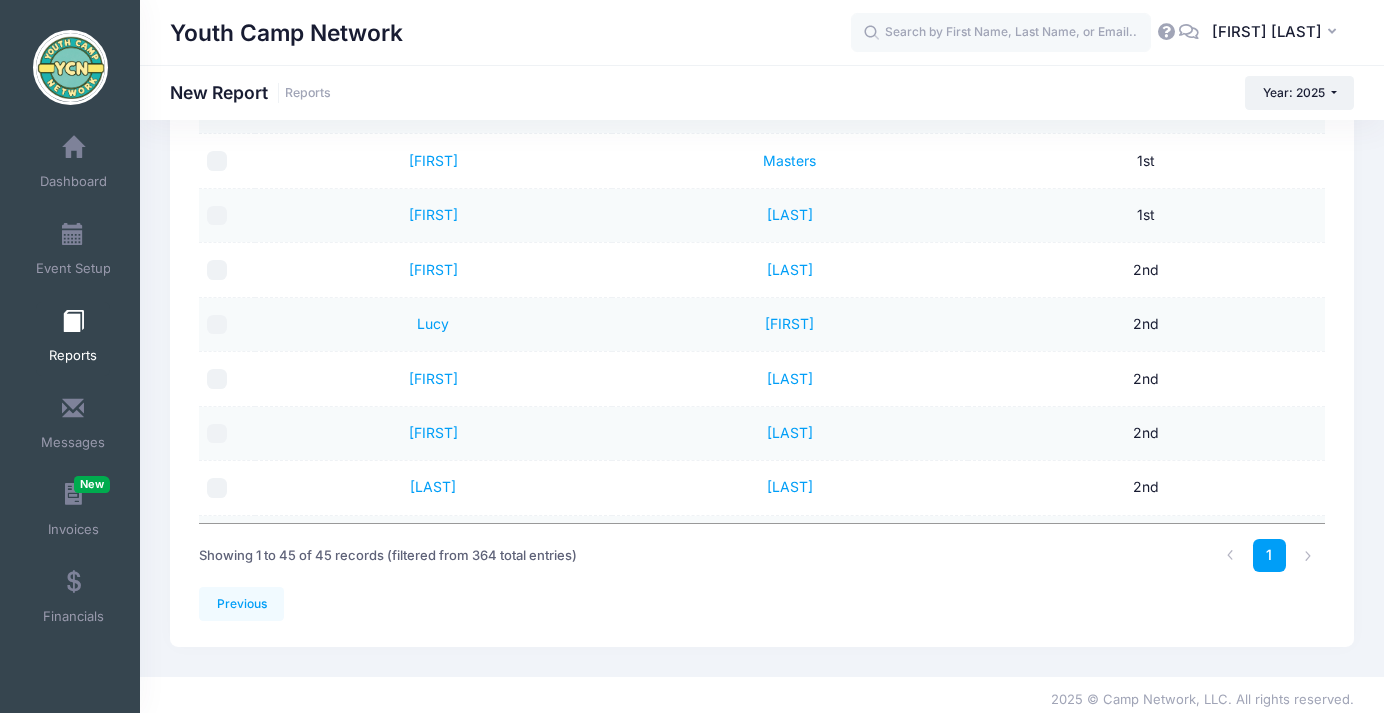 scroll, scrollTop: 452, scrollLeft: 0, axis: vertical 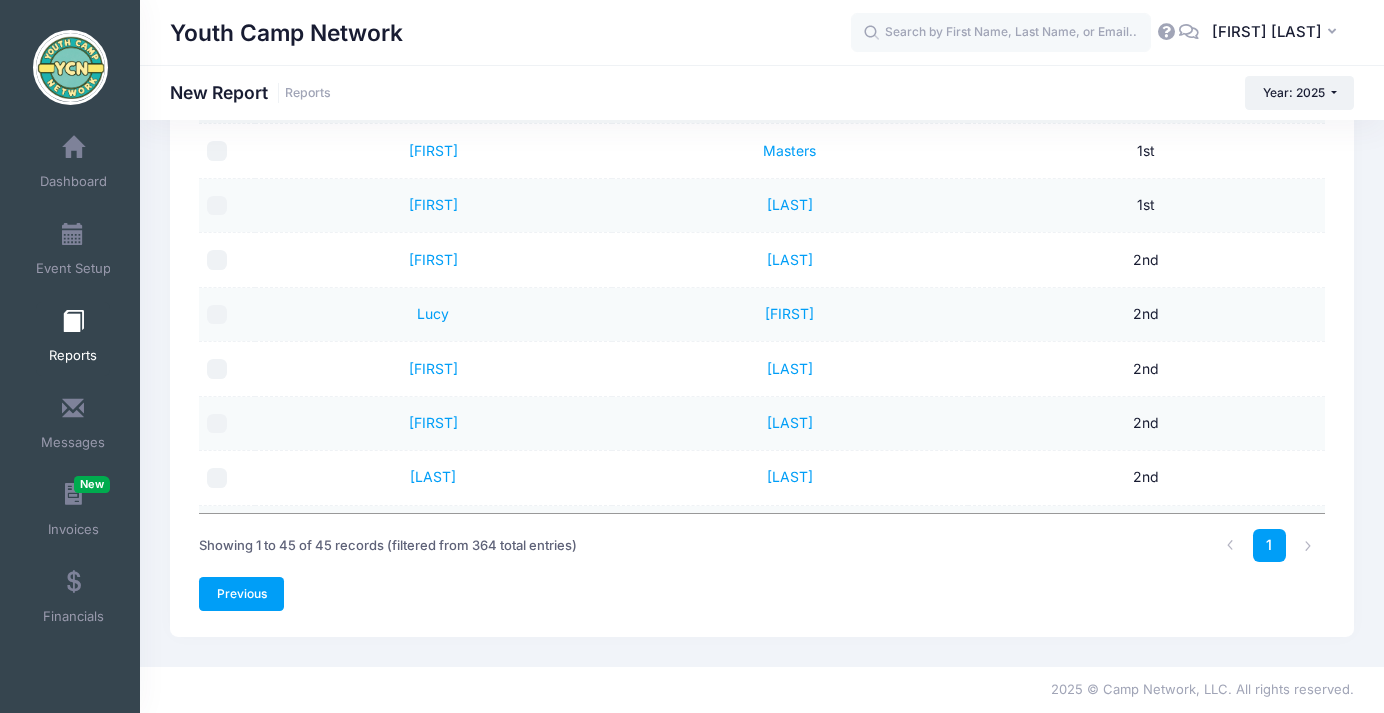 click on "Previous" at bounding box center (241, 594) 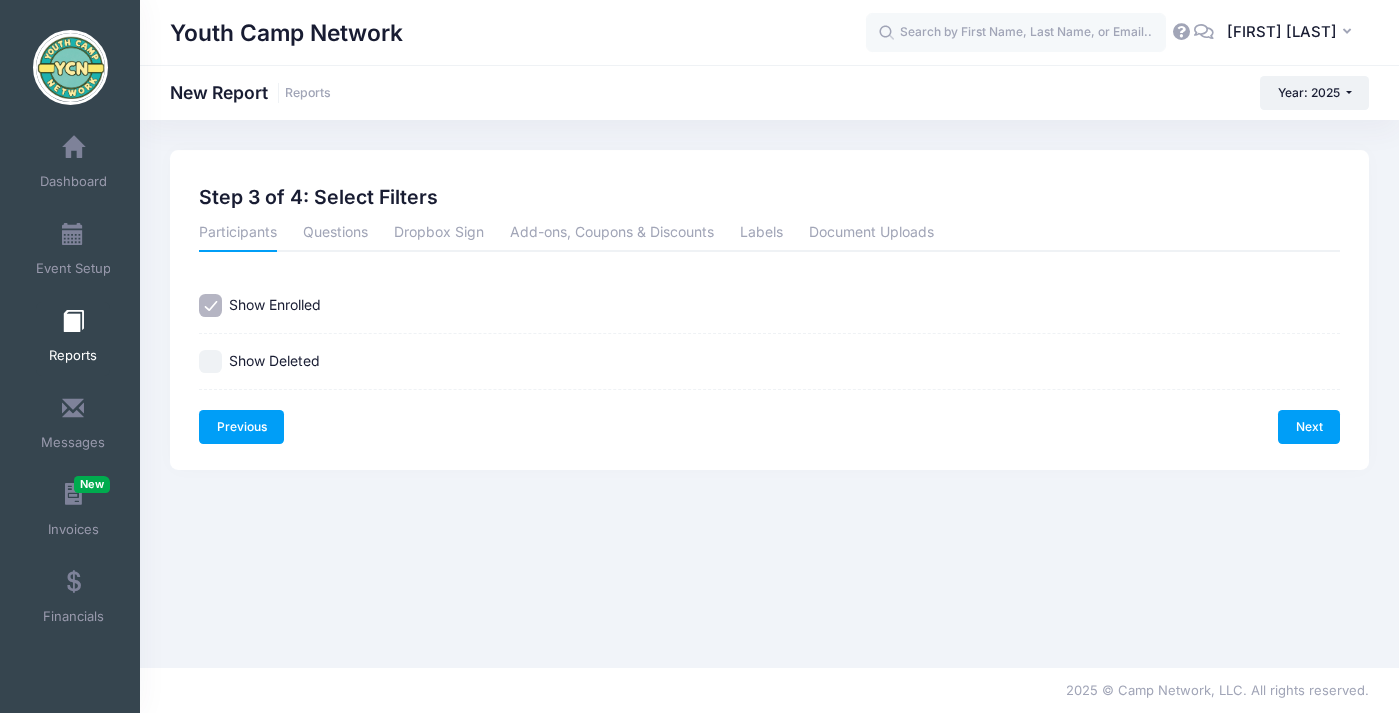 click on "Previous" at bounding box center [241, 427] 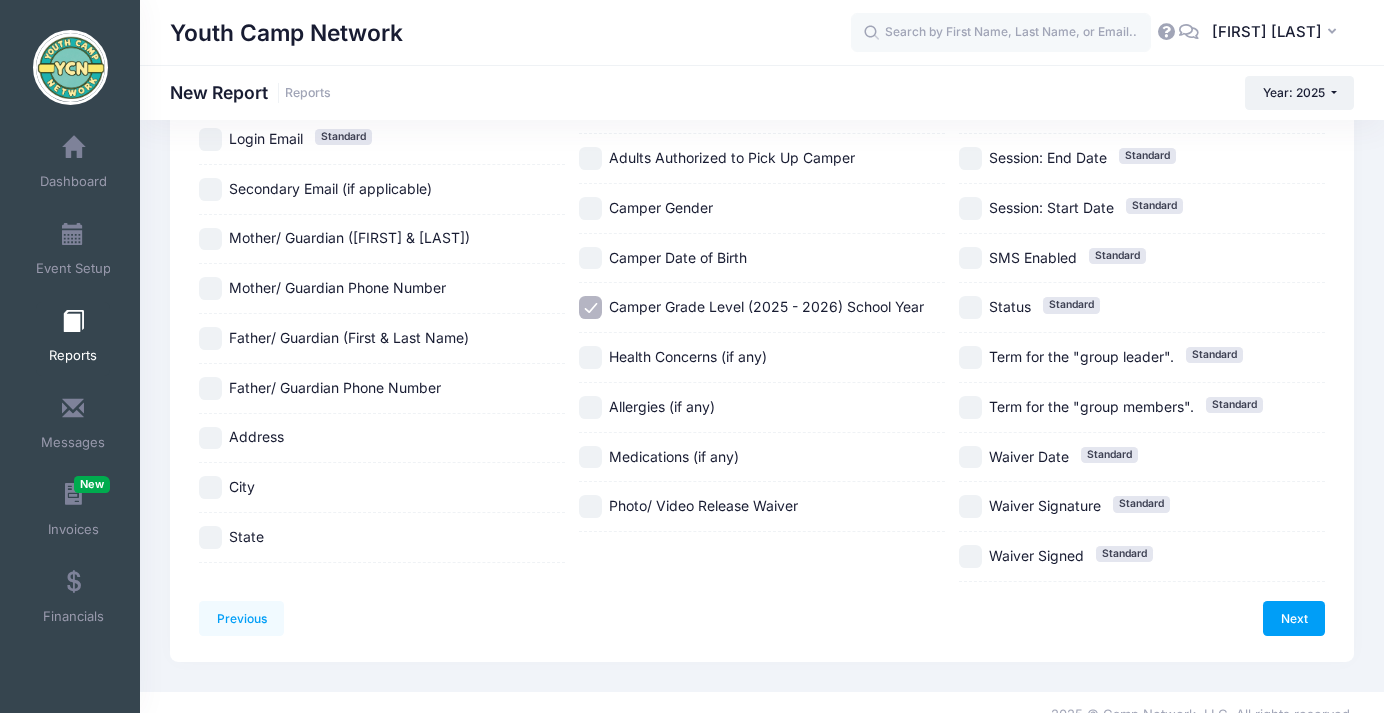 scroll, scrollTop: 429, scrollLeft: 0, axis: vertical 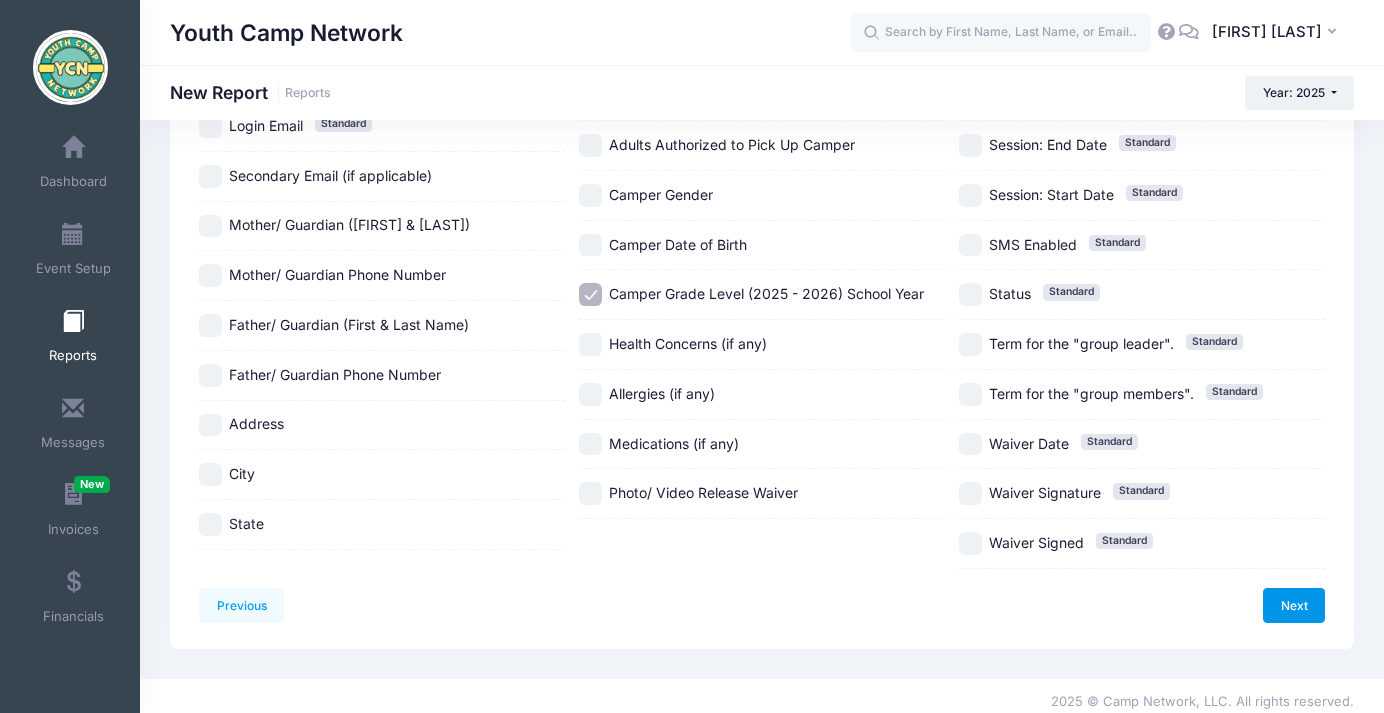 click on "Next" at bounding box center (1294, 605) 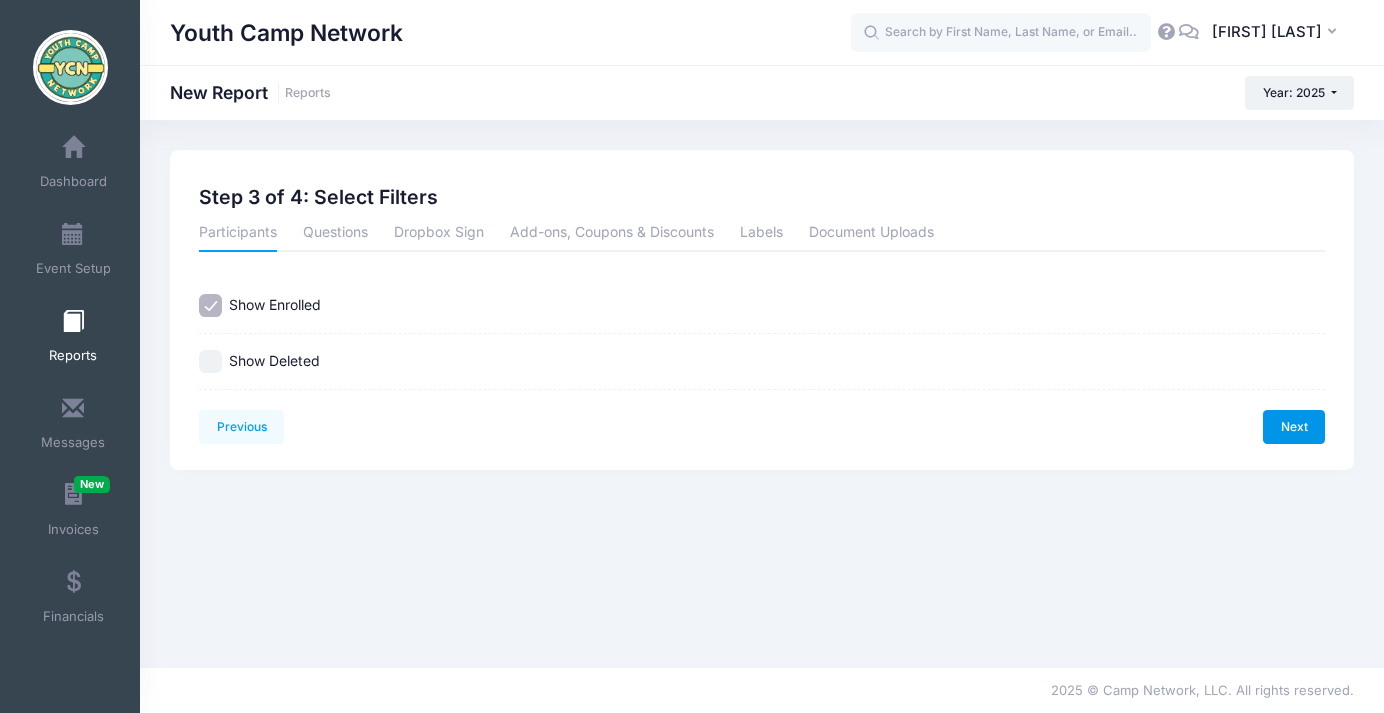 scroll, scrollTop: 0, scrollLeft: 0, axis: both 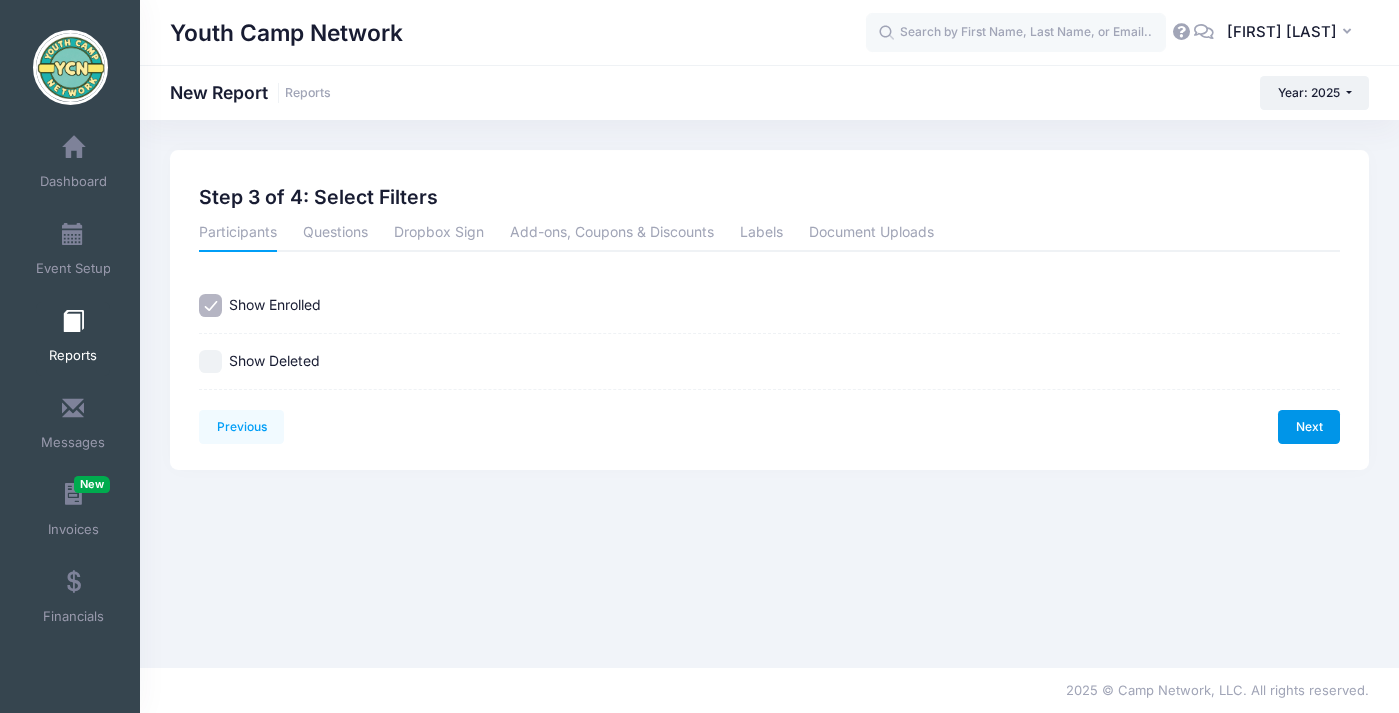 click on "Next" at bounding box center (1309, 427) 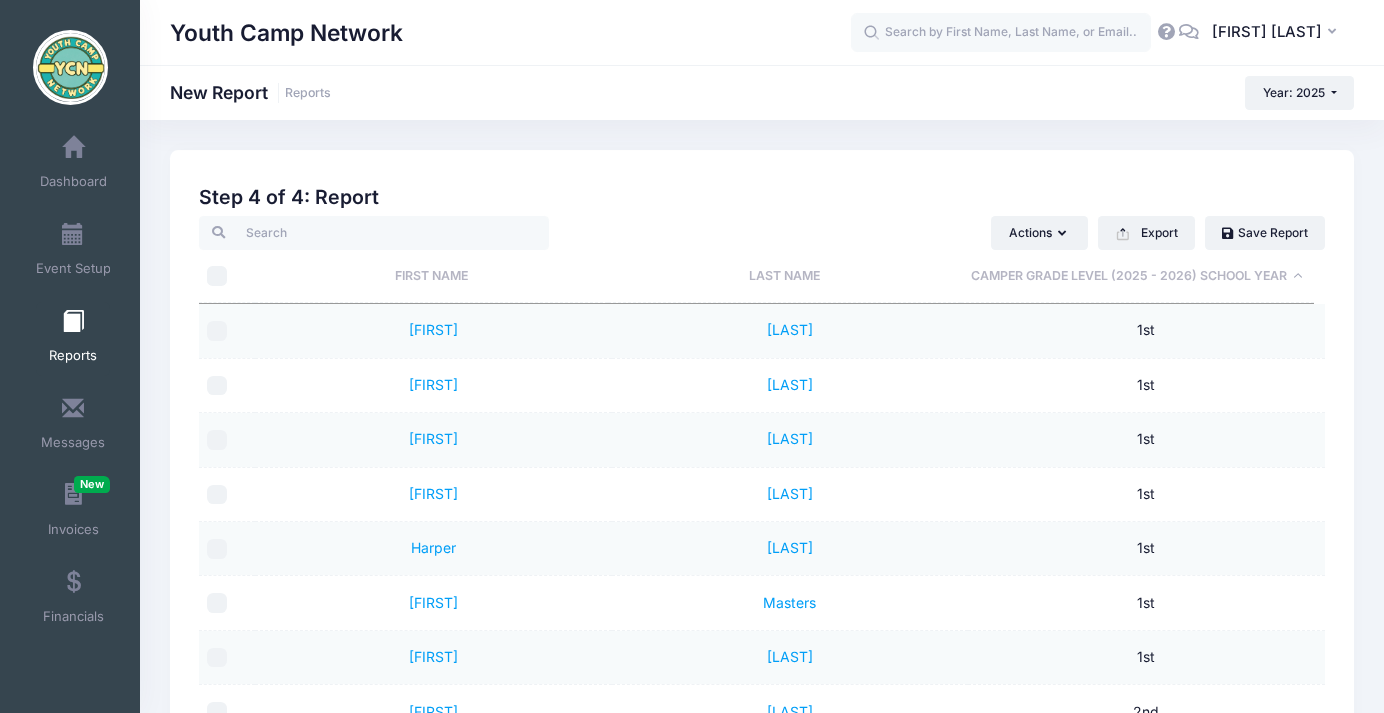 click on "Last Name" at bounding box center [784, 276] 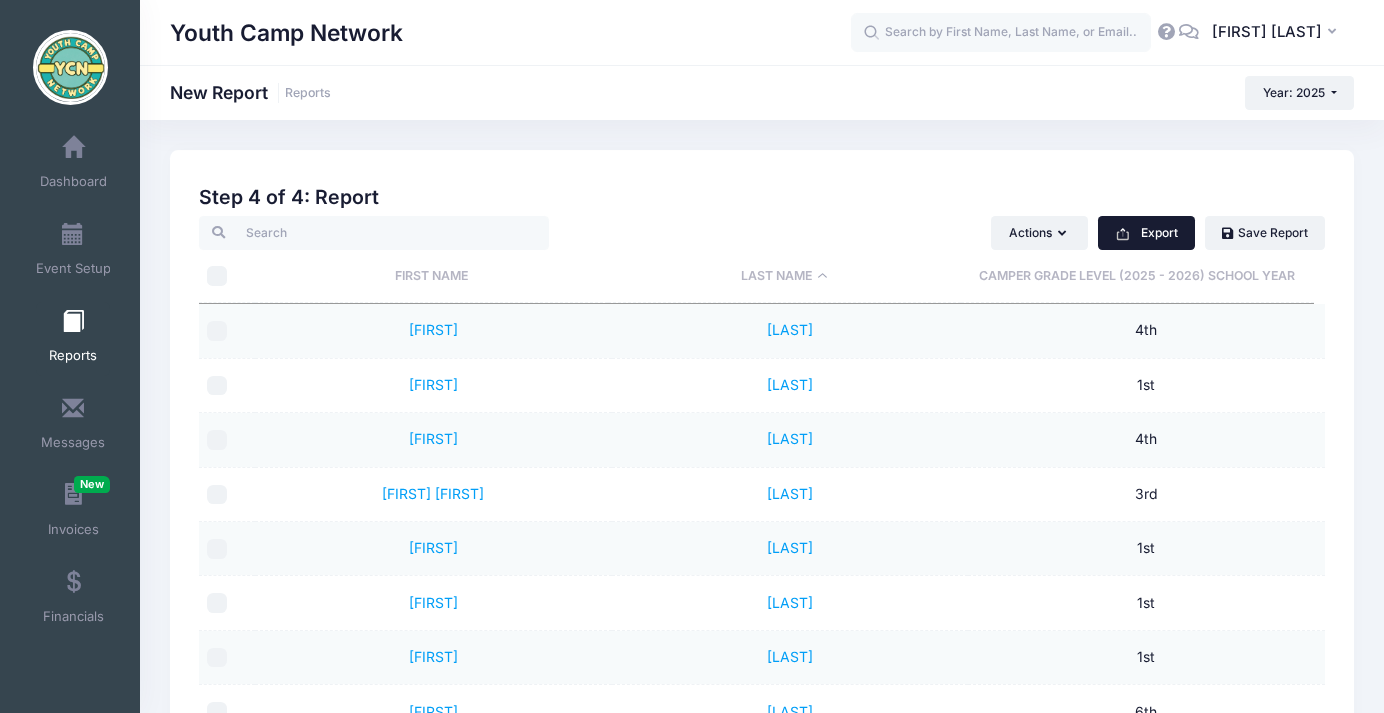click on "Export" at bounding box center (1146, 233) 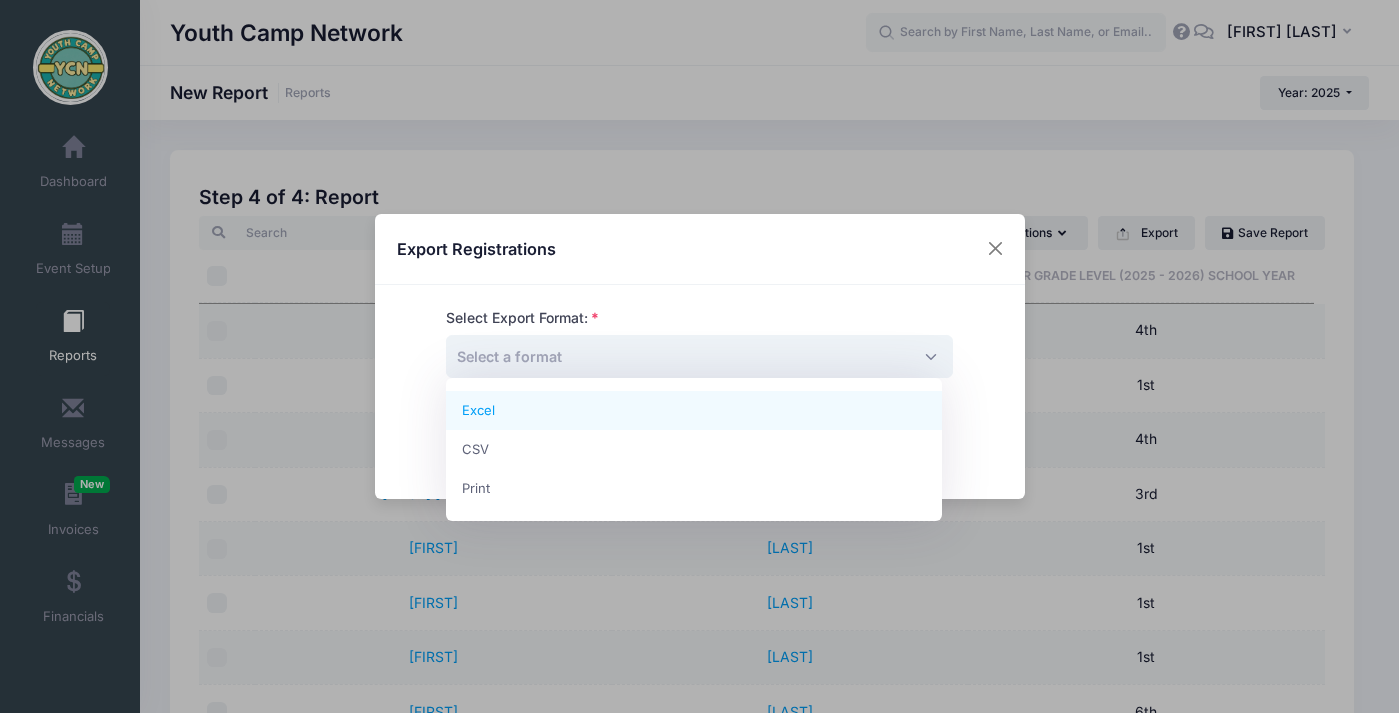 click on "Select a format" at bounding box center [699, 356] 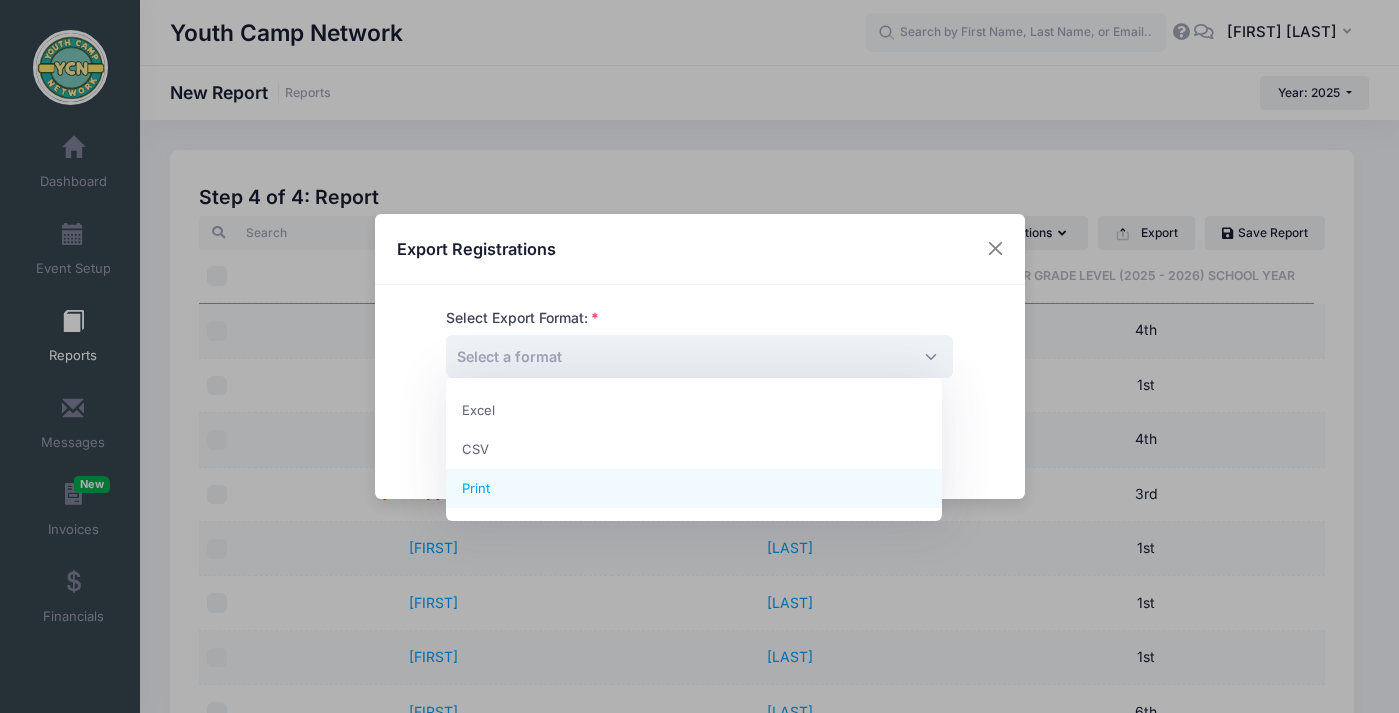 select on "print" 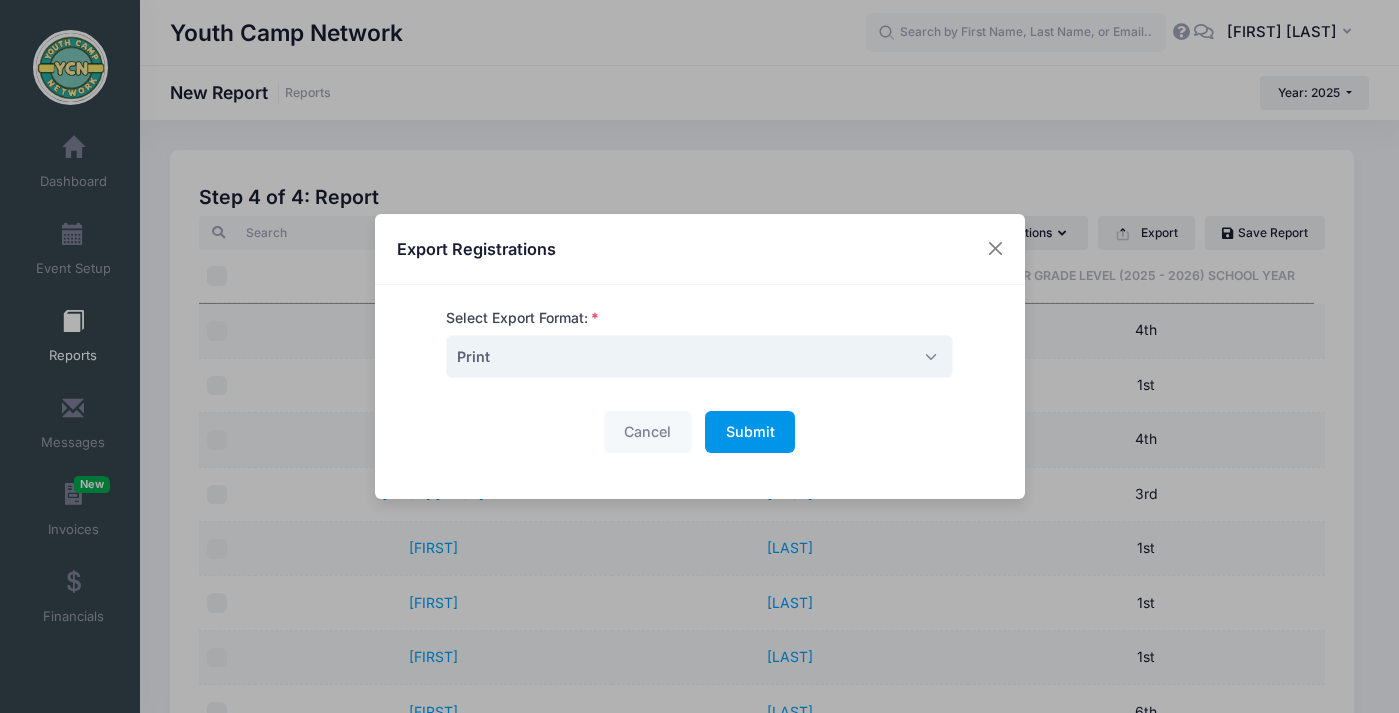 click on "Submit" at bounding box center [750, 431] 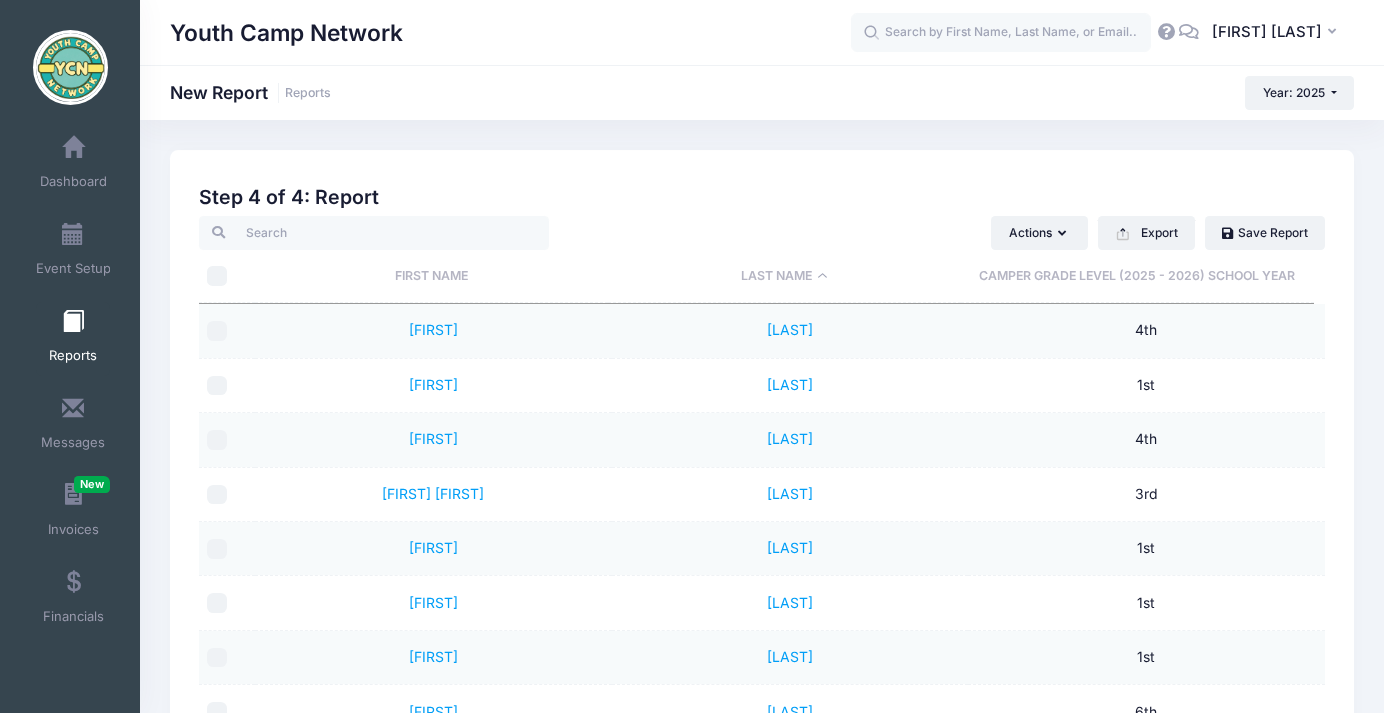 click at bounding box center [73, 322] 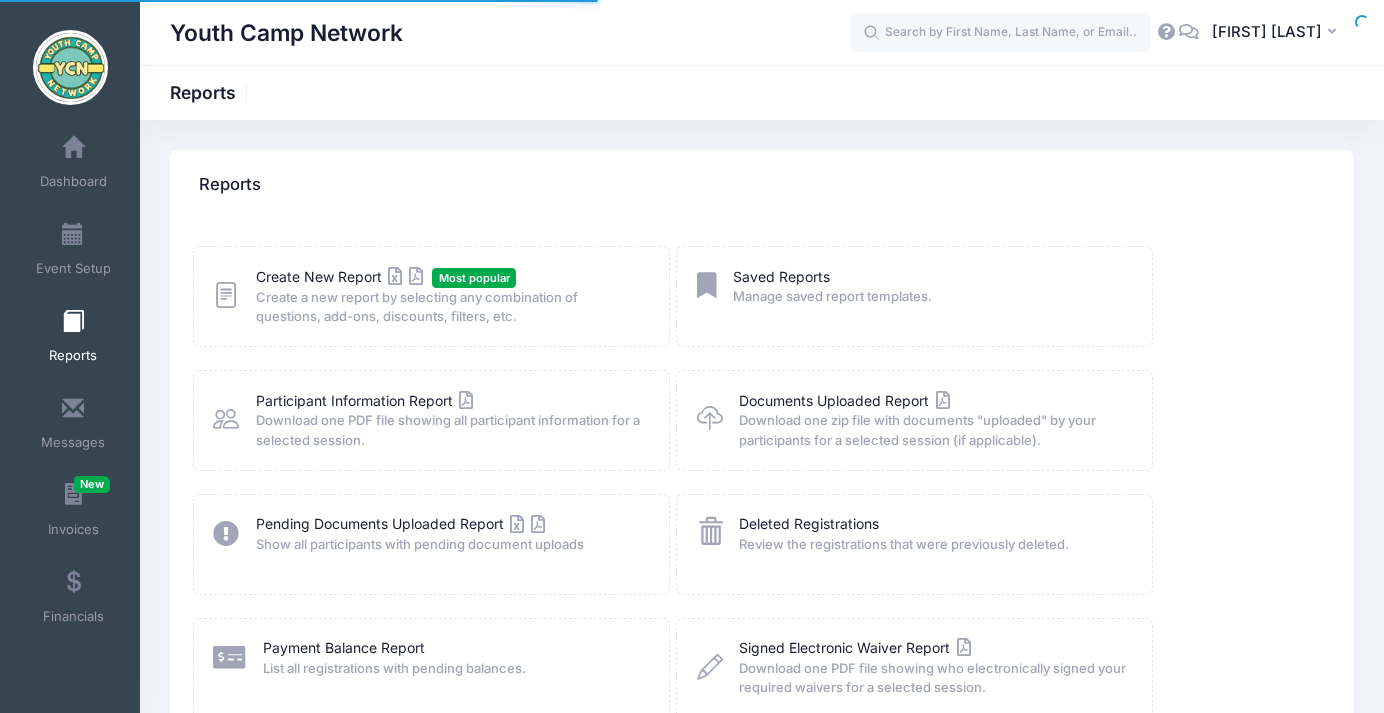 scroll, scrollTop: 0, scrollLeft: 0, axis: both 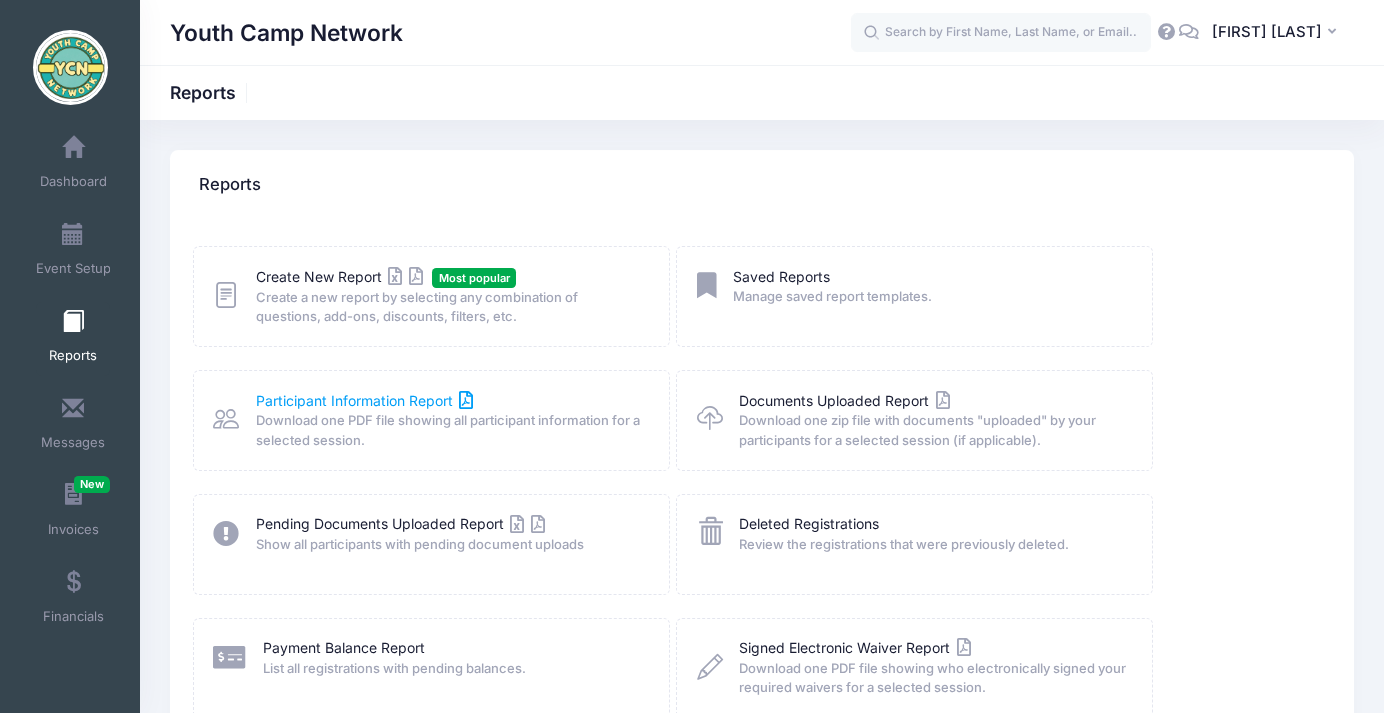 click on "Participant Information Report" at bounding box center (365, 400) 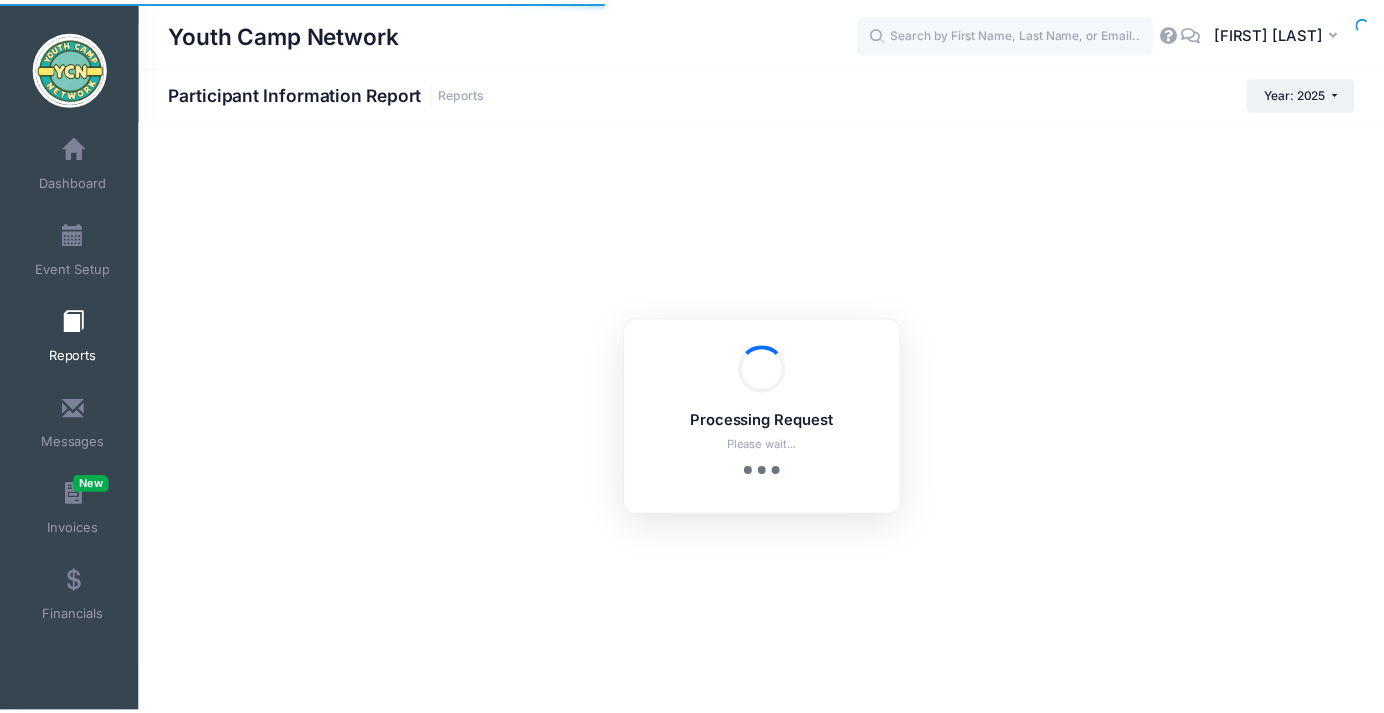 scroll, scrollTop: 0, scrollLeft: 0, axis: both 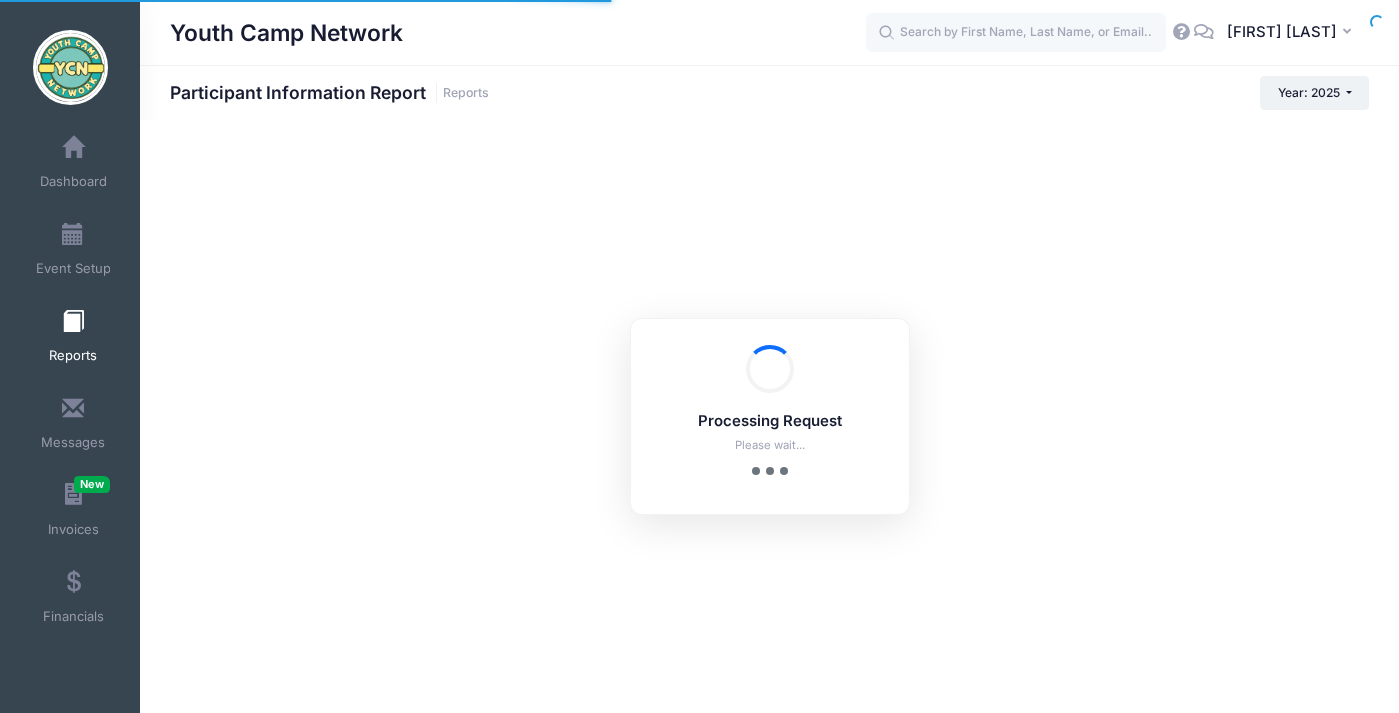 checkbox on "true" 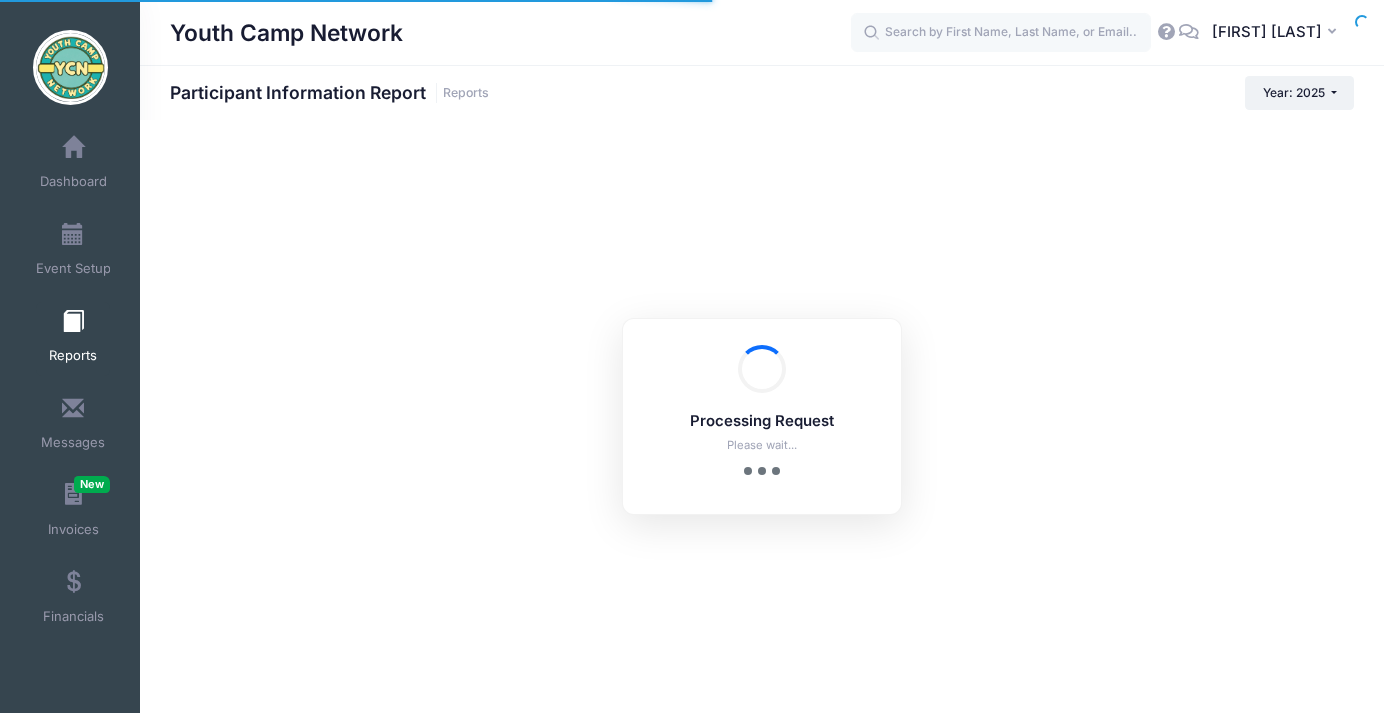 scroll, scrollTop: 0, scrollLeft: 0, axis: both 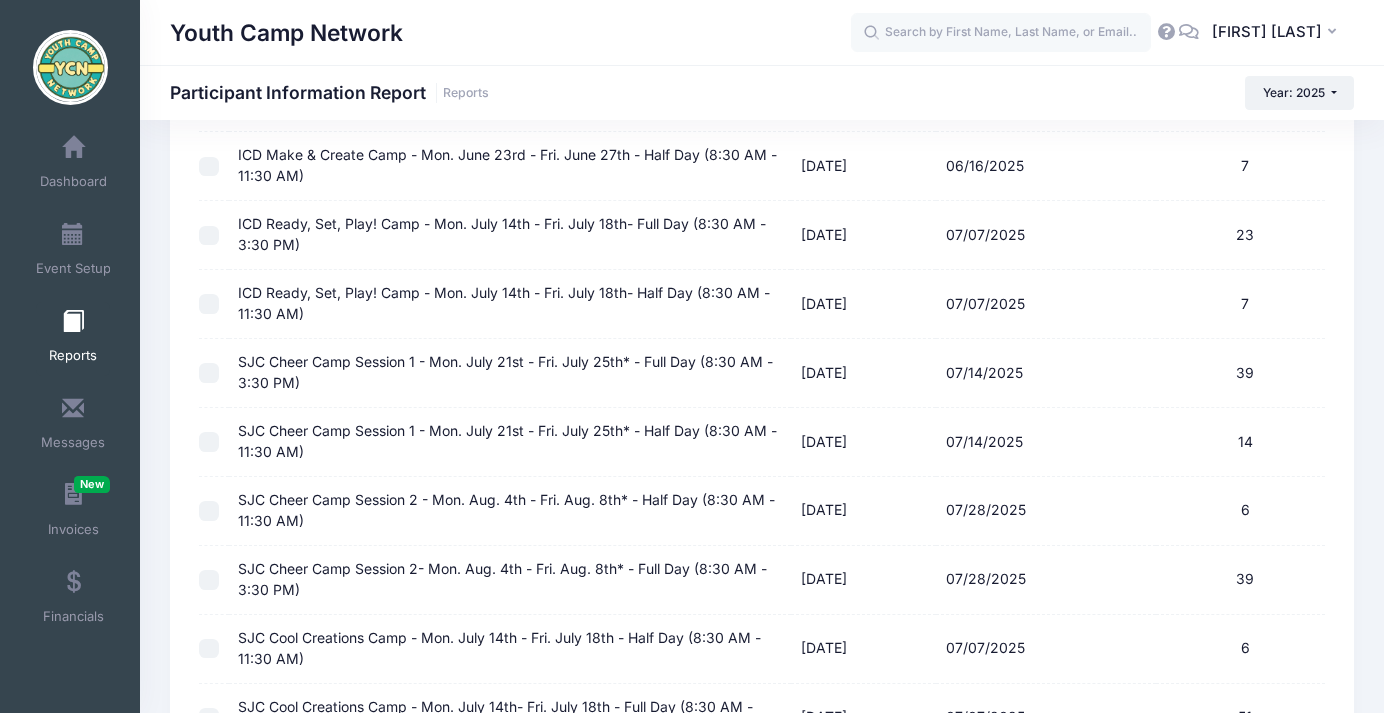 click at bounding box center [209, 511] 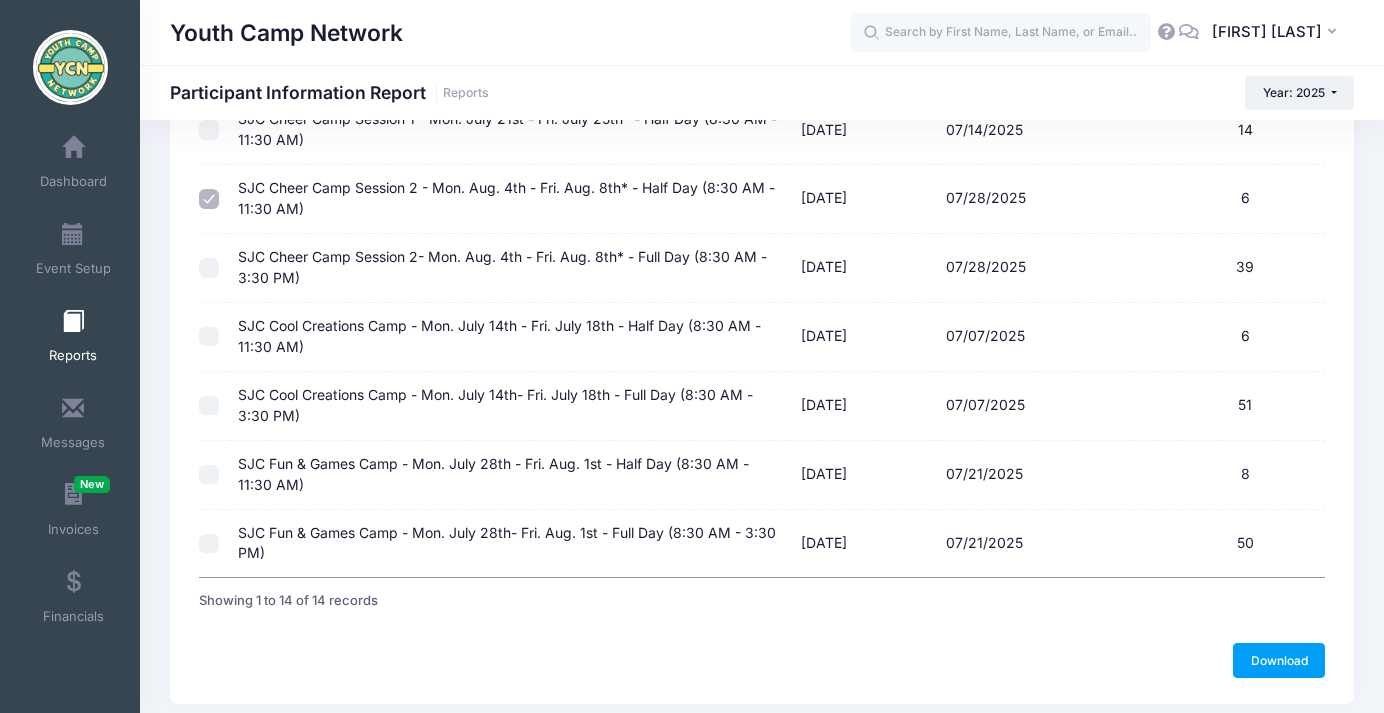 scroll, scrollTop: 816, scrollLeft: 0, axis: vertical 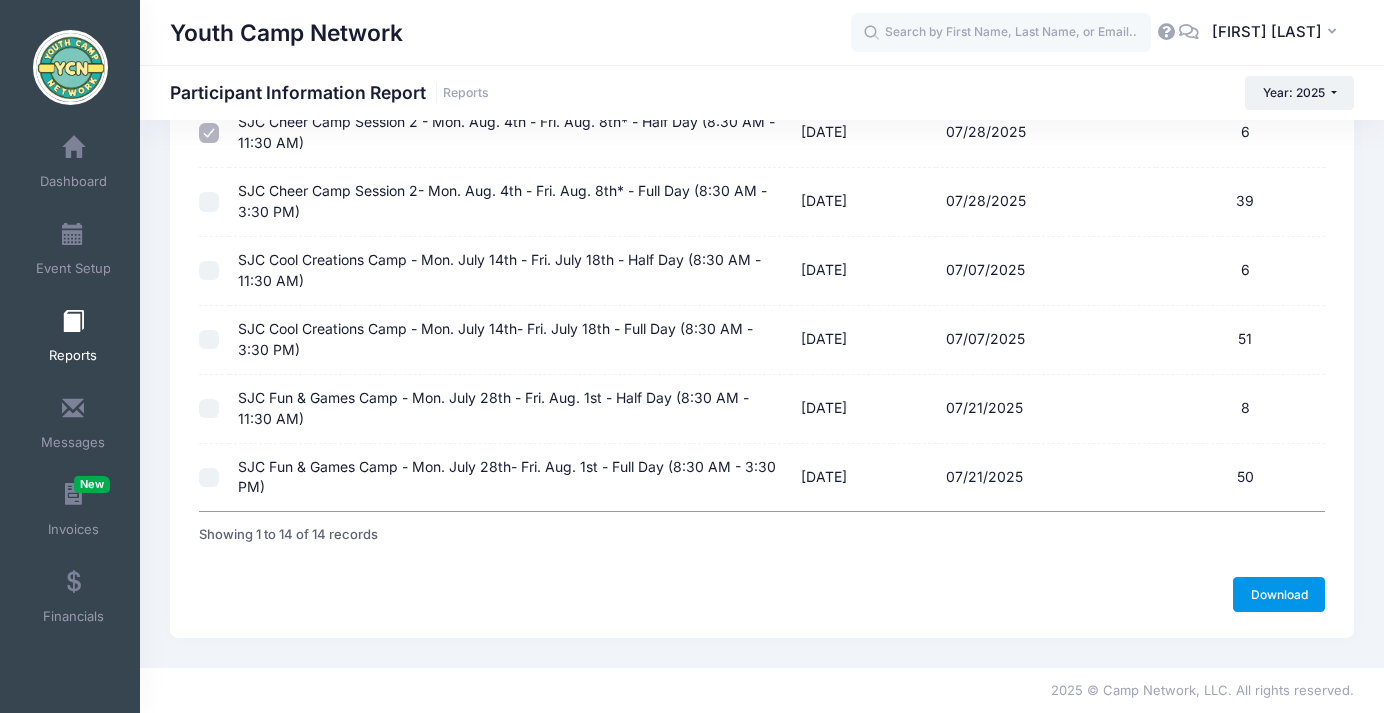 click on "Download" at bounding box center [1279, 594] 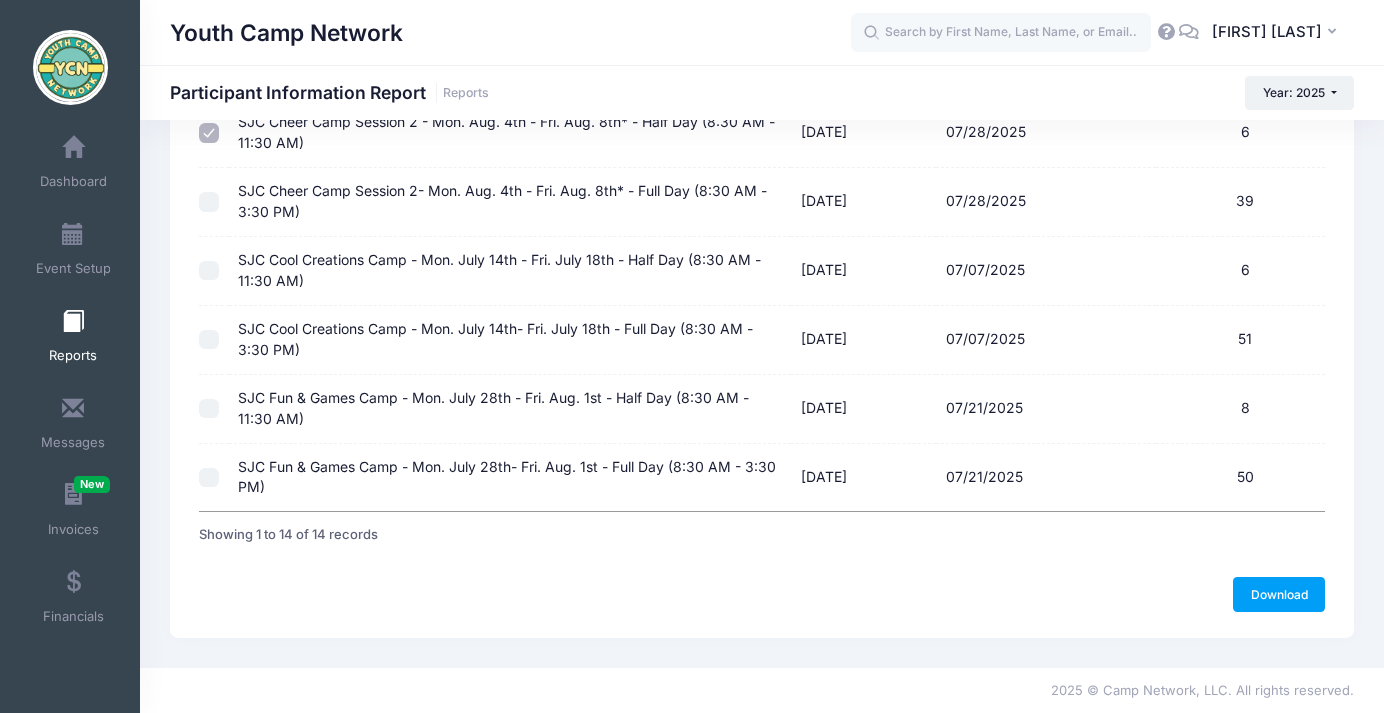click at bounding box center [209, 202] 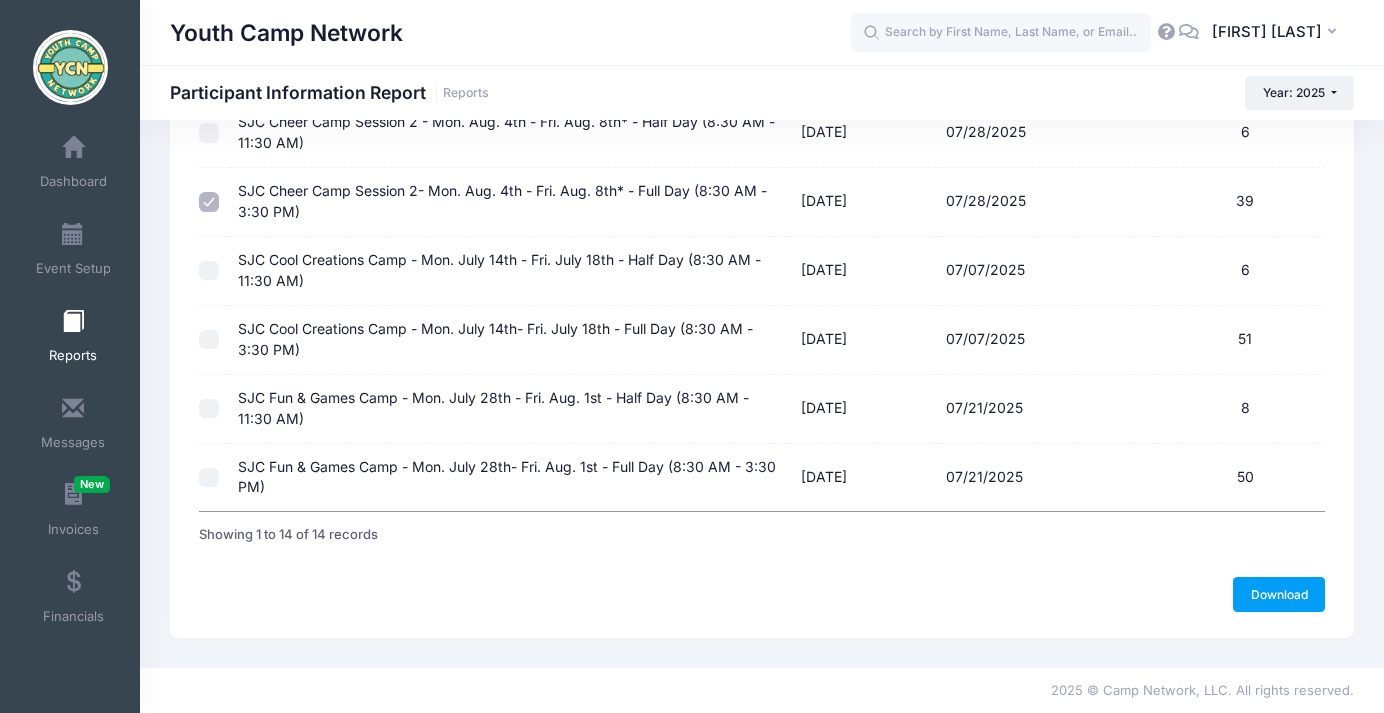 checkbox on "false" 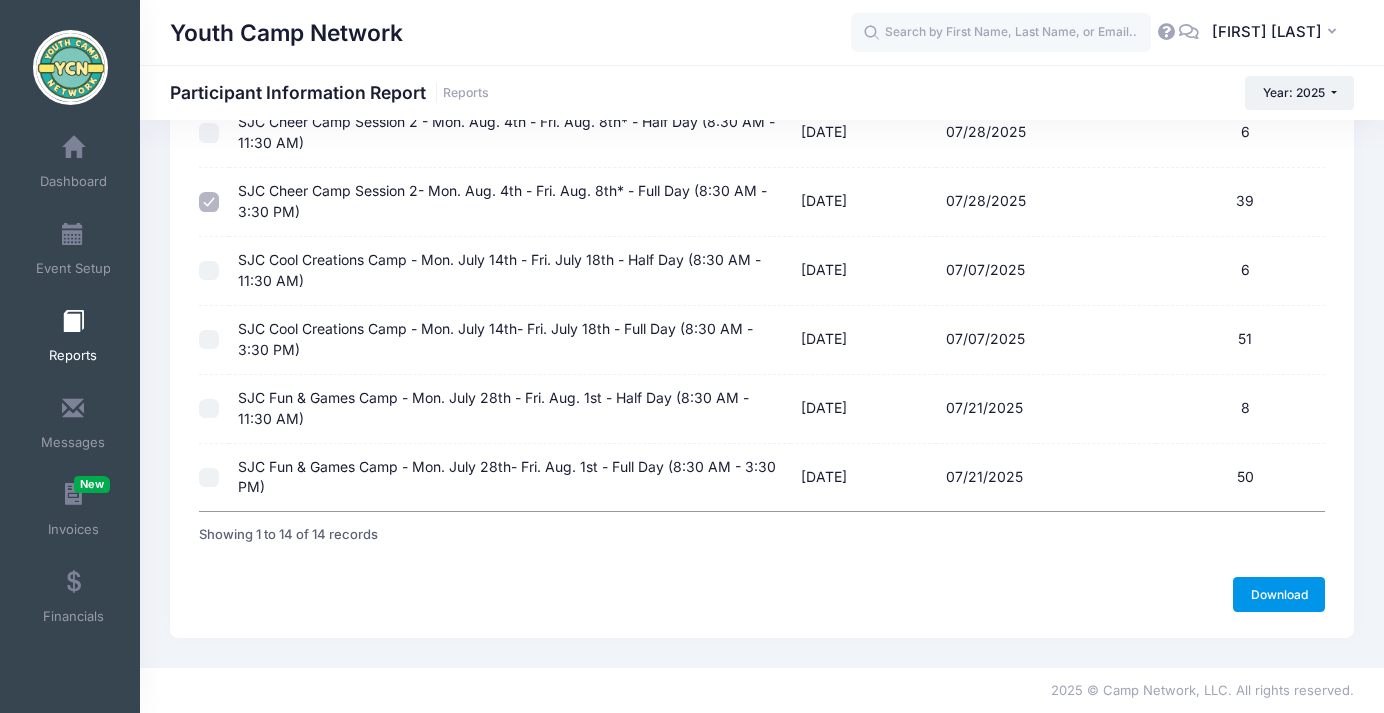 click on "Download" at bounding box center (1279, 594) 